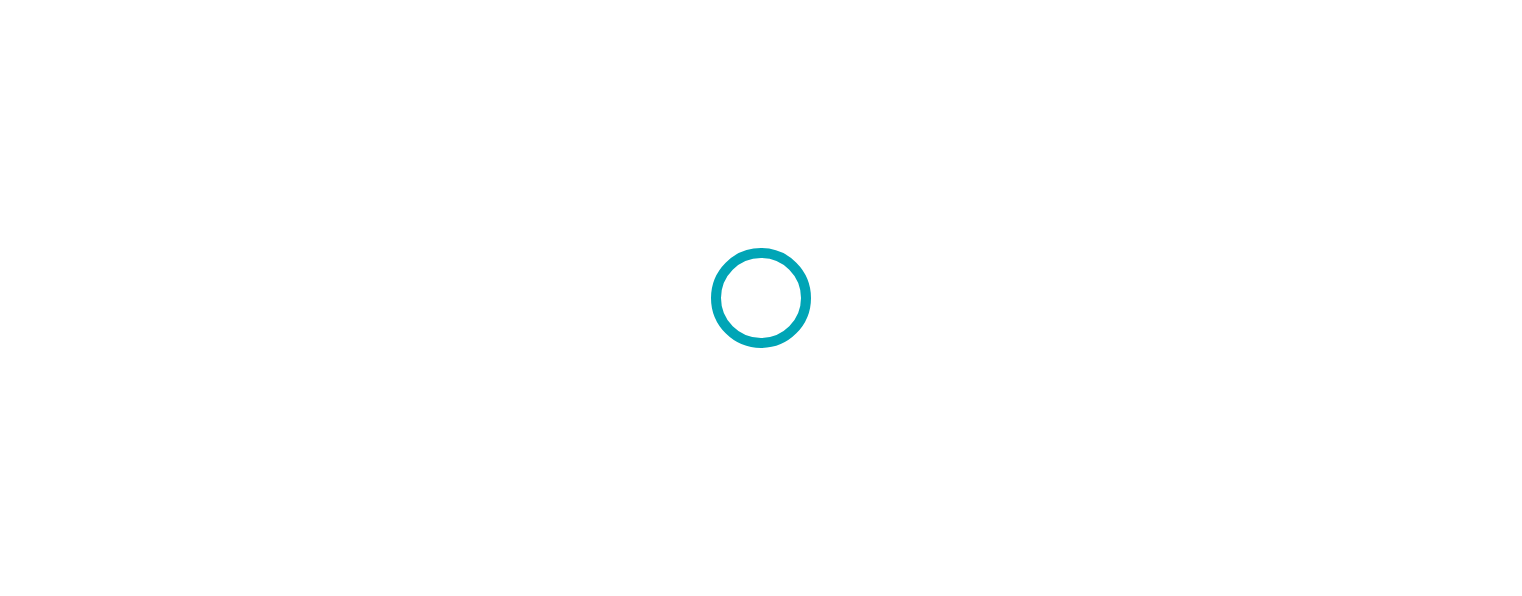 scroll, scrollTop: 0, scrollLeft: 0, axis: both 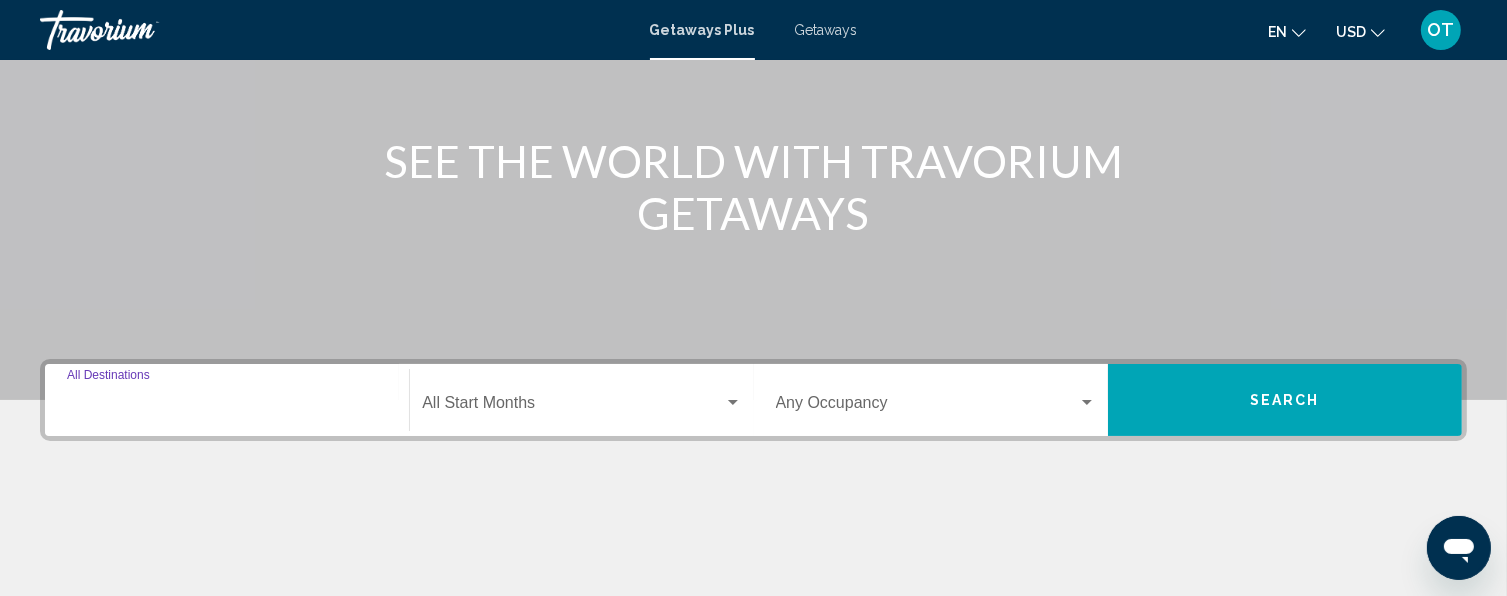 click on "Destination All Destinations" at bounding box center (227, 407) 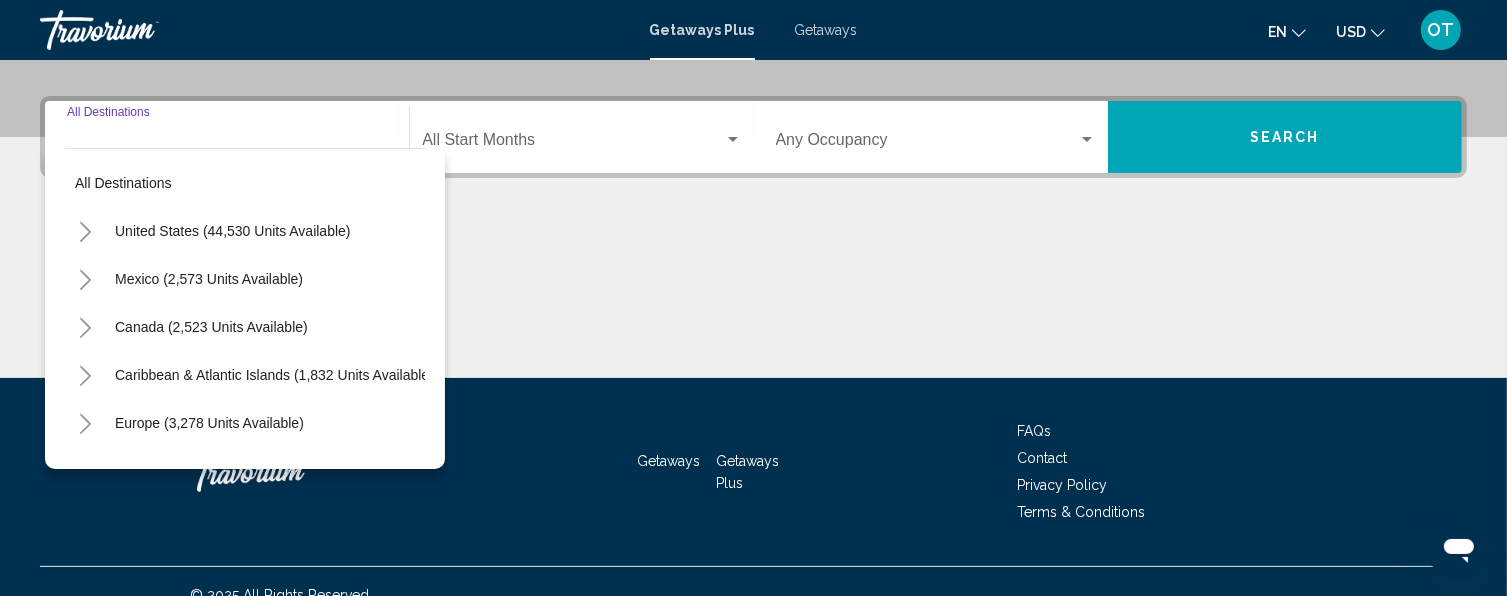 scroll, scrollTop: 489, scrollLeft: 0, axis: vertical 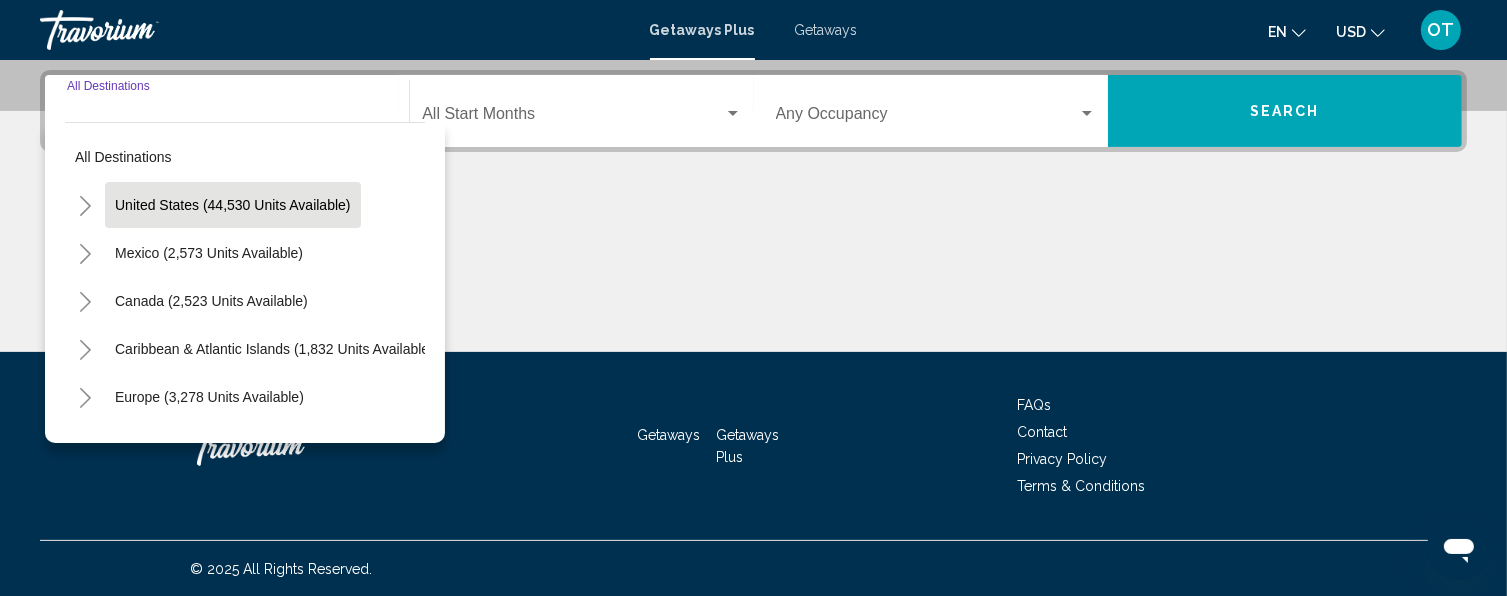 click on "United States (44,530 units available)" at bounding box center (209, 253) 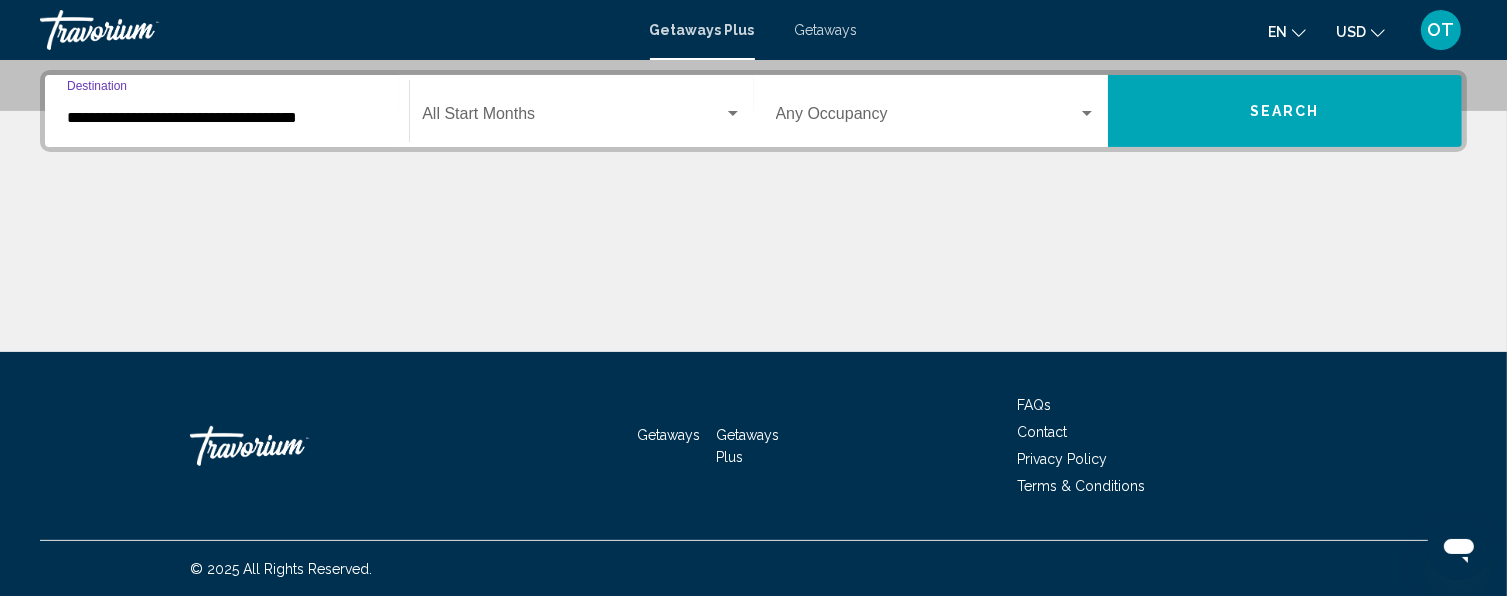 click at bounding box center [572, 118] 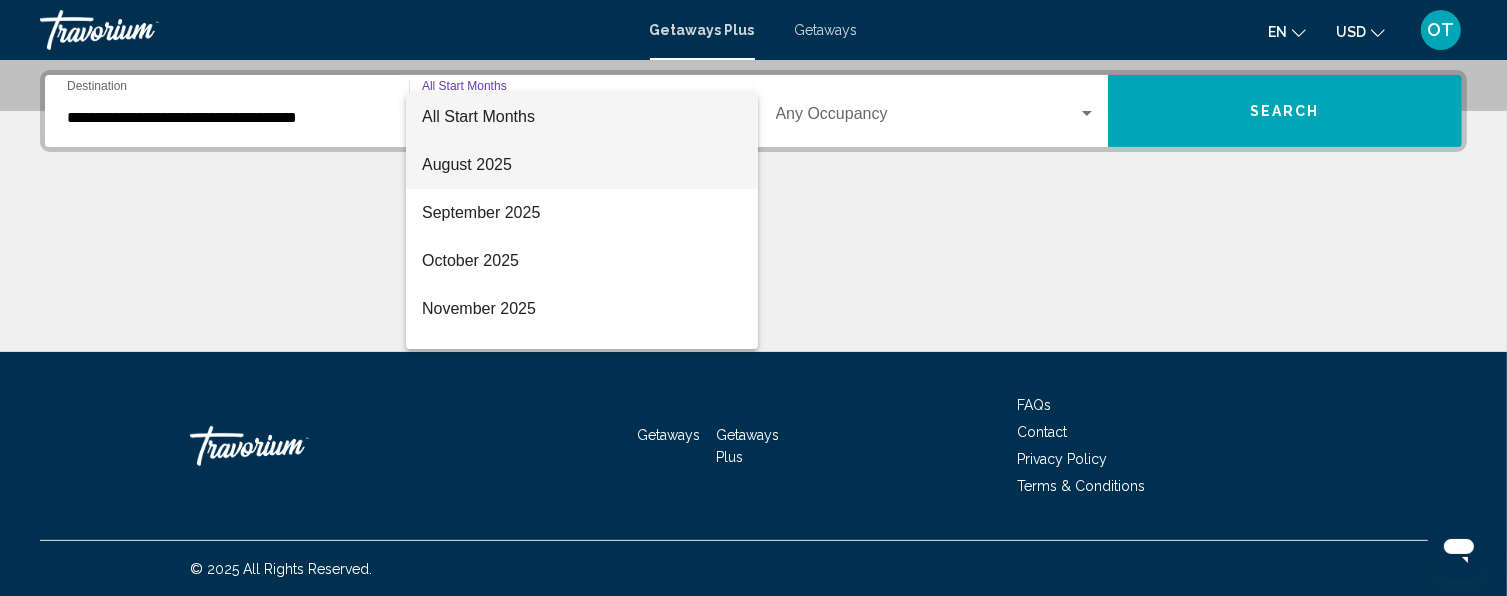 click on "August 2025" at bounding box center (582, 165) 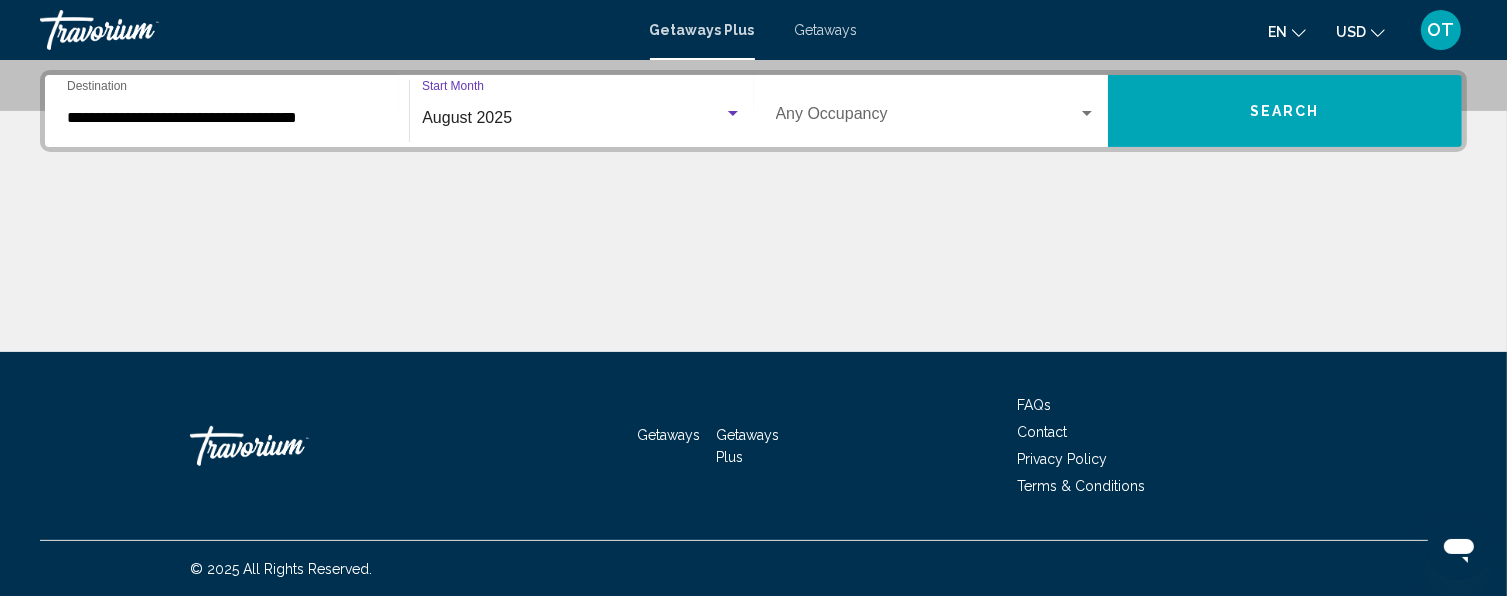 click at bounding box center (927, 118) 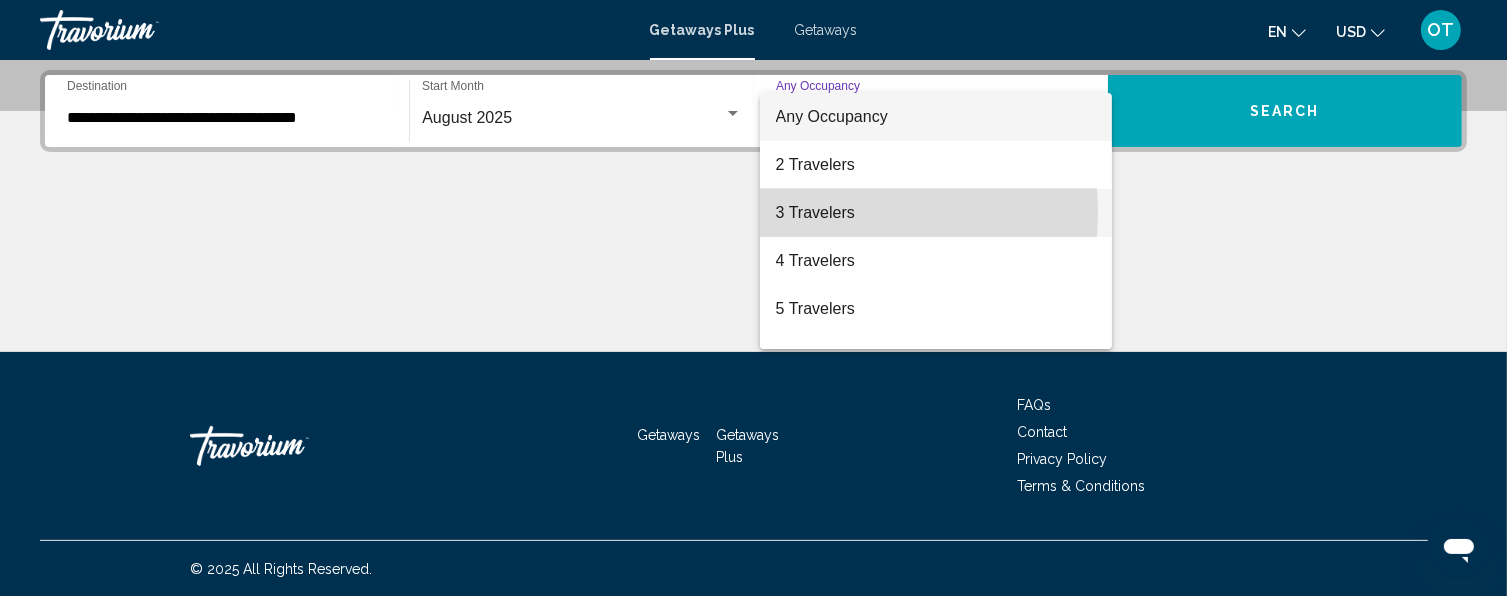 click on "3 Travelers" at bounding box center [936, 213] 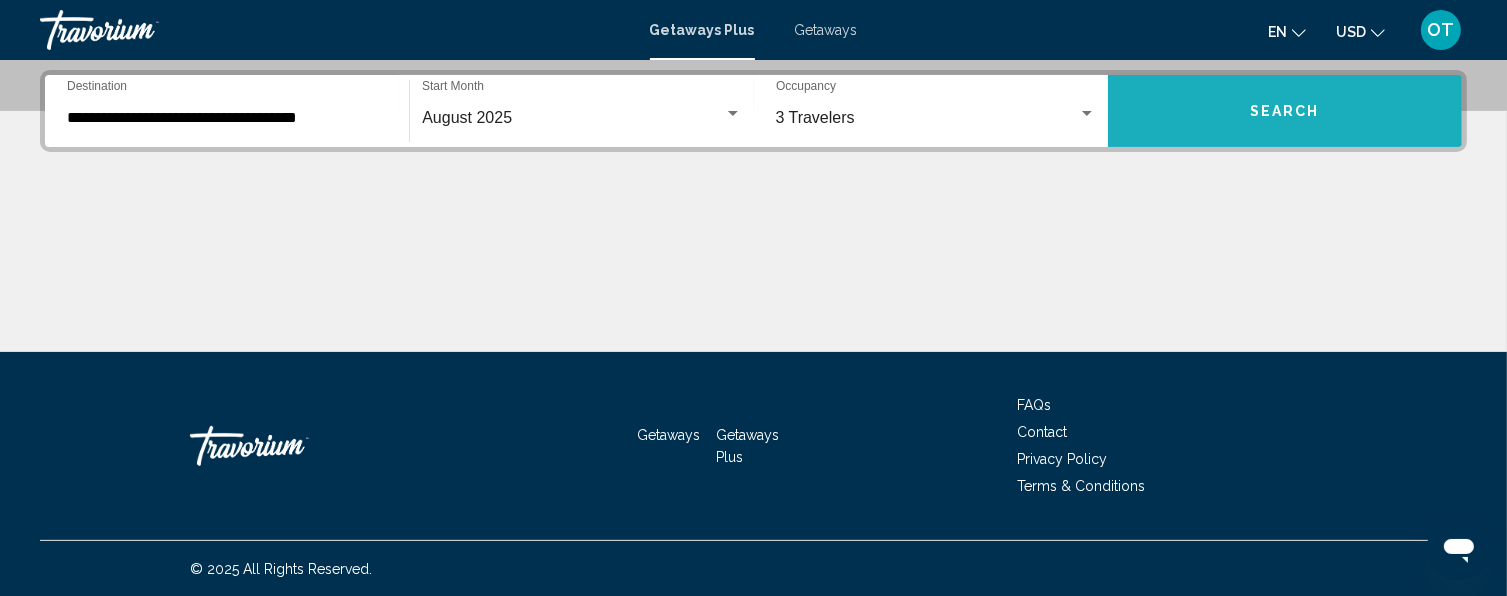 click on "Search" at bounding box center (1285, 112) 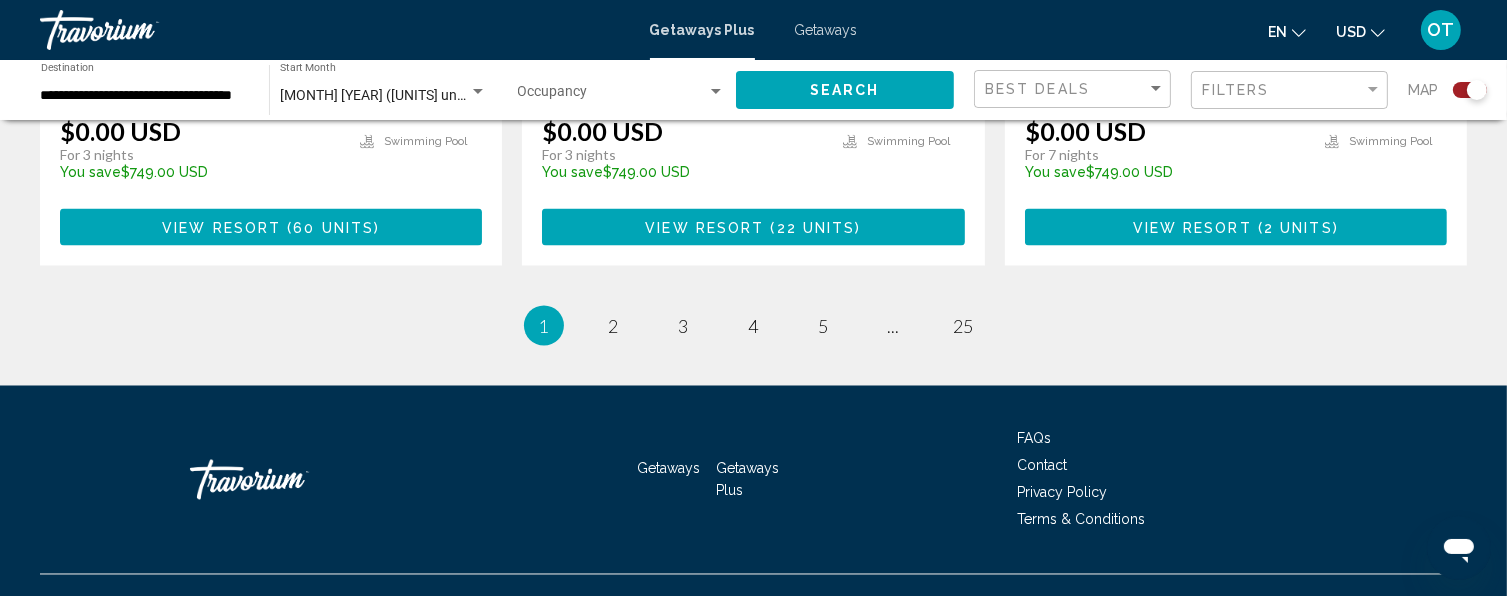 scroll, scrollTop: 3400, scrollLeft: 0, axis: vertical 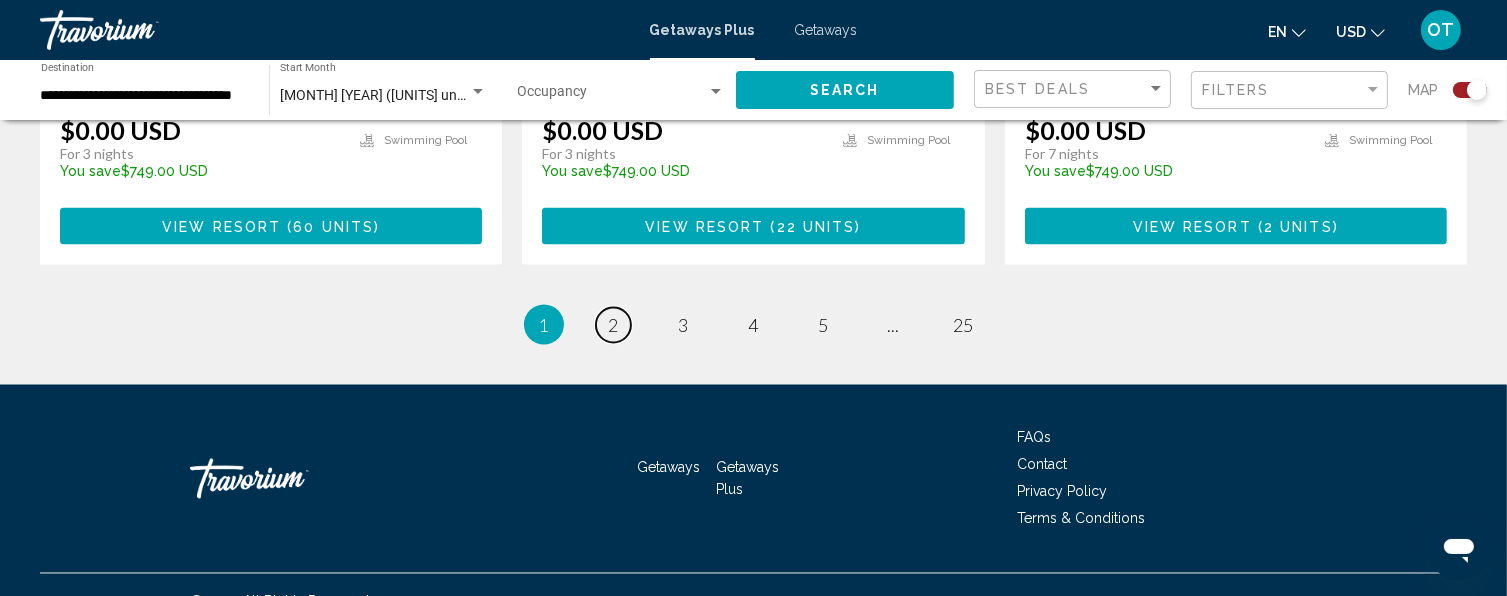 click on "page  2" at bounding box center (613, 325) 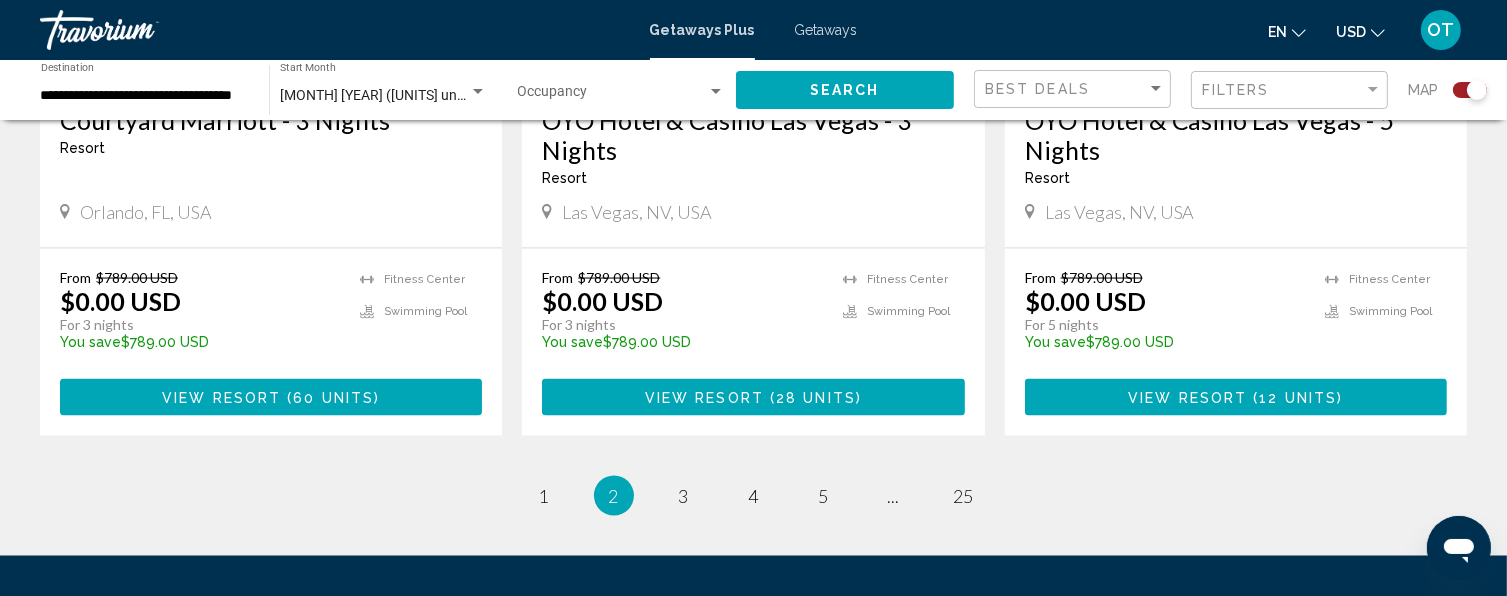 scroll, scrollTop: 3200, scrollLeft: 0, axis: vertical 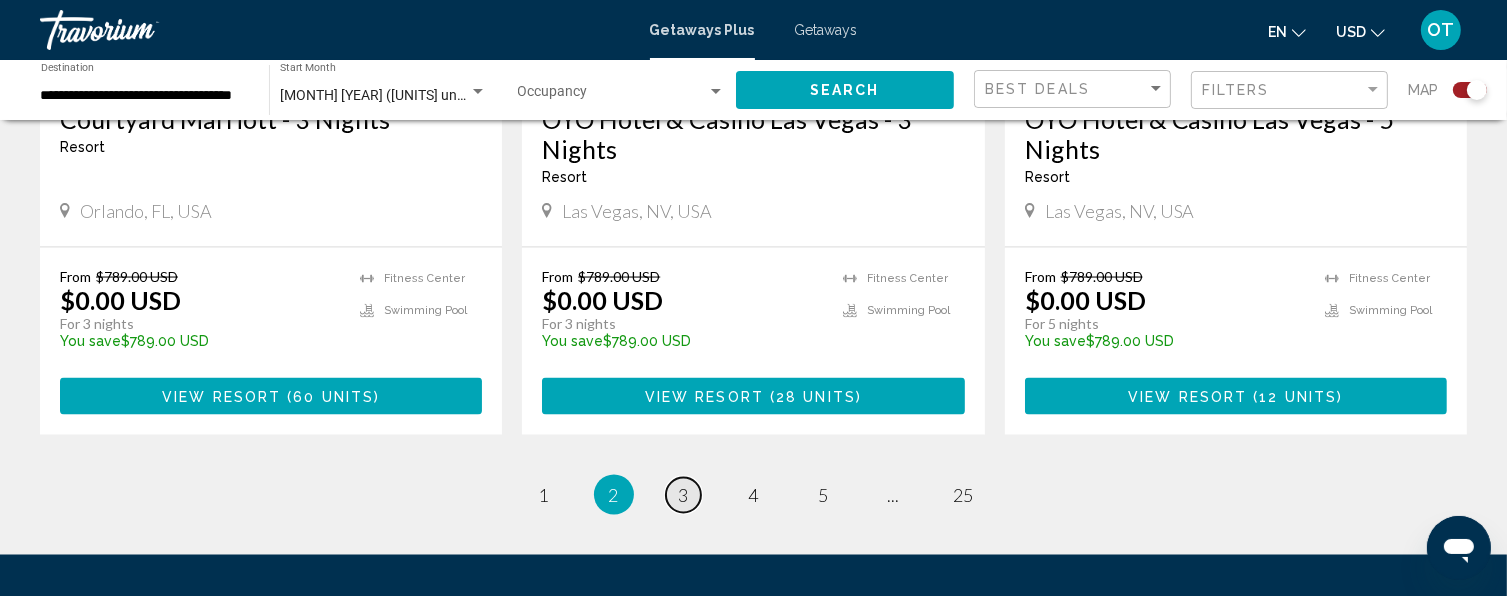 click on "3" at bounding box center [684, 495] 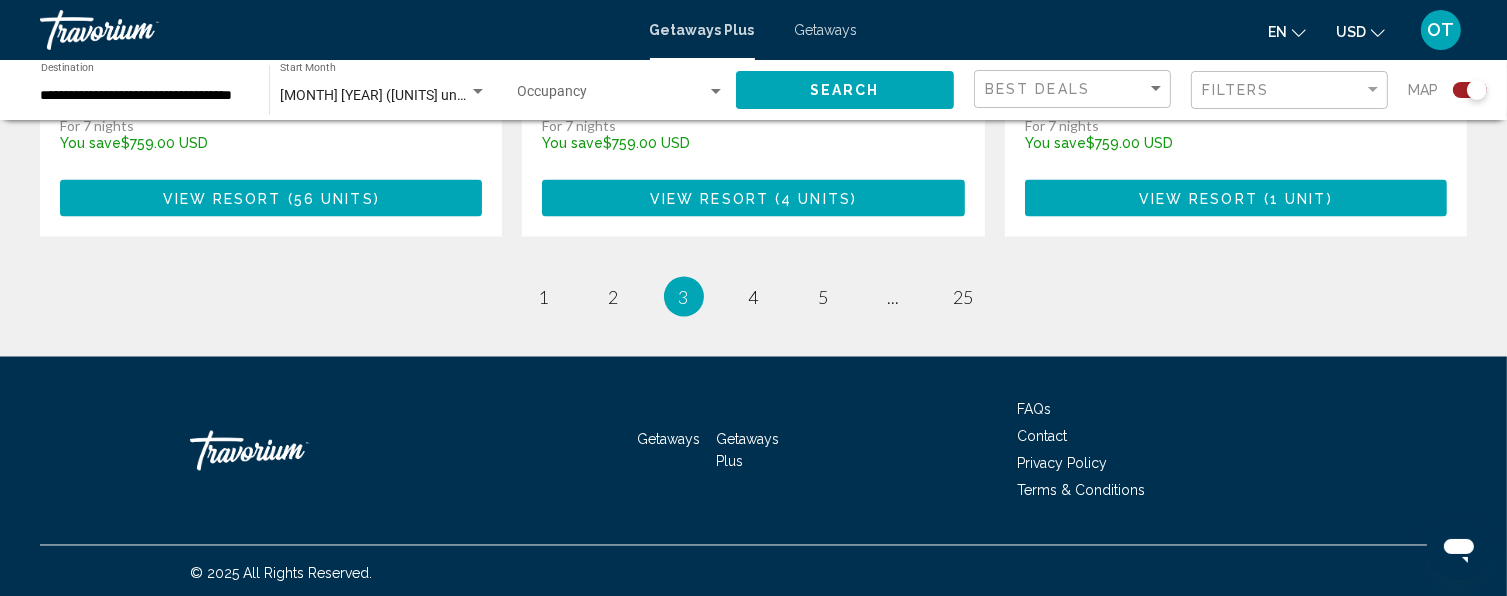 scroll, scrollTop: 3400, scrollLeft: 0, axis: vertical 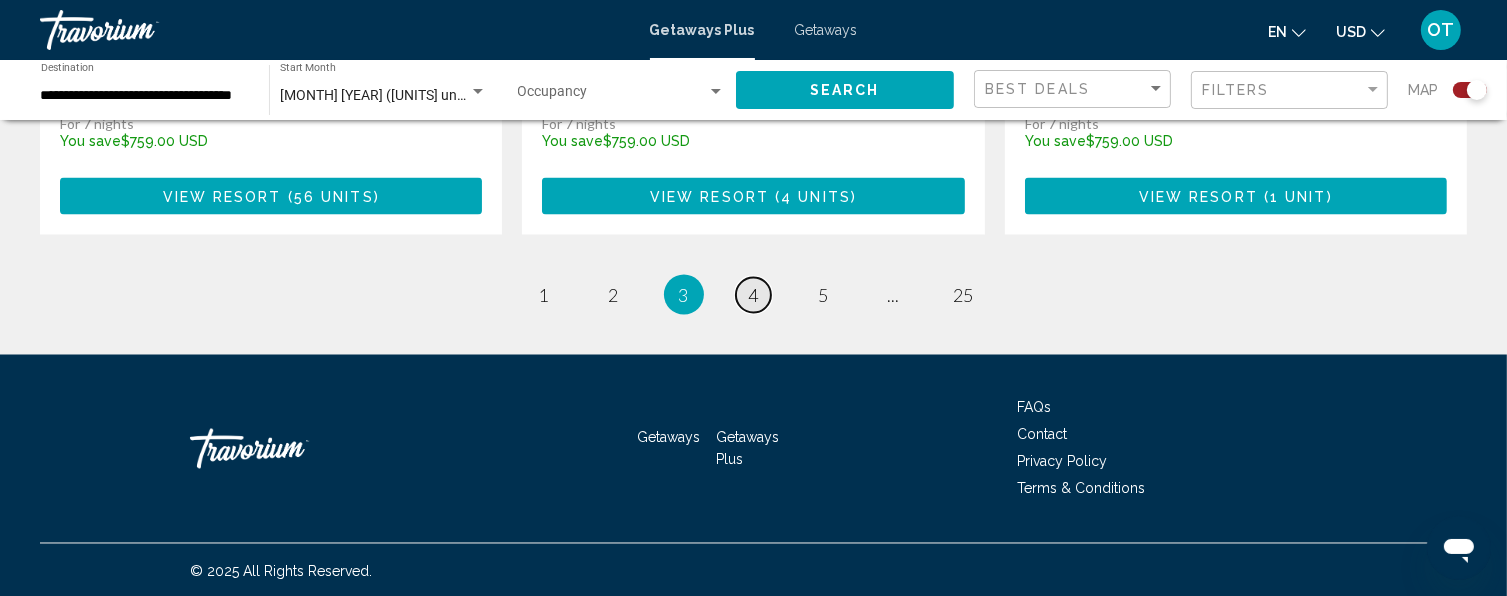 click on "4" at bounding box center [754, 295] 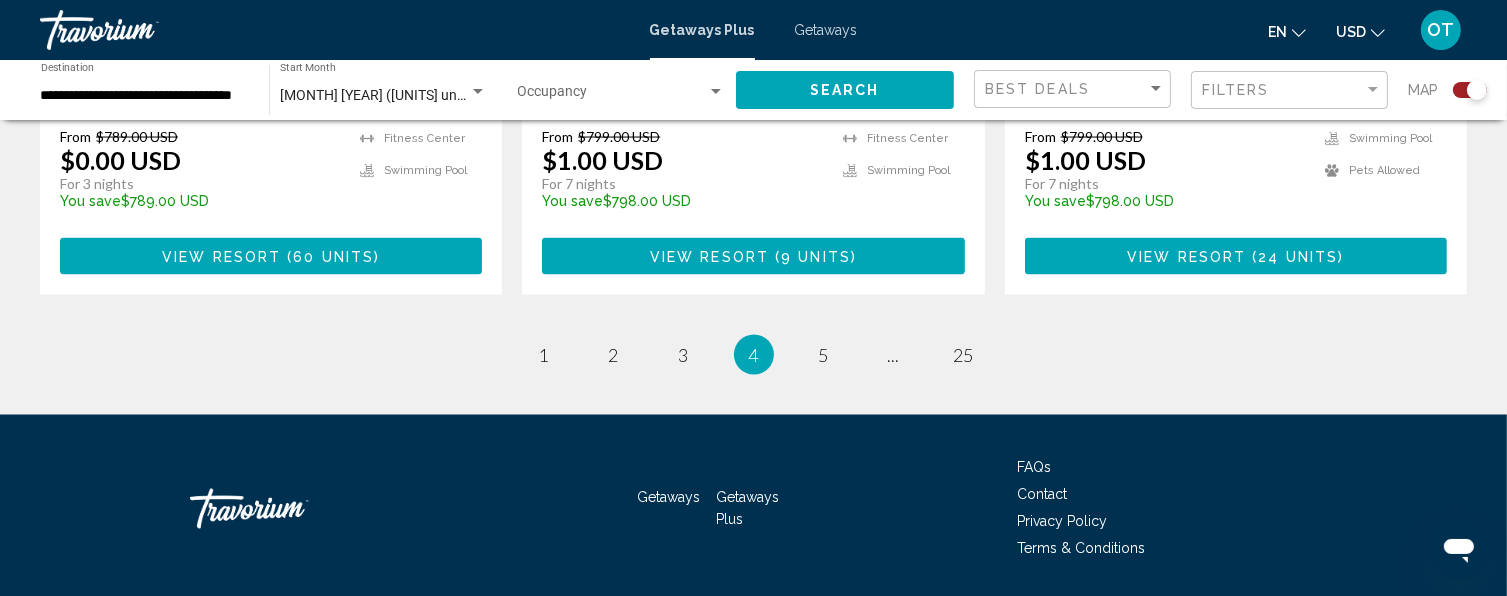 scroll, scrollTop: 3400, scrollLeft: 0, axis: vertical 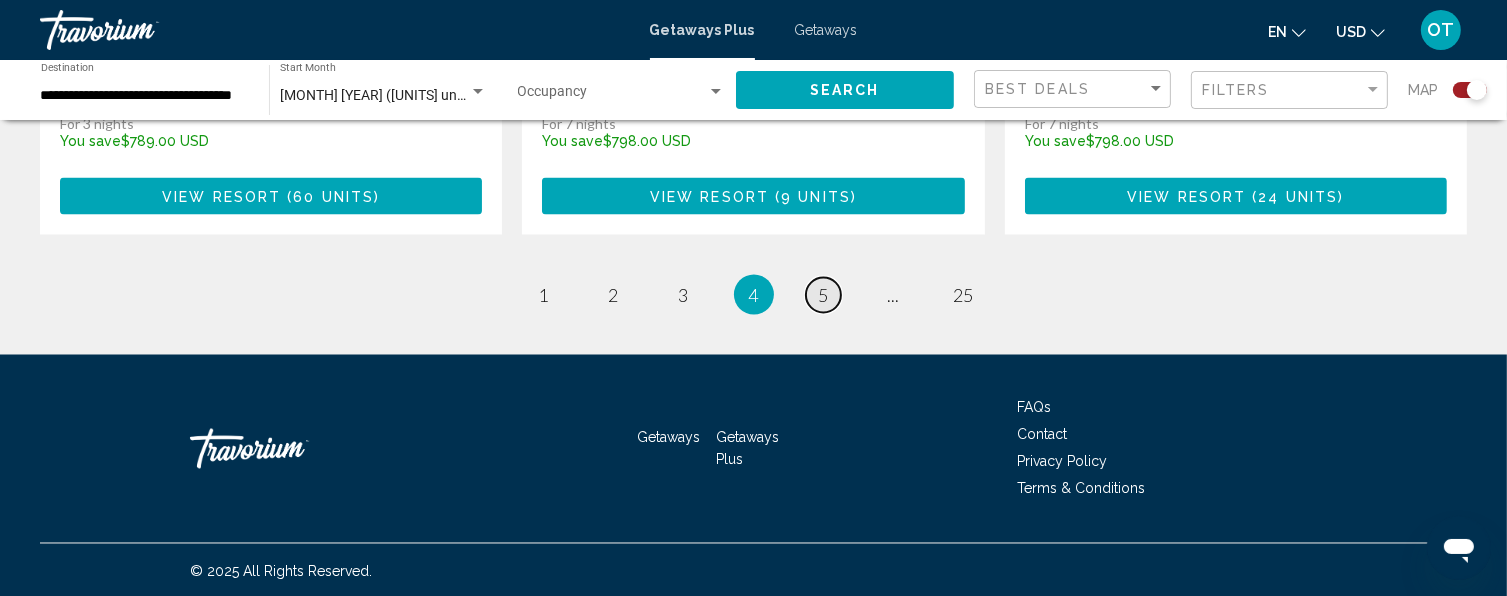 click on "5" at bounding box center [824, 295] 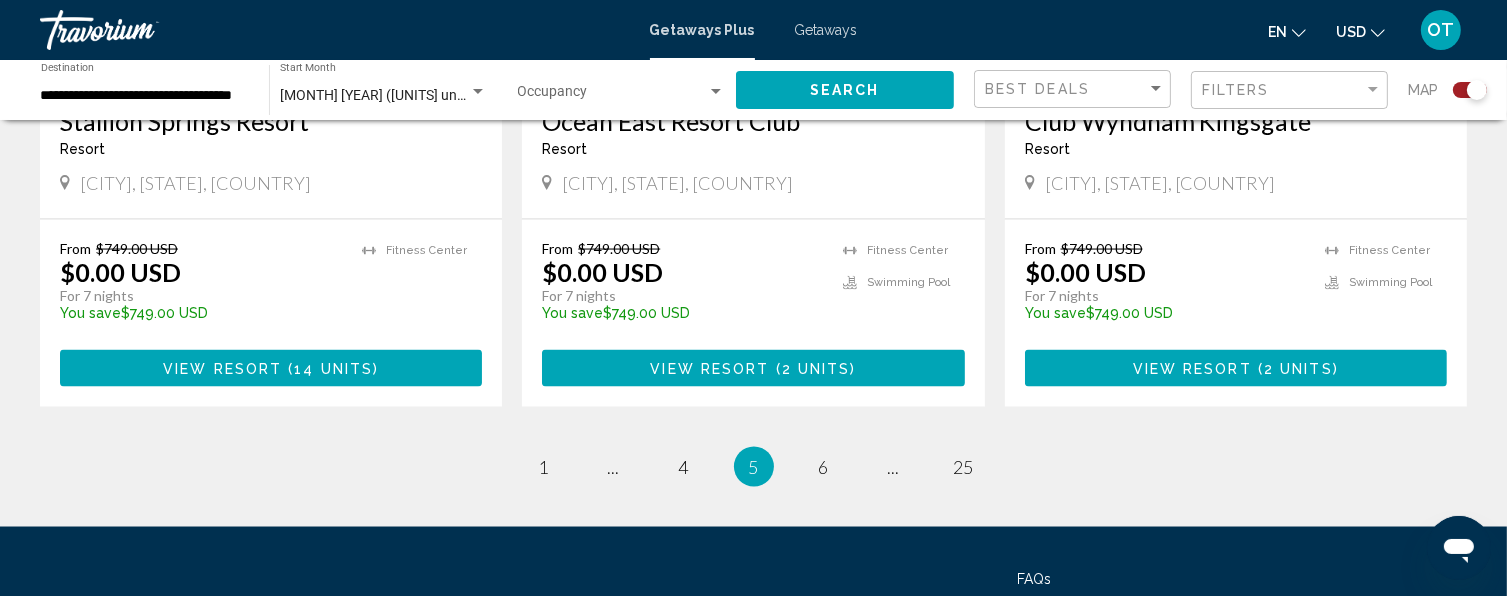 scroll, scrollTop: 3300, scrollLeft: 0, axis: vertical 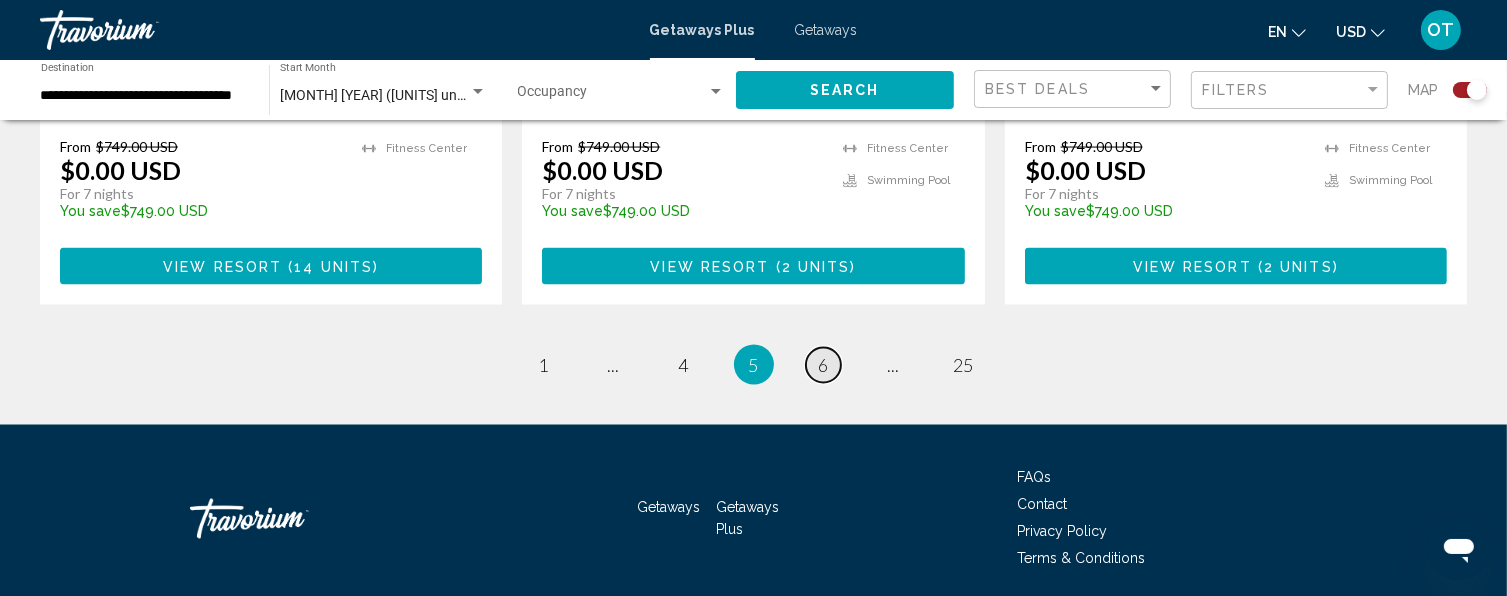 click on "6" at bounding box center [824, 365] 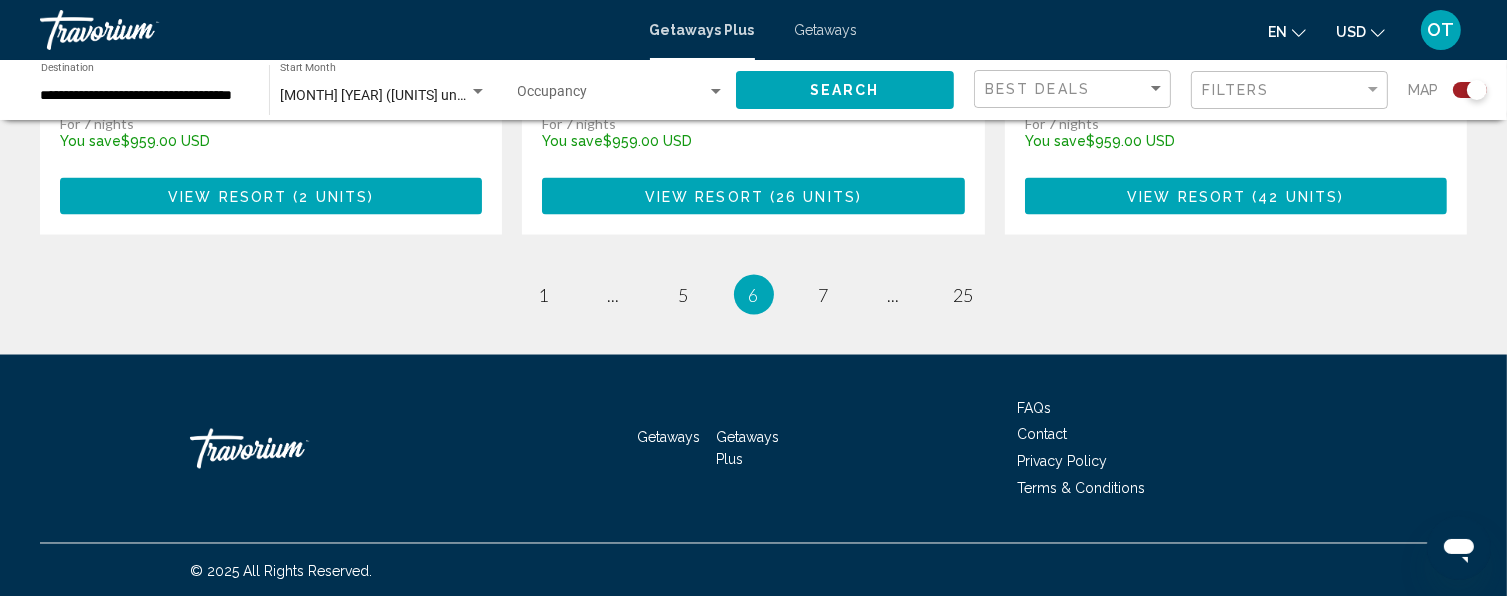 scroll, scrollTop: 3340, scrollLeft: 0, axis: vertical 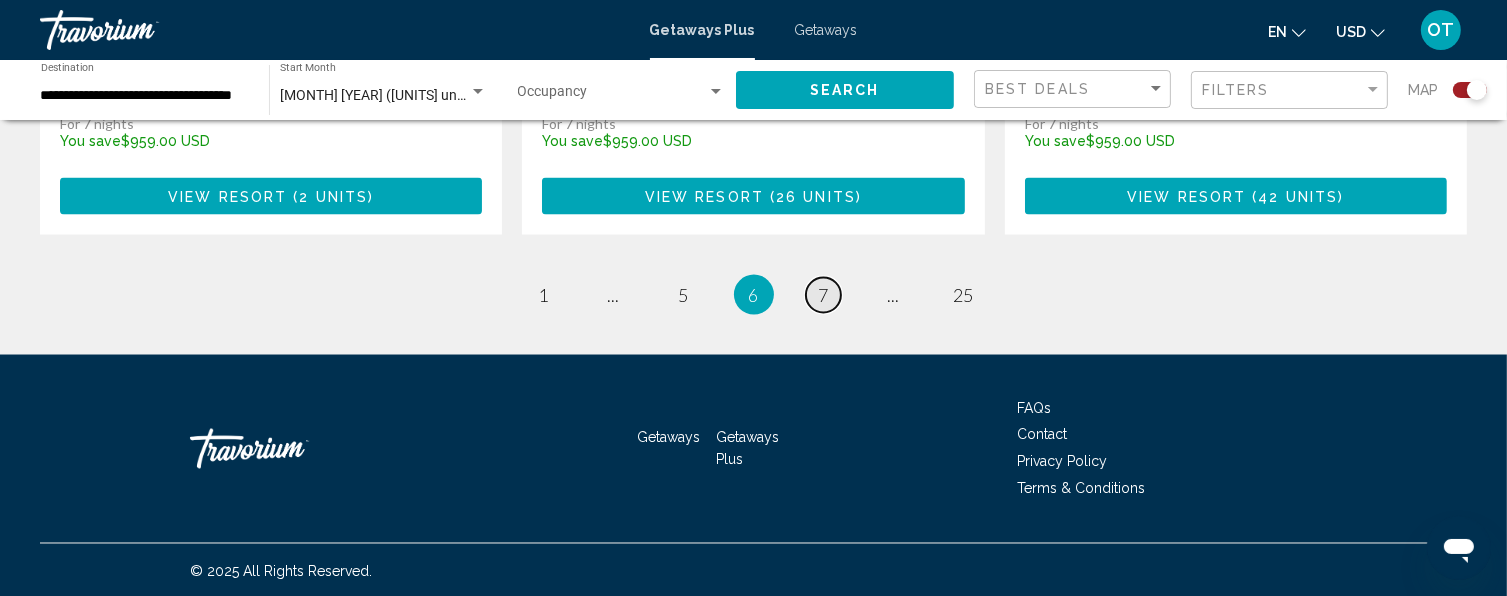 click on "7" at bounding box center (824, 295) 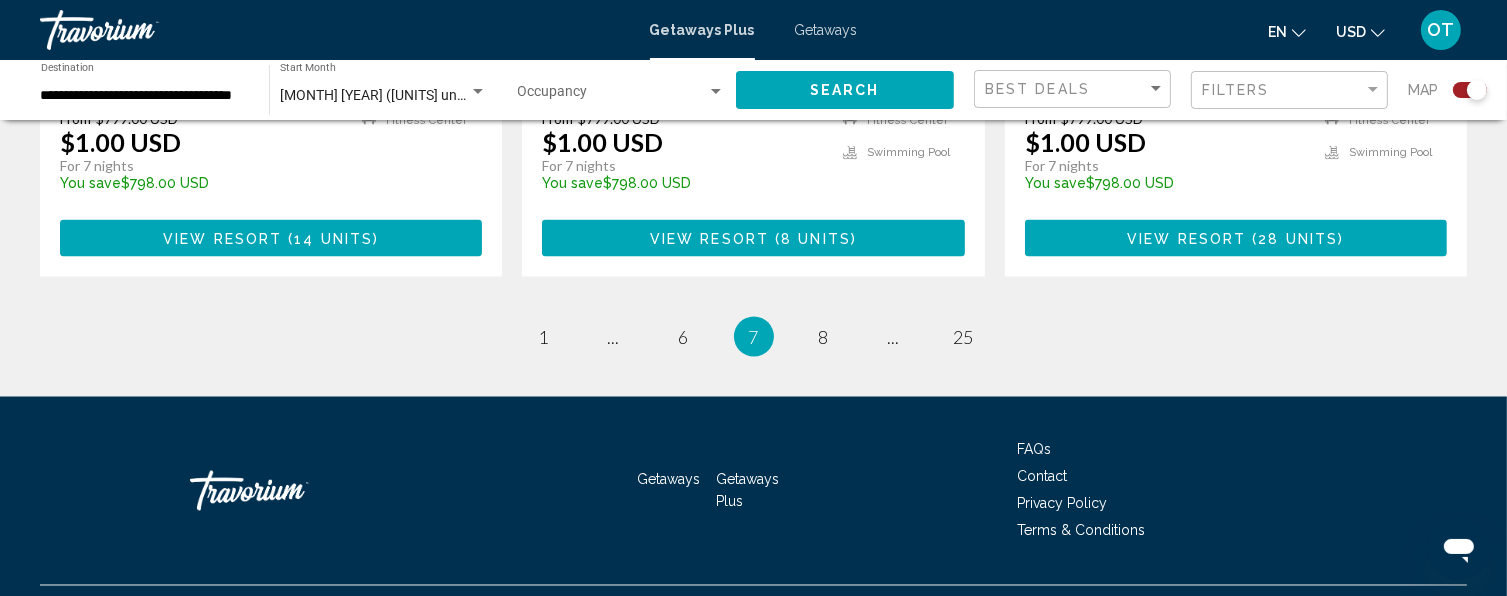 scroll, scrollTop: 3328, scrollLeft: 0, axis: vertical 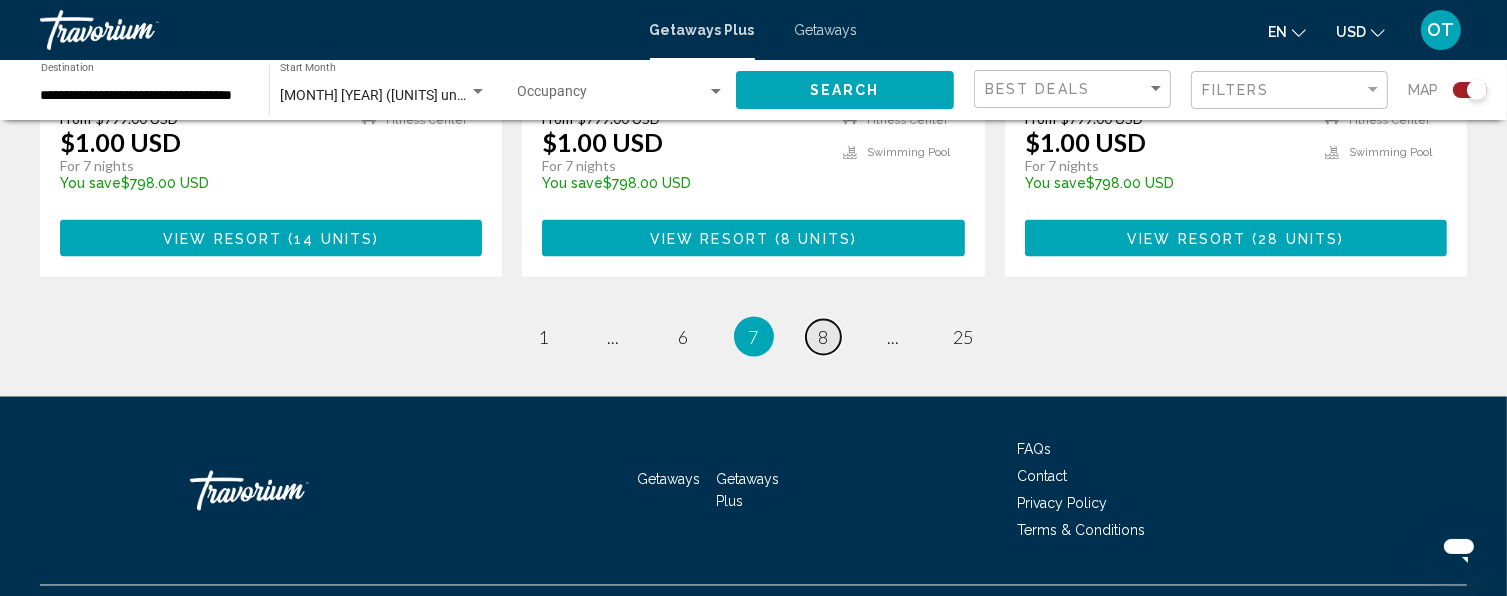 click on "8" at bounding box center (824, 337) 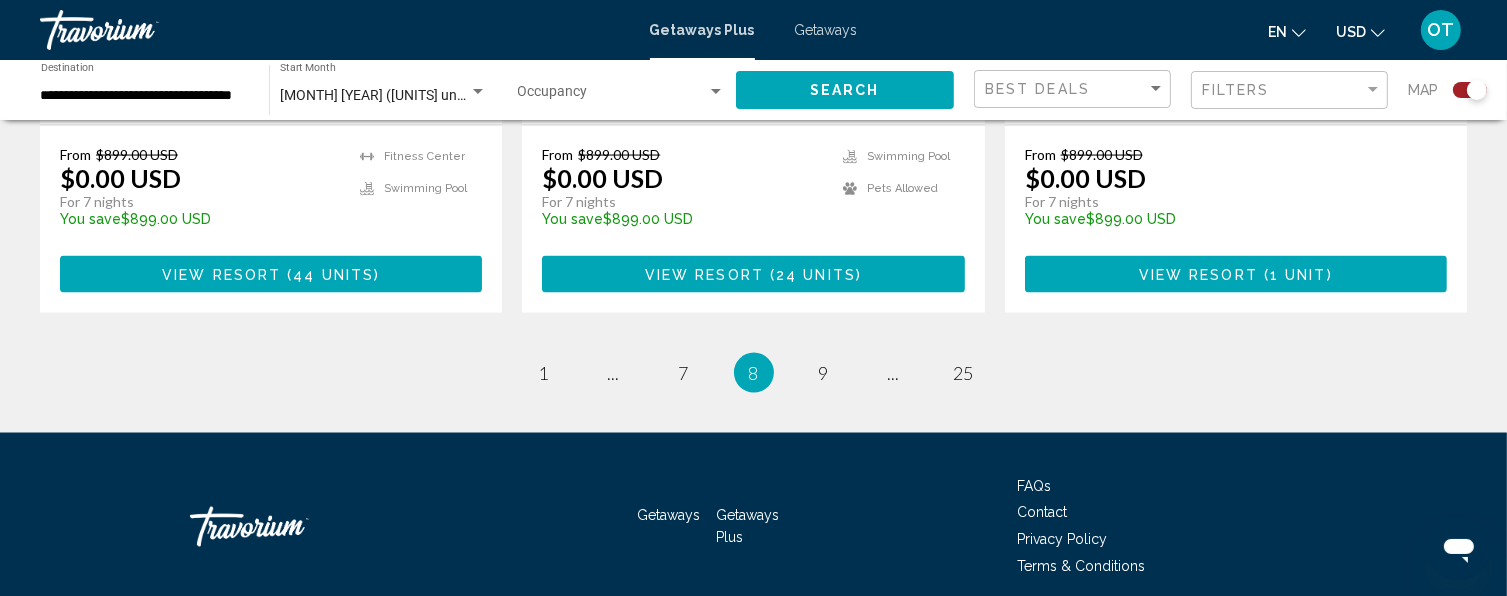 scroll, scrollTop: 3300, scrollLeft: 0, axis: vertical 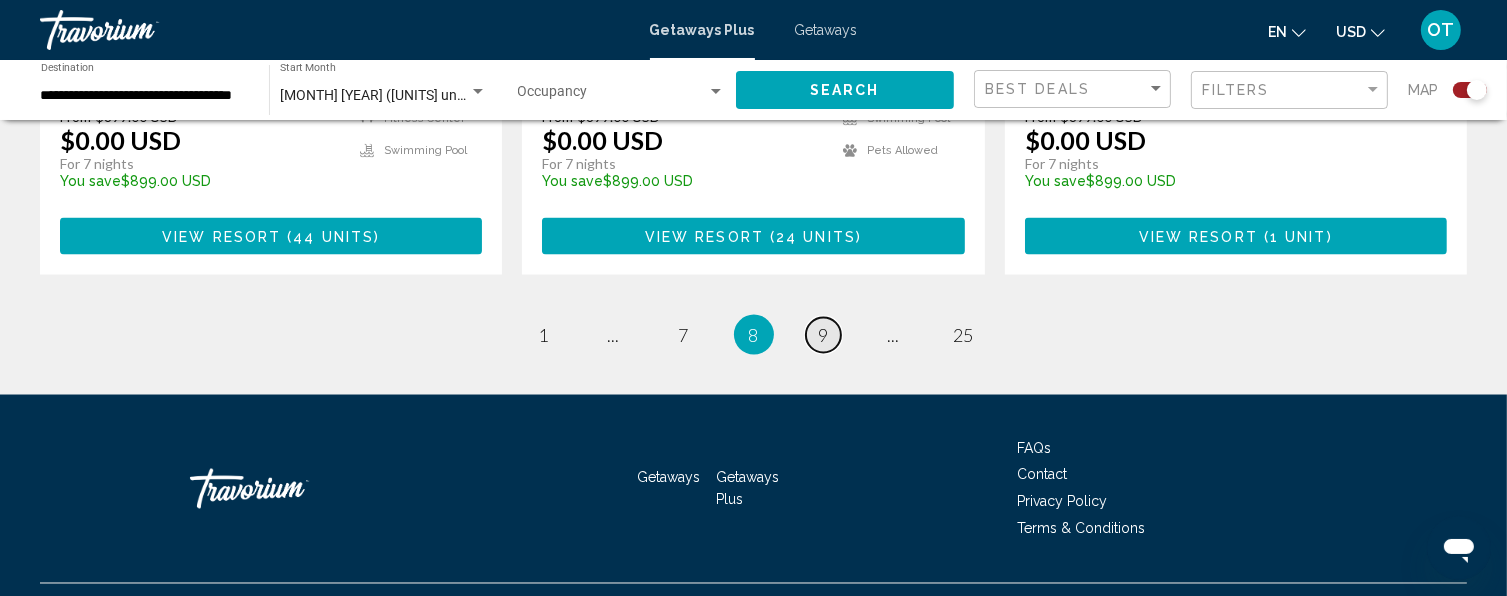 click on "page  9" at bounding box center [823, 335] 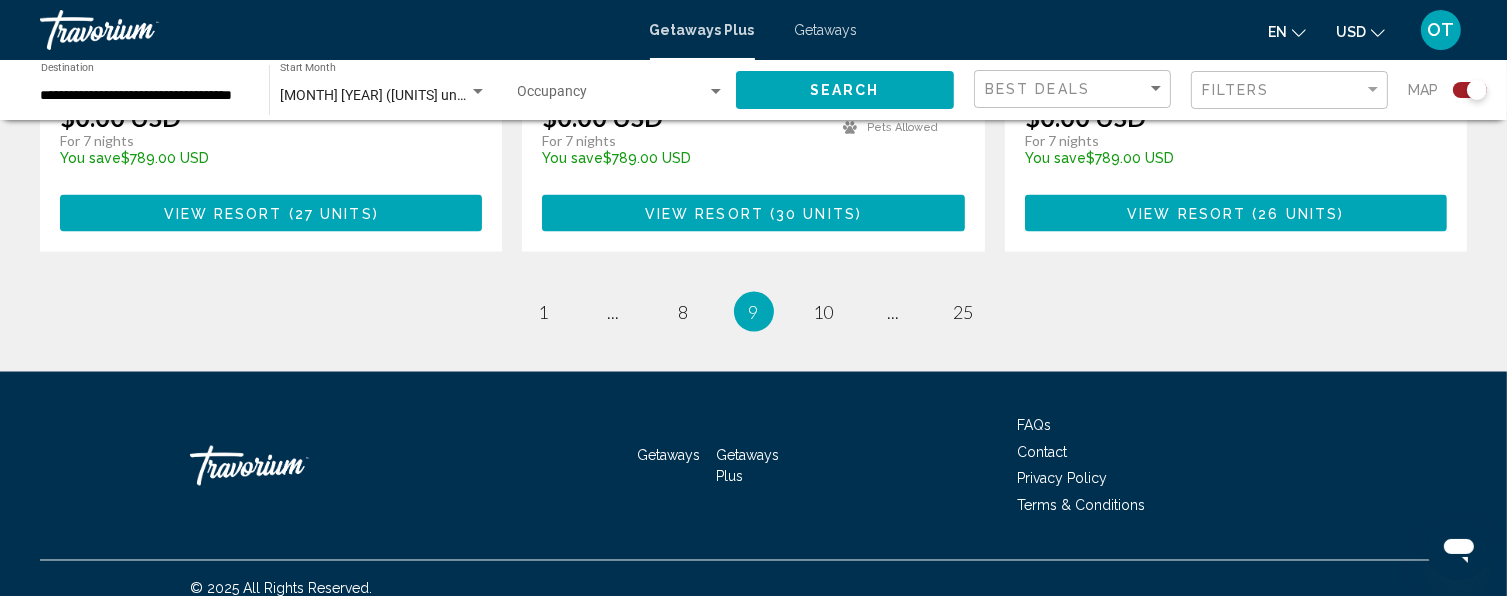scroll, scrollTop: 3300, scrollLeft: 0, axis: vertical 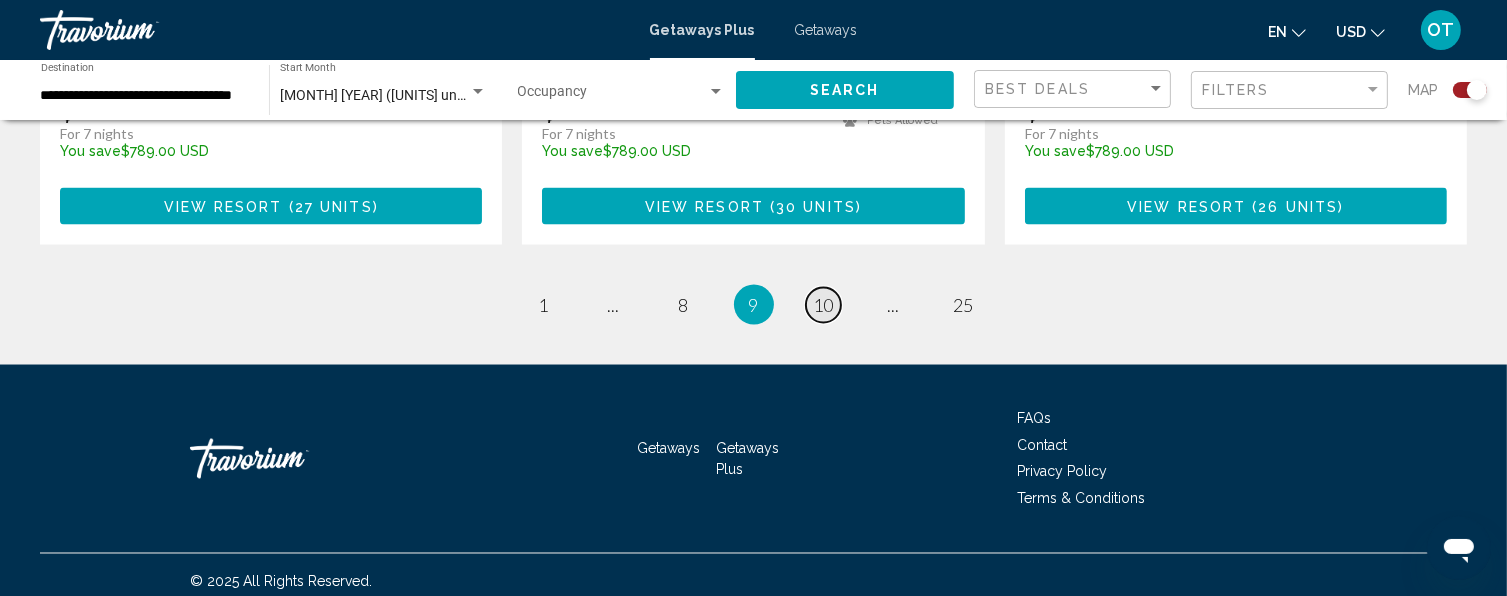 click on "10" at bounding box center (824, 305) 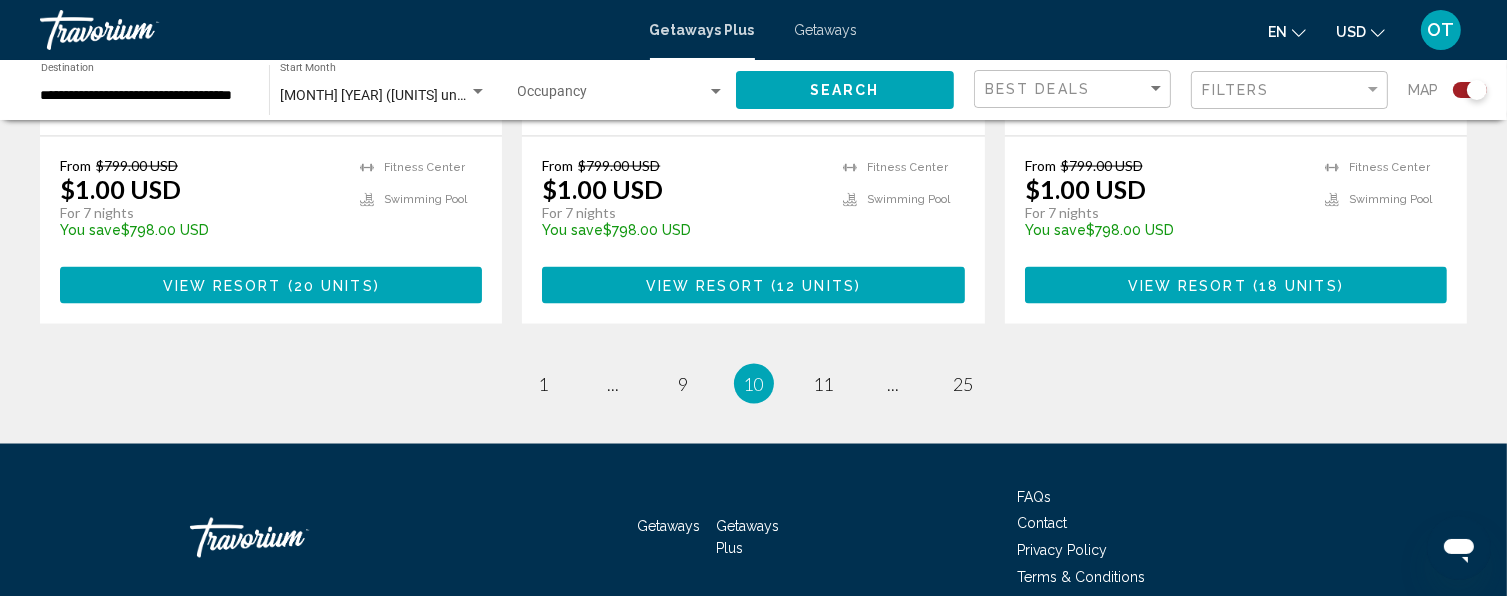 scroll, scrollTop: 3300, scrollLeft: 0, axis: vertical 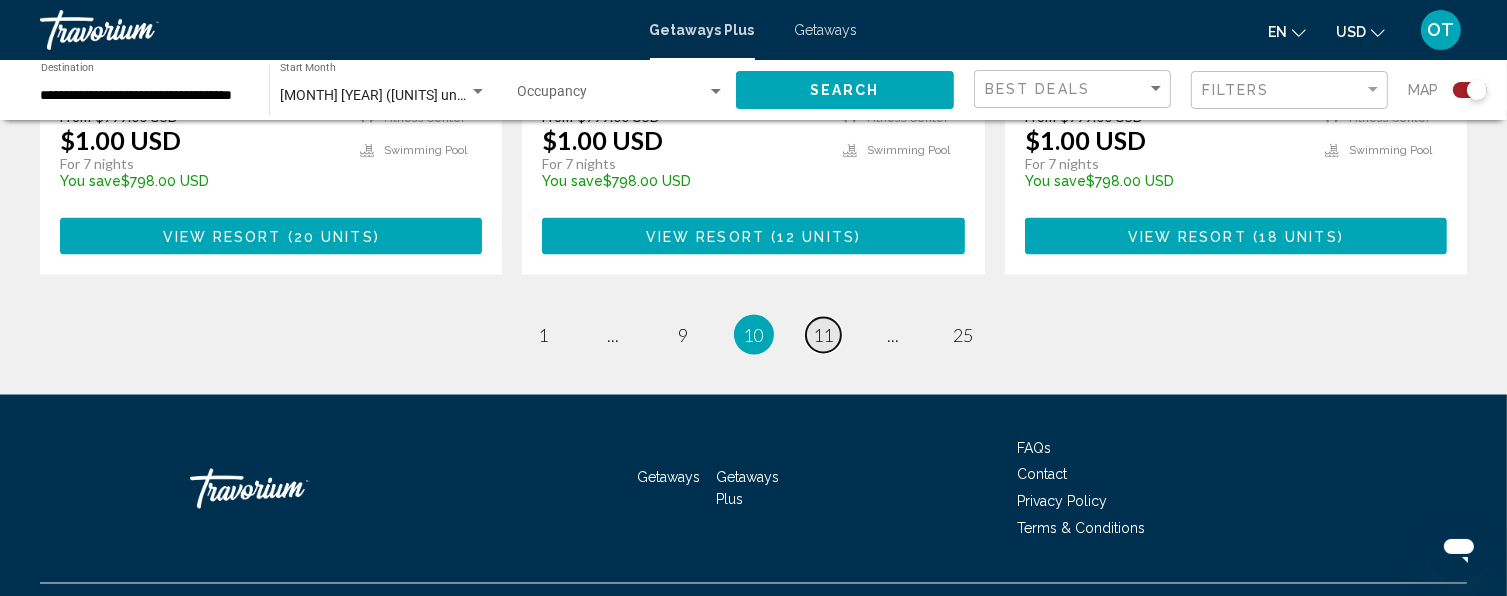 click on "11" at bounding box center (824, 335) 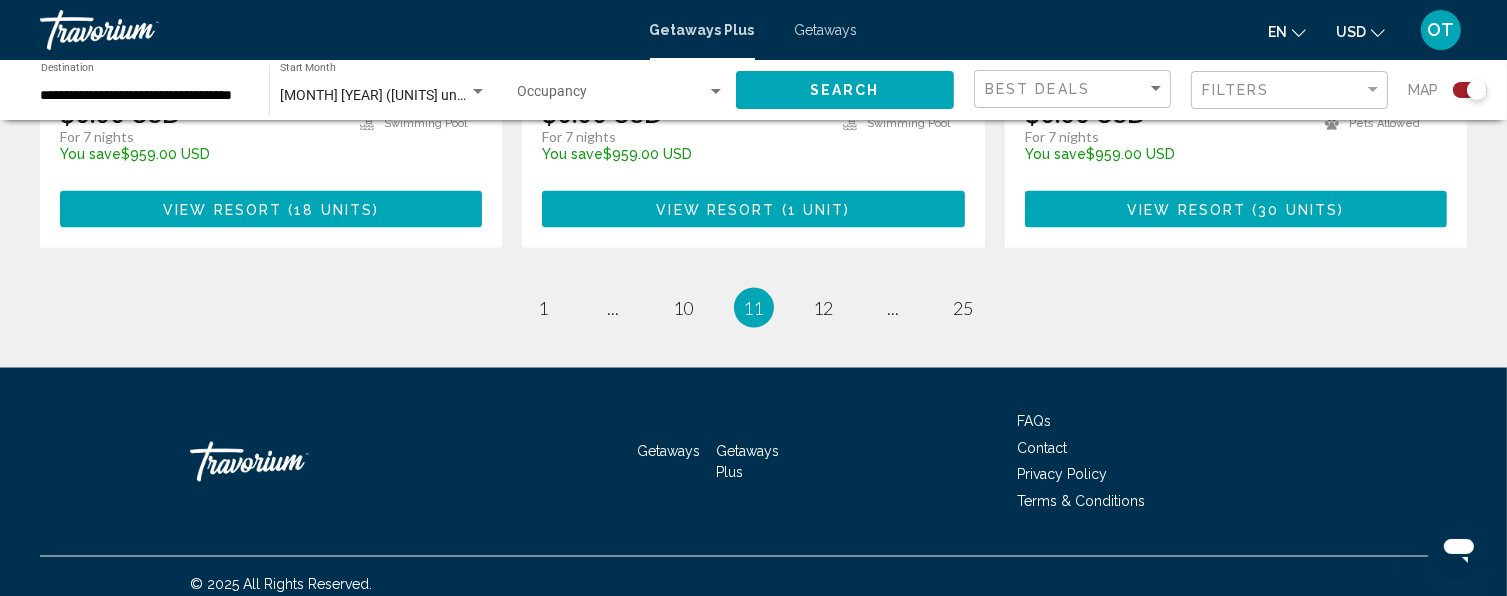 scroll, scrollTop: 3300, scrollLeft: 0, axis: vertical 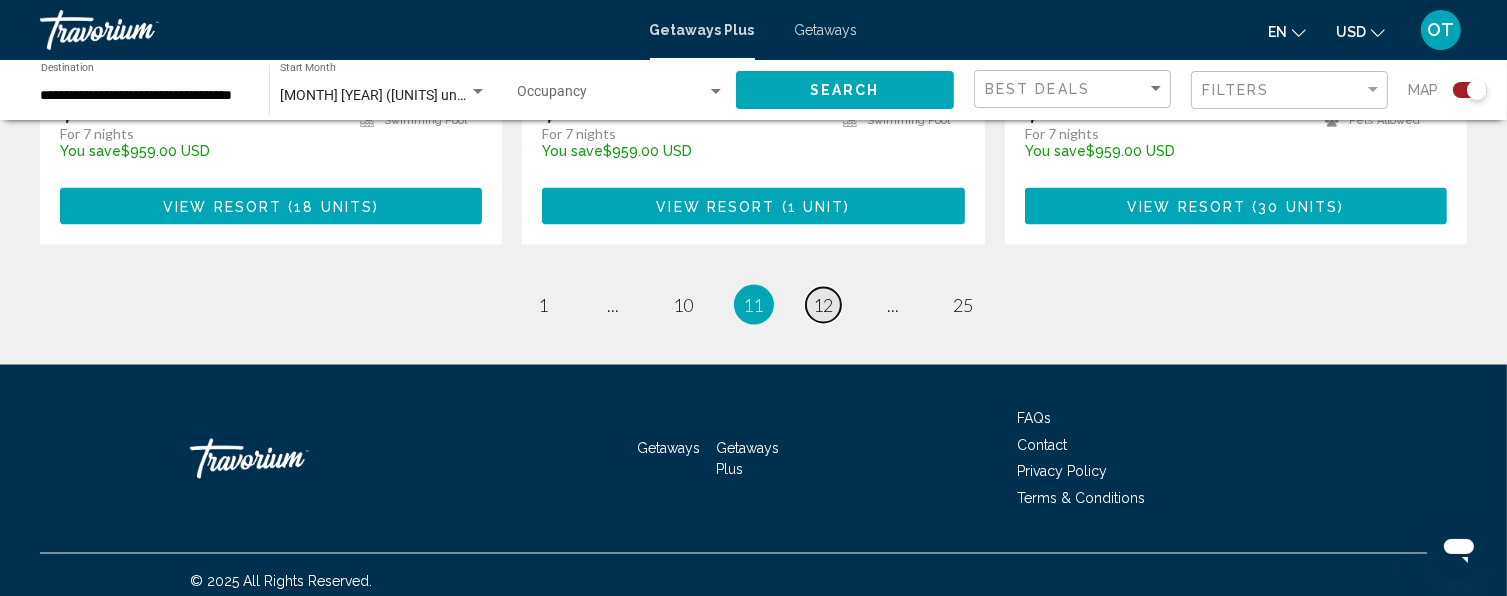 click on "12" at bounding box center [824, 305] 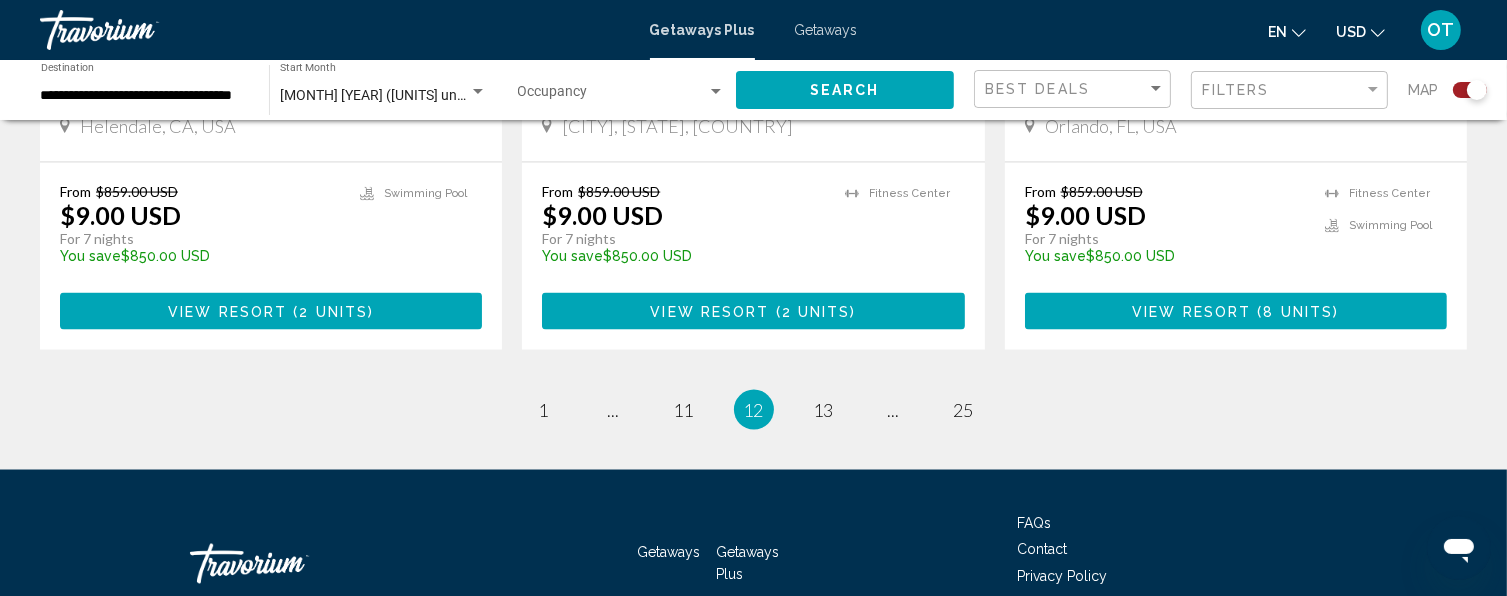 scroll, scrollTop: 3300, scrollLeft: 0, axis: vertical 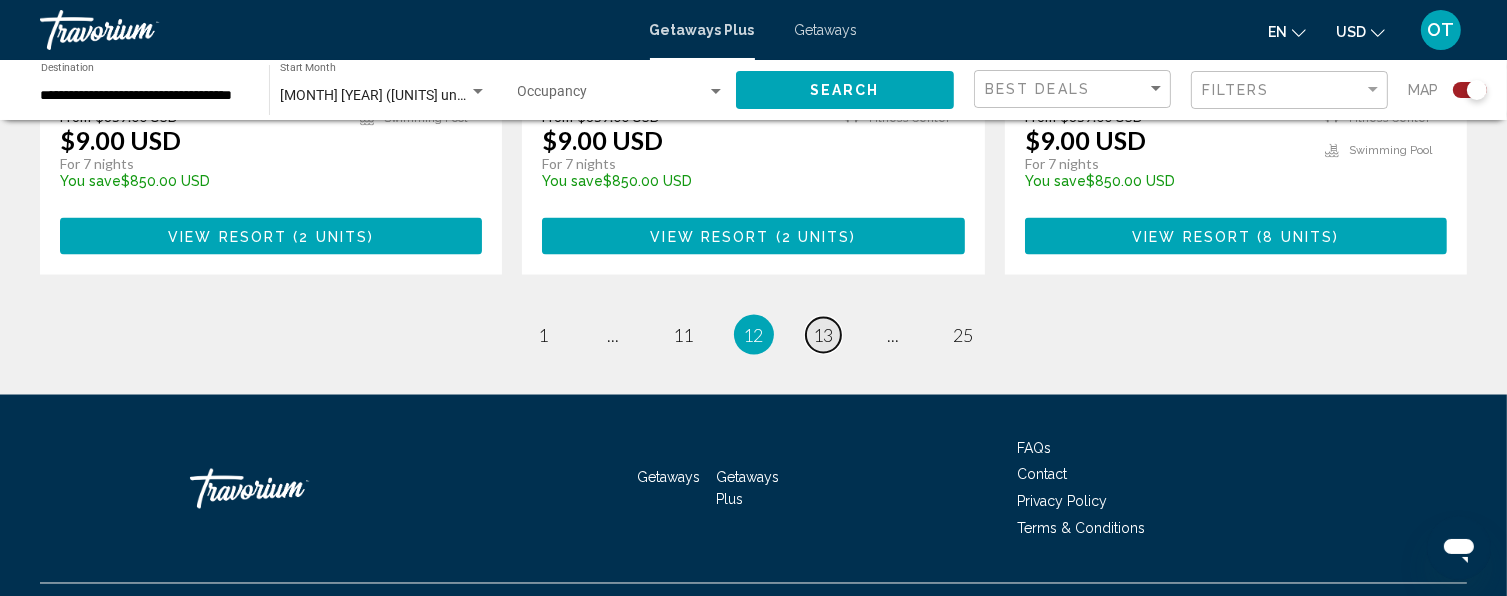 click on "13" at bounding box center (824, 335) 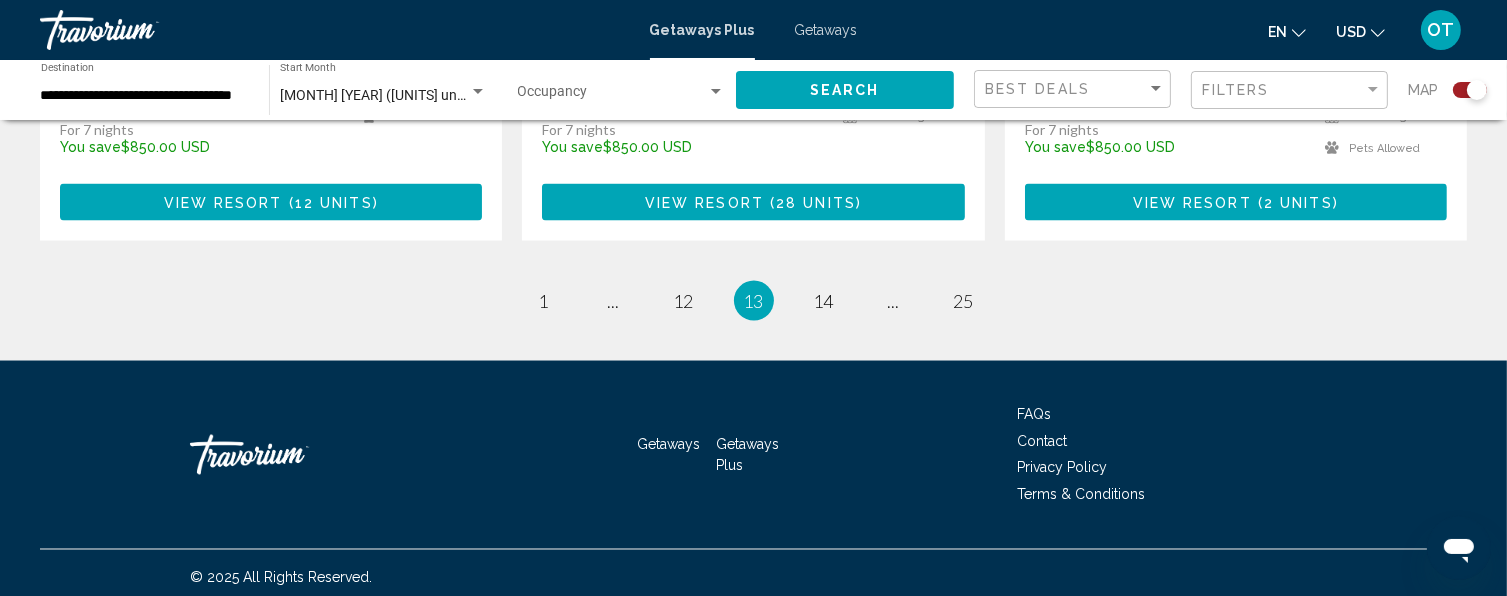 scroll, scrollTop: 3311, scrollLeft: 0, axis: vertical 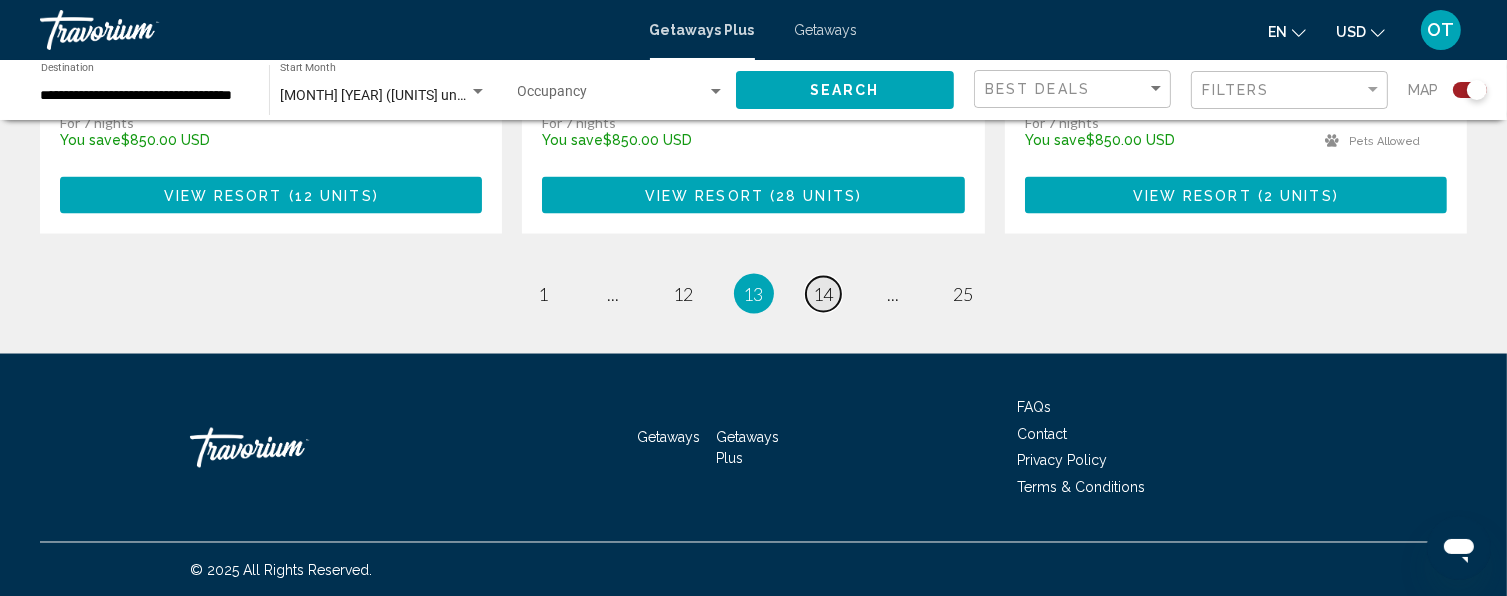 click on "14" at bounding box center [824, 294] 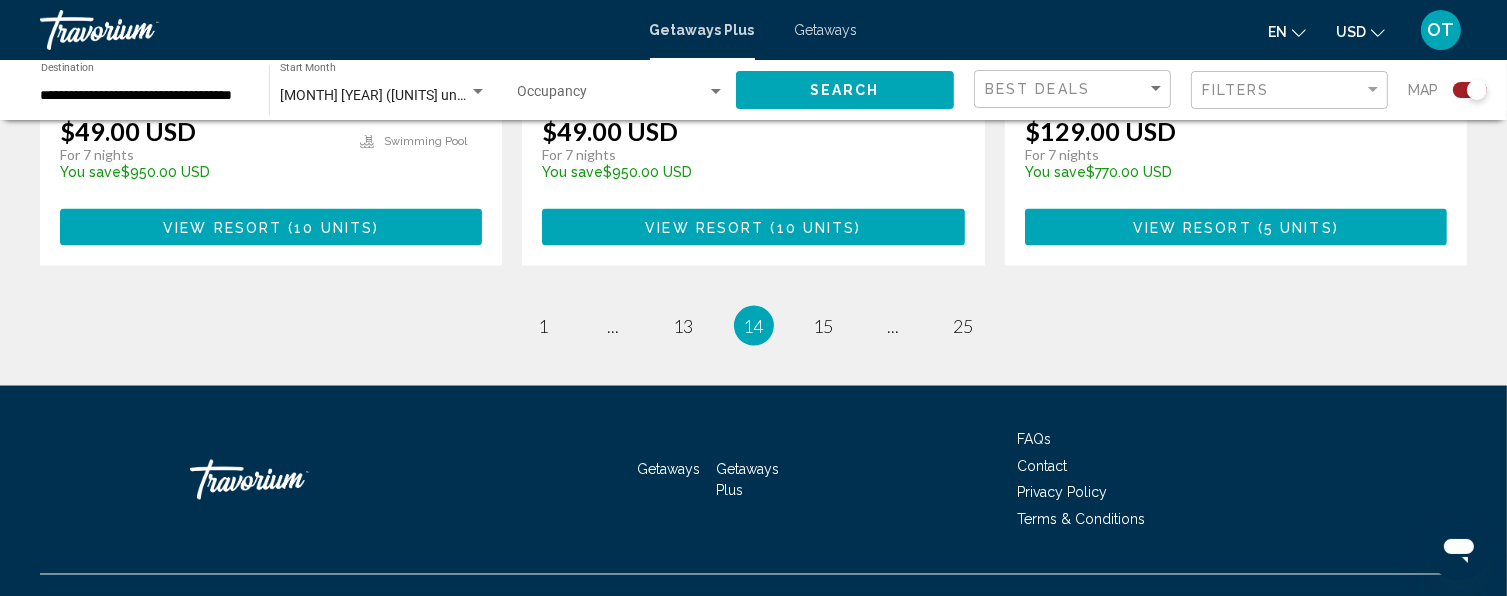 scroll, scrollTop: 3300, scrollLeft: 0, axis: vertical 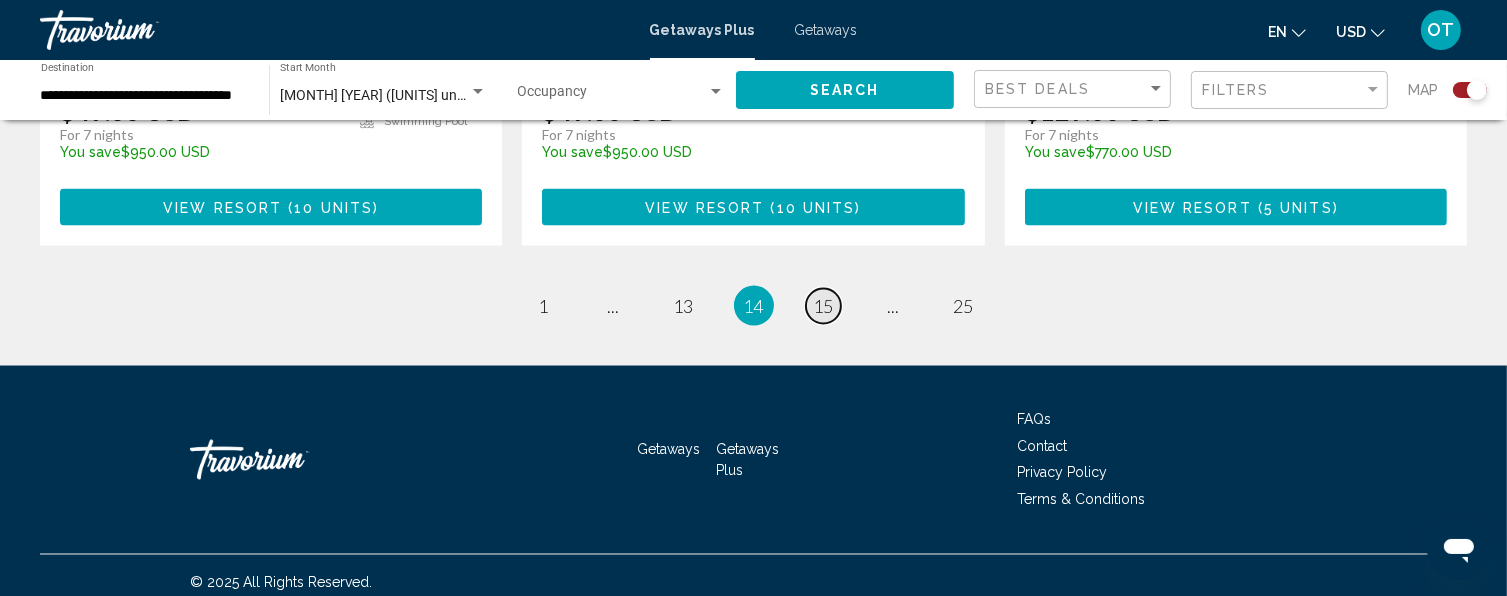 click on "15" at bounding box center (824, 306) 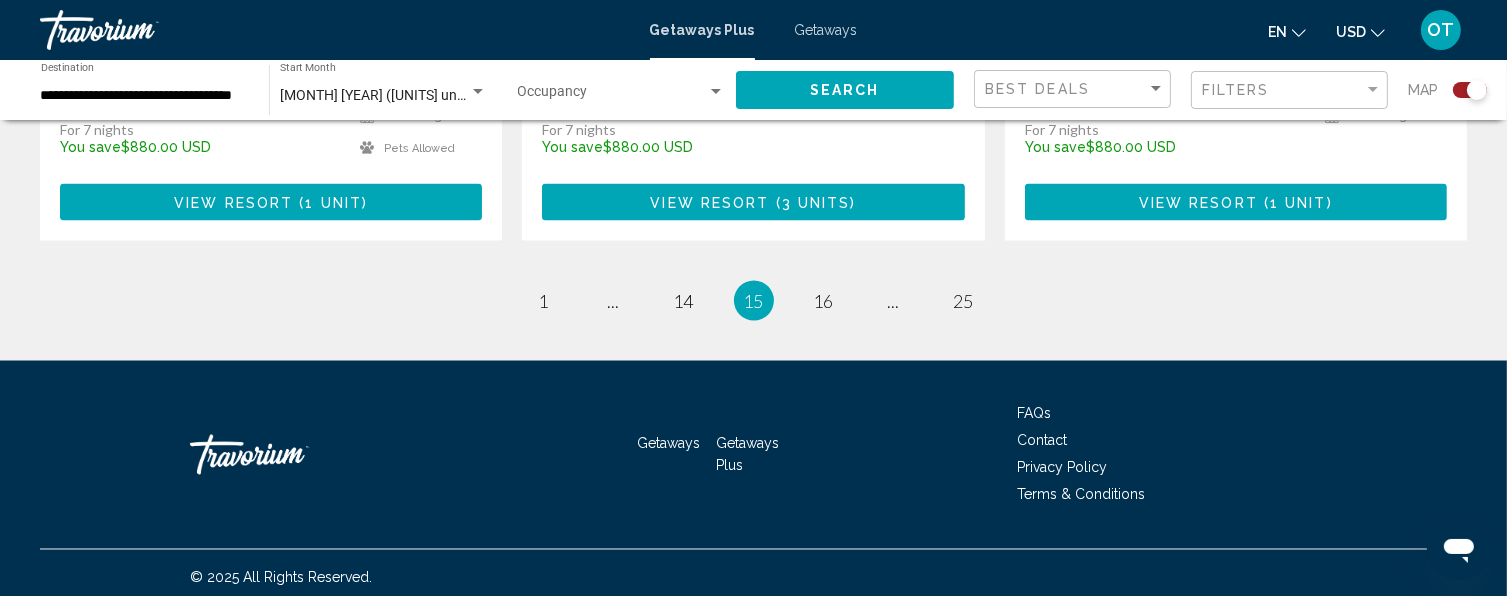 scroll, scrollTop: 3371, scrollLeft: 0, axis: vertical 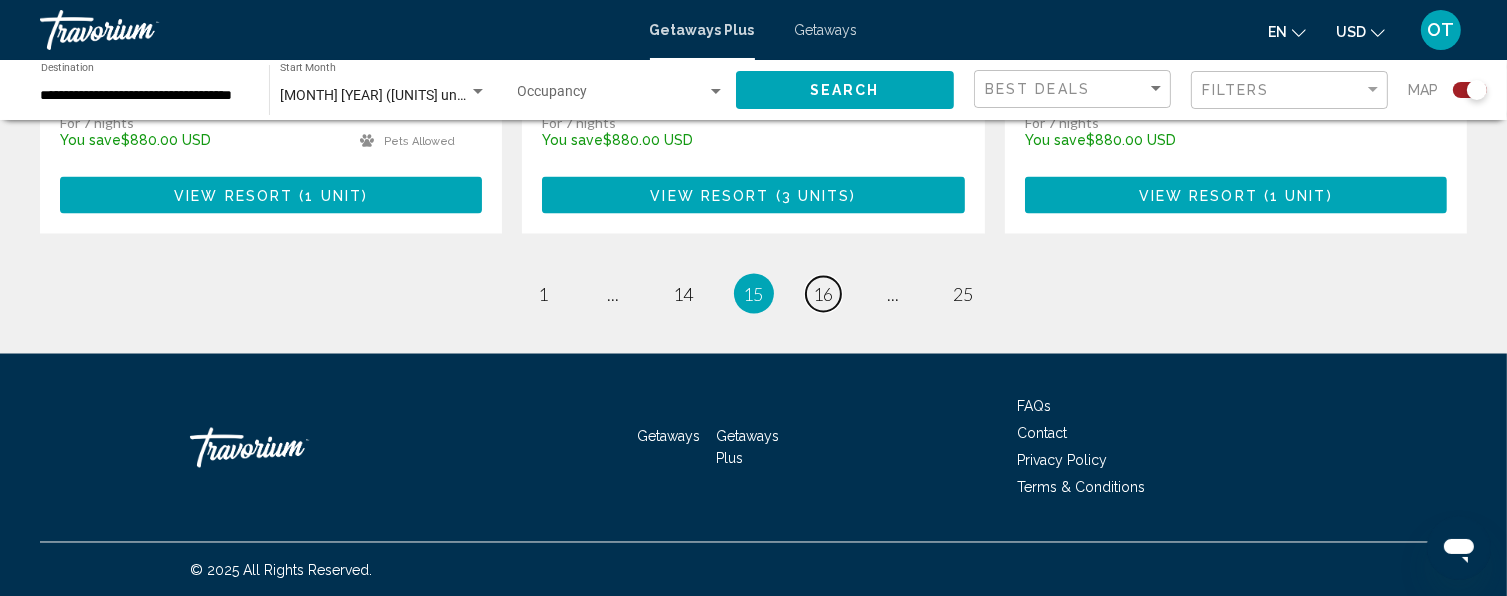 click on "page  16" at bounding box center [823, 294] 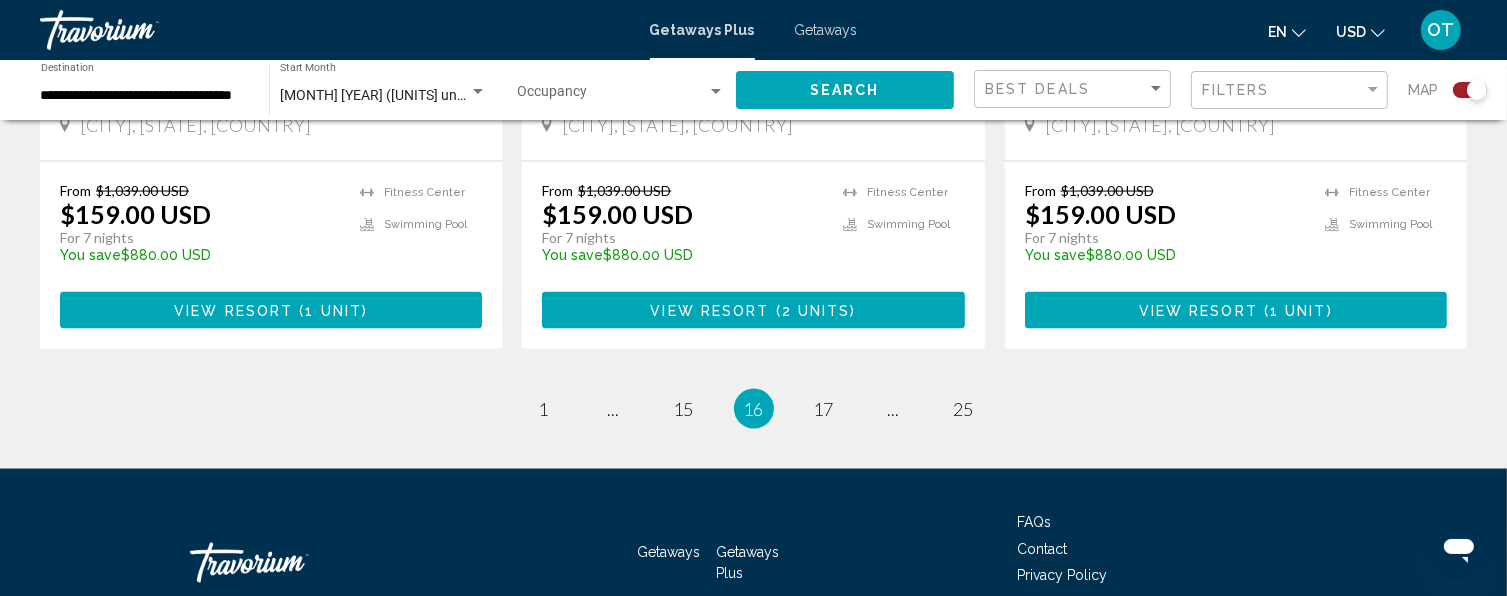 scroll, scrollTop: 3200, scrollLeft: 0, axis: vertical 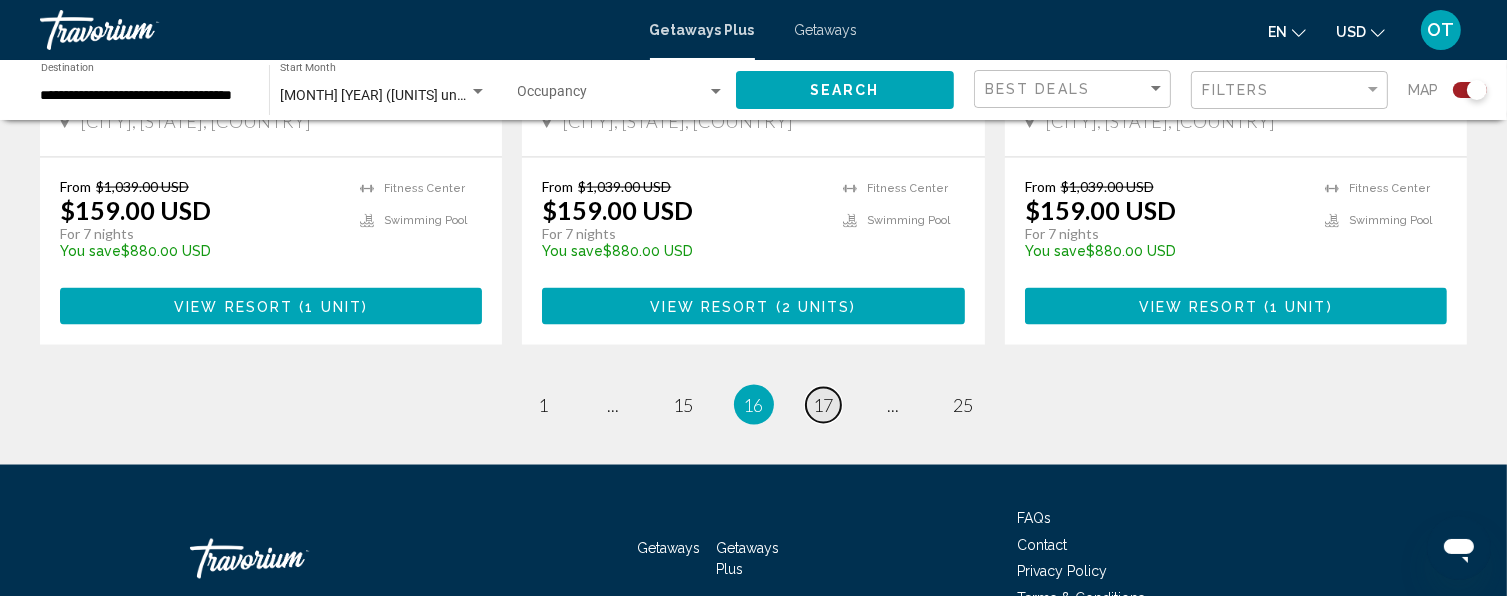 click on "17" at bounding box center (824, 405) 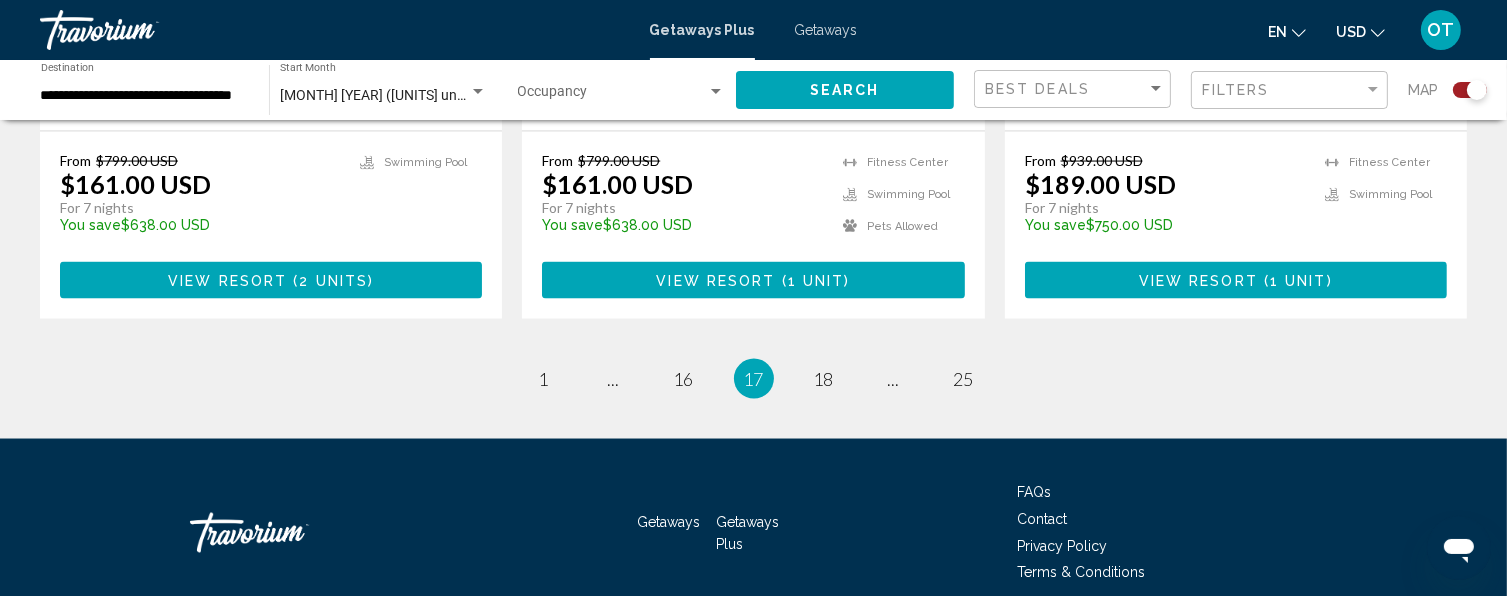 scroll, scrollTop: 3200, scrollLeft: 0, axis: vertical 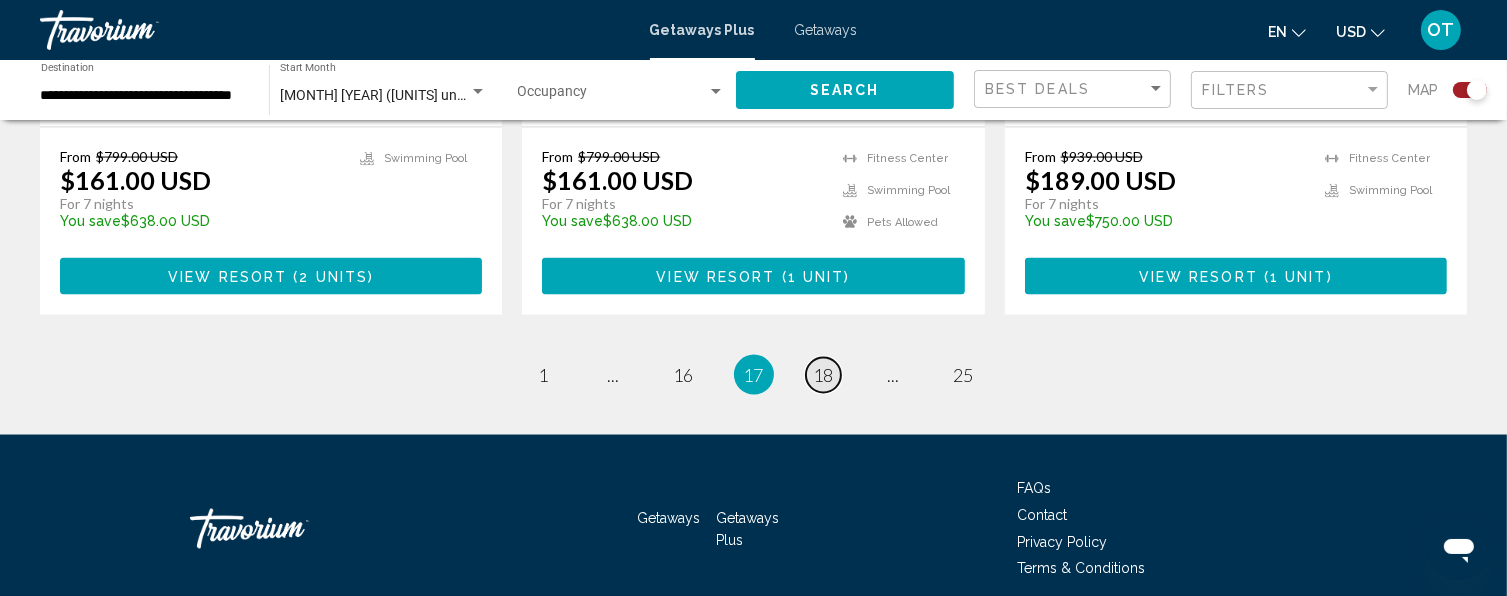 click on "18" at bounding box center [824, 375] 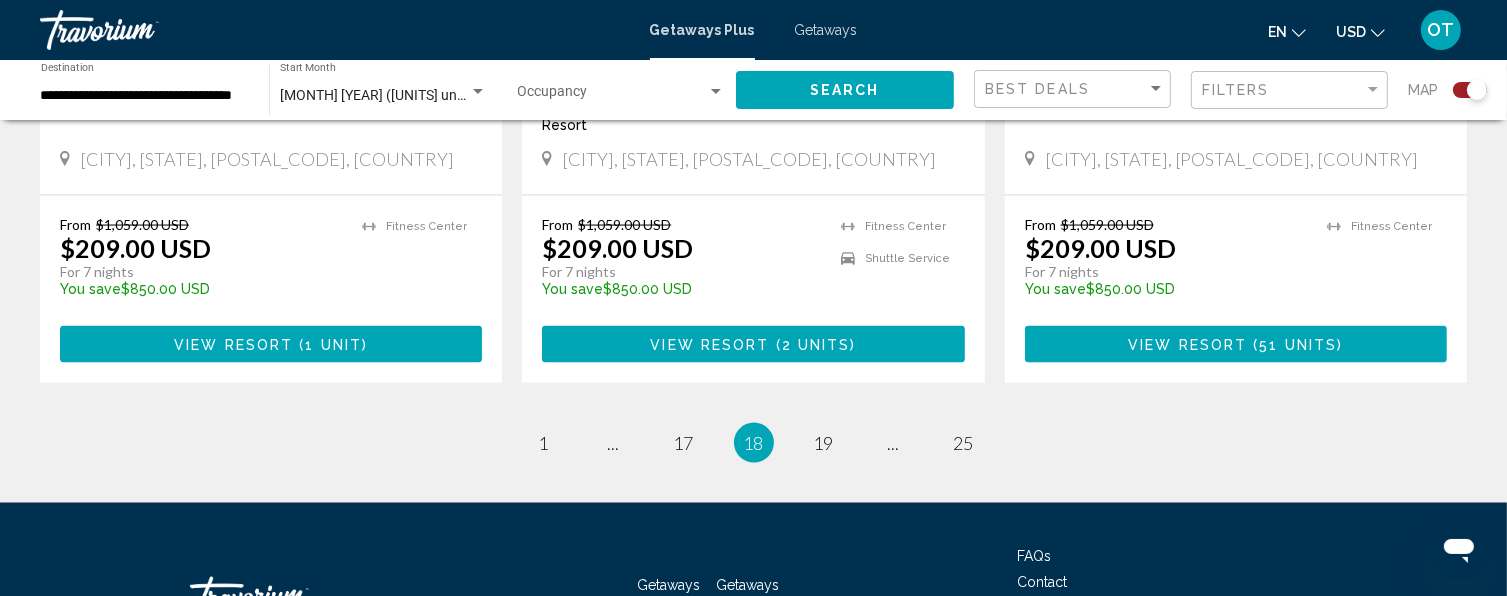 scroll, scrollTop: 3200, scrollLeft: 0, axis: vertical 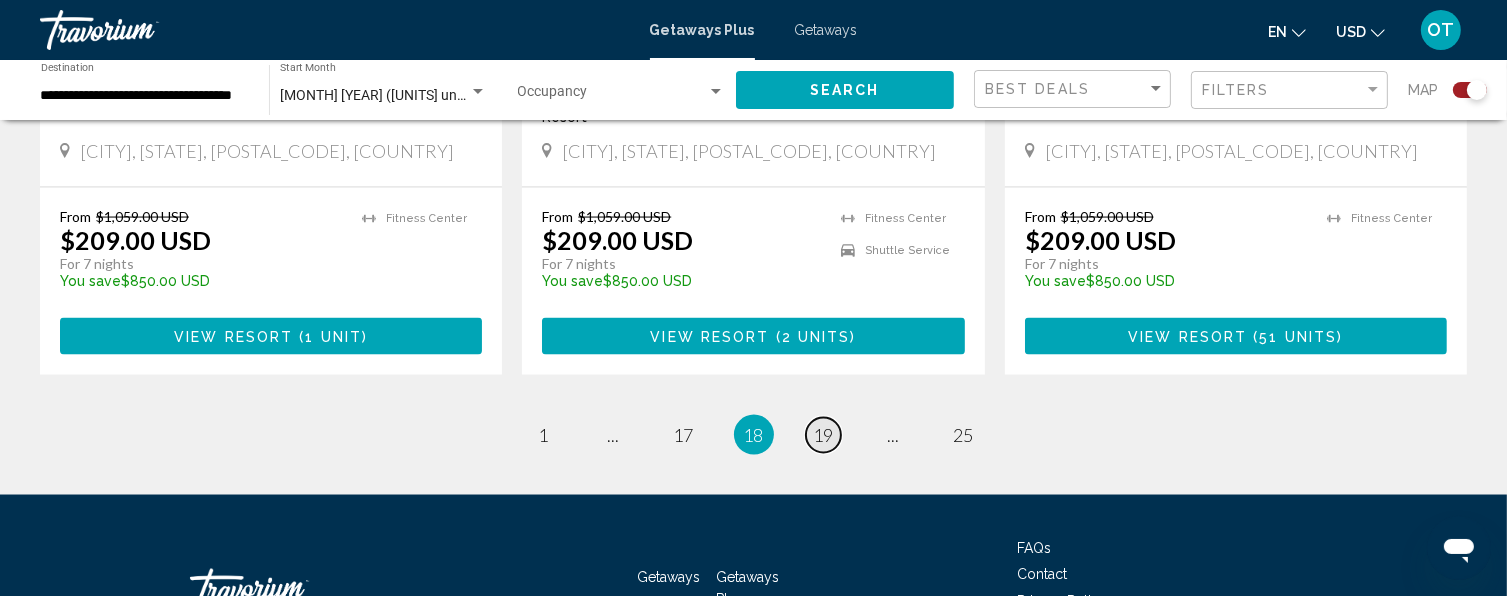 click on "19" at bounding box center (824, 435) 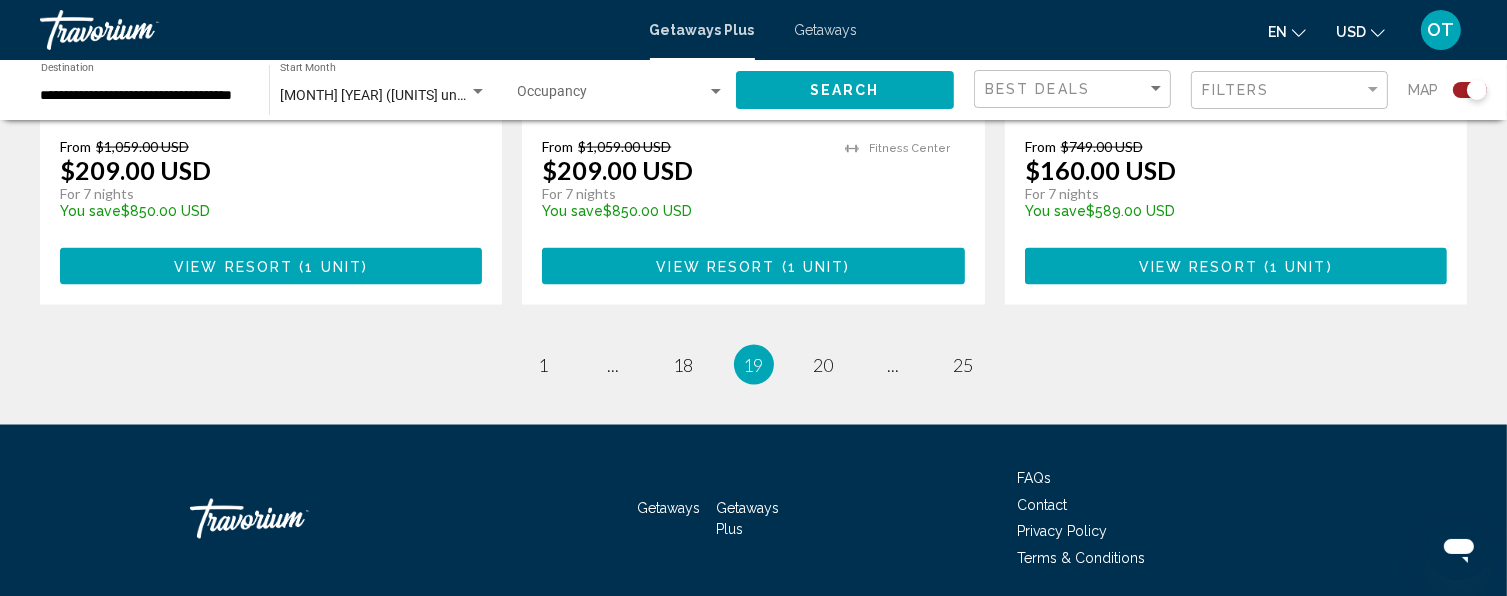scroll, scrollTop: 3311, scrollLeft: 0, axis: vertical 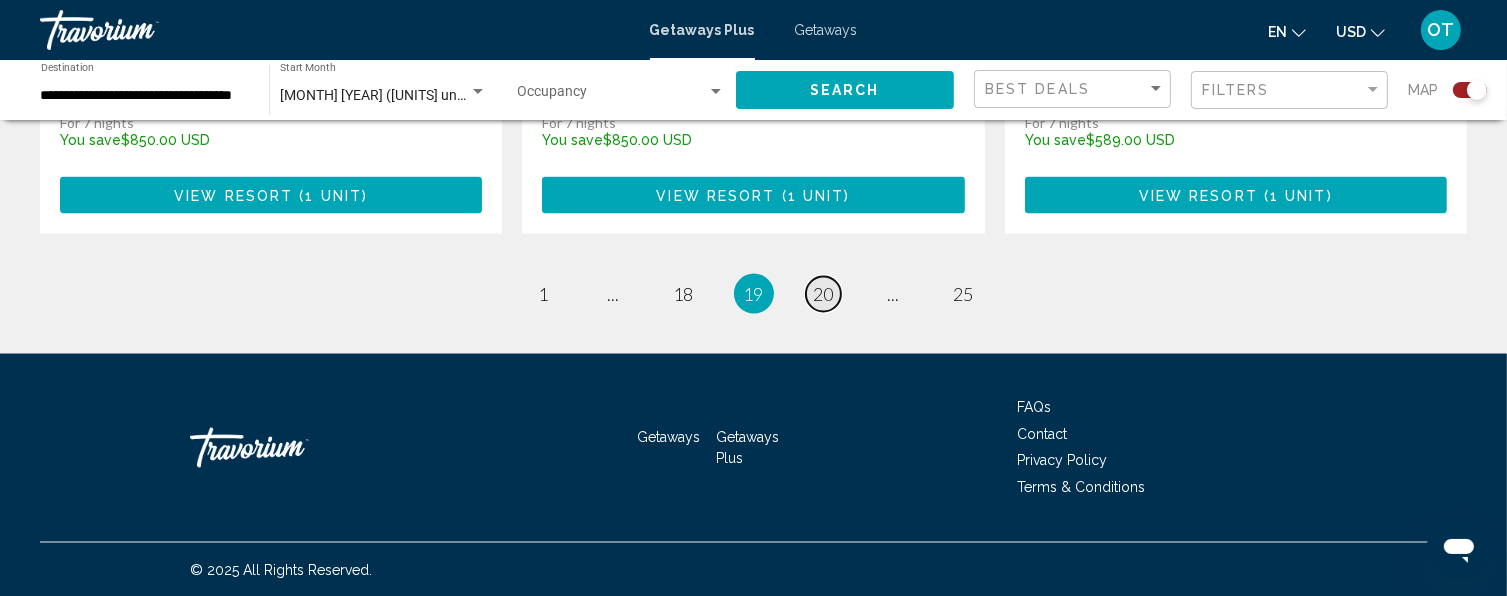 click on "20" at bounding box center [824, 294] 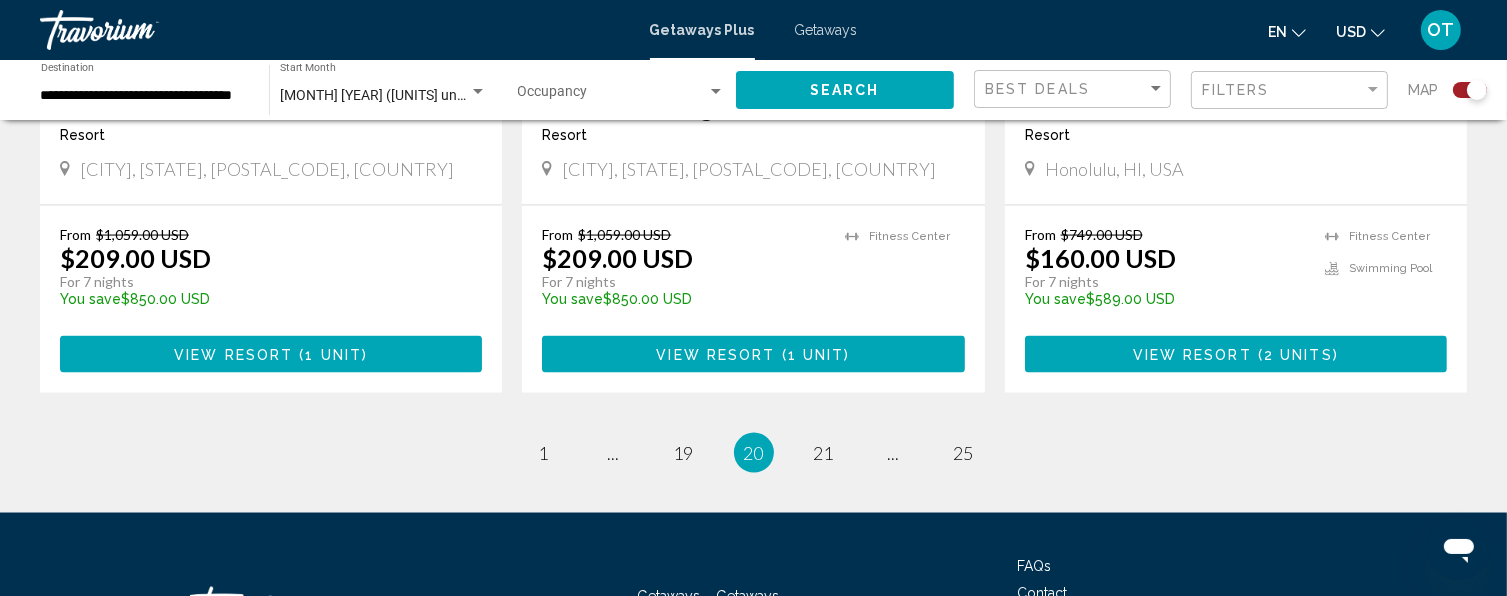 scroll, scrollTop: 3200, scrollLeft: 0, axis: vertical 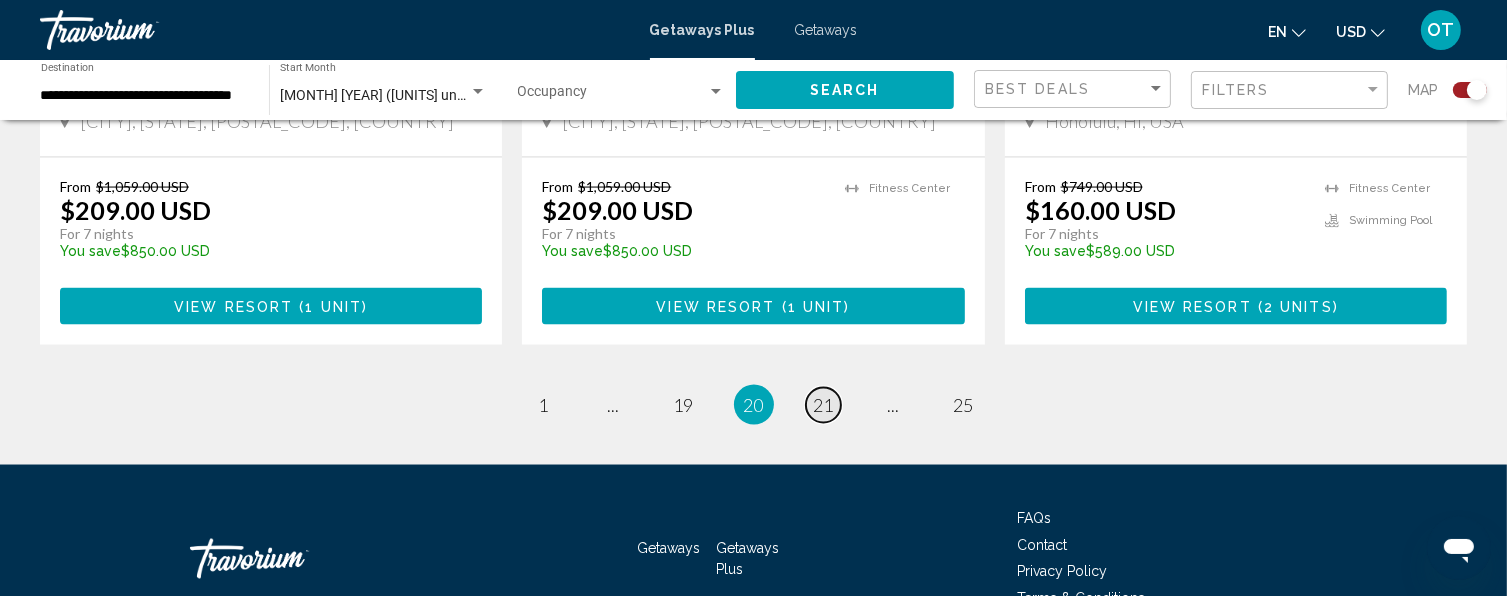 click on "21" at bounding box center [824, 405] 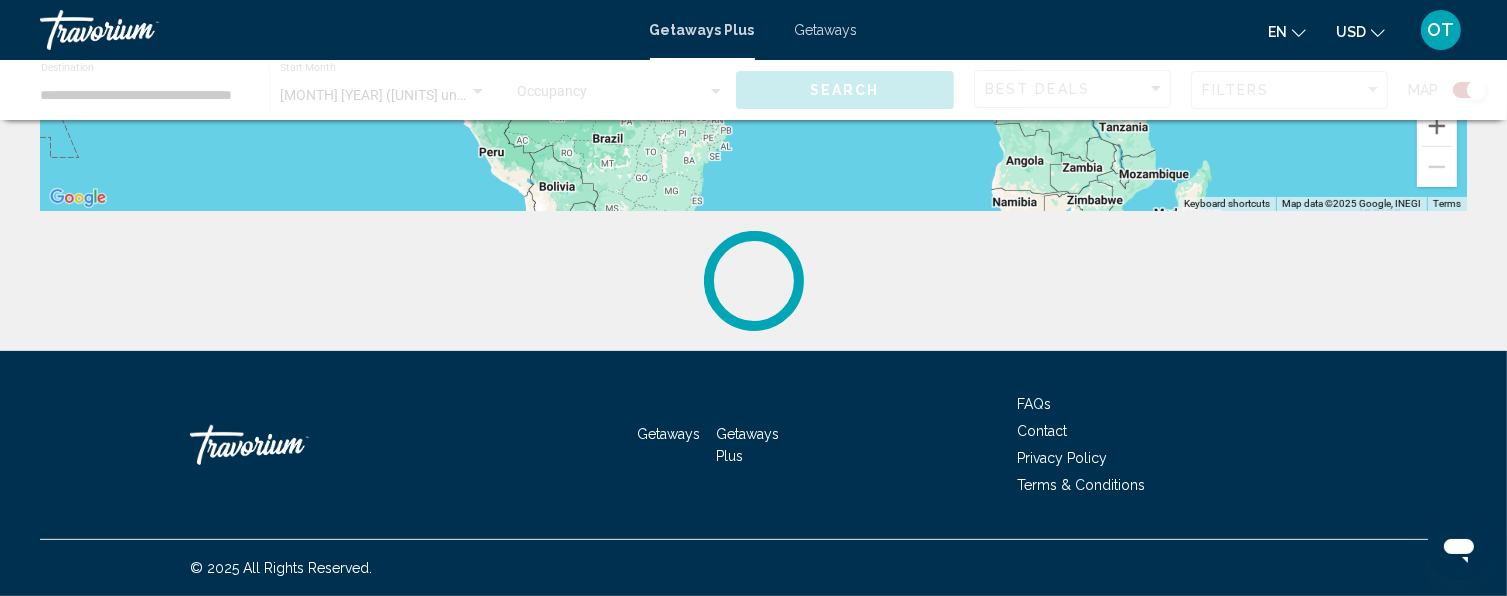 scroll, scrollTop: 0, scrollLeft: 0, axis: both 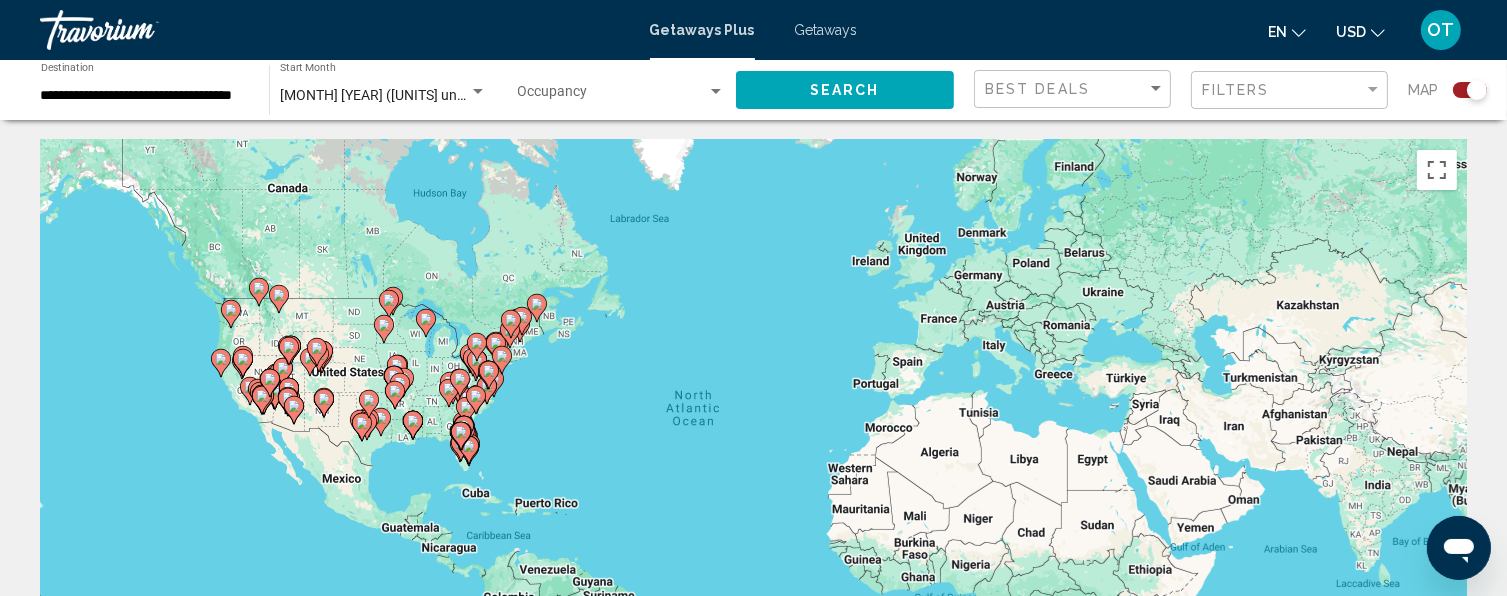 click 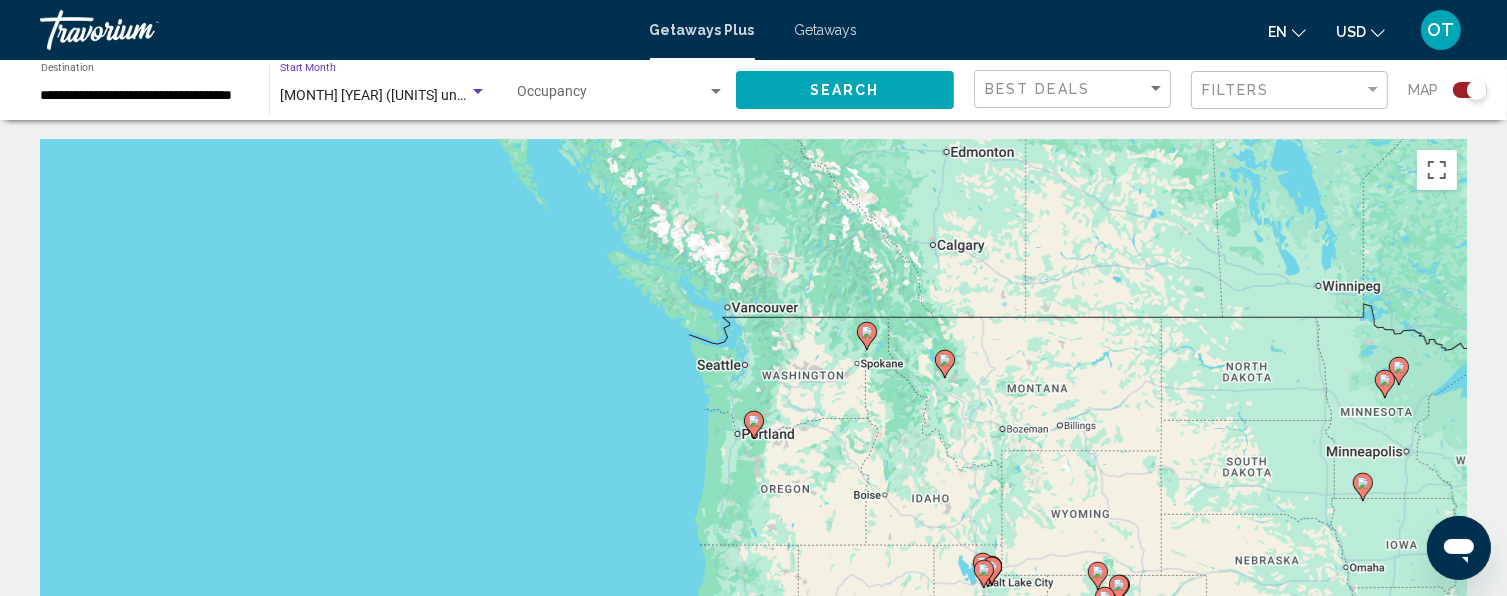 click on "[MONTH] [YEAR] ([UNITS] units available)" at bounding box center (407, 95) 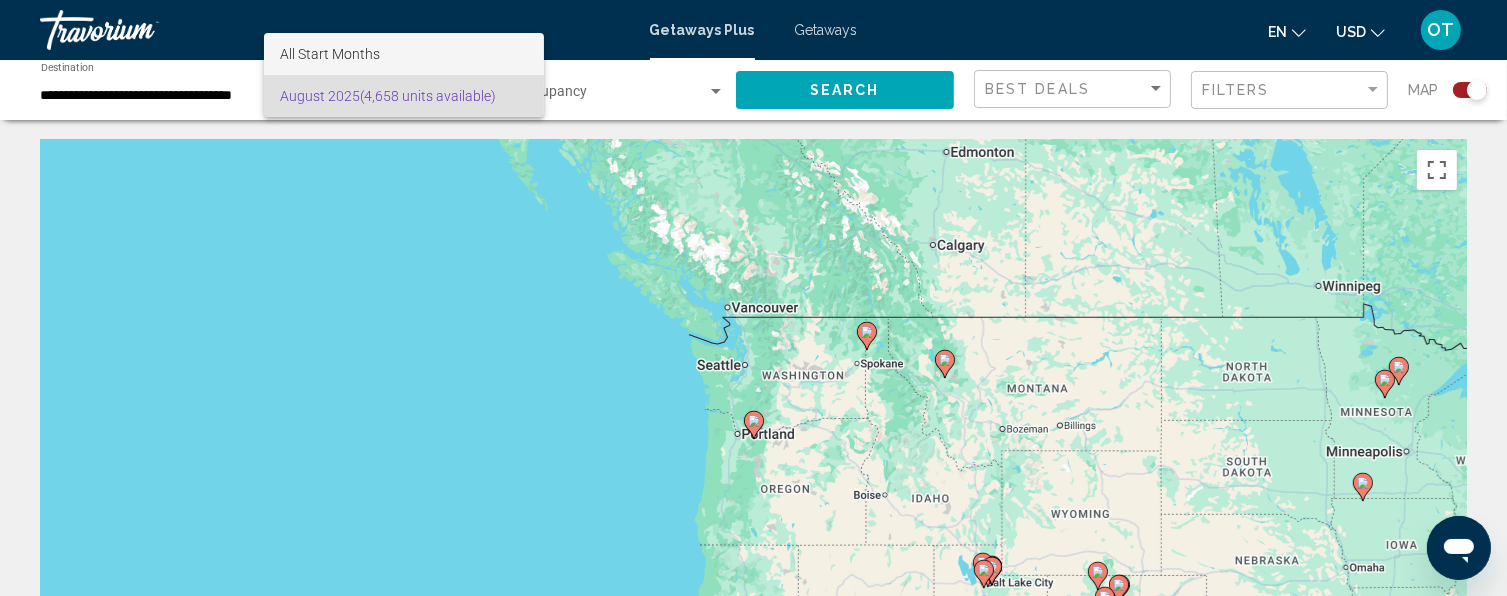 click on "All Start Months" at bounding box center [330, 54] 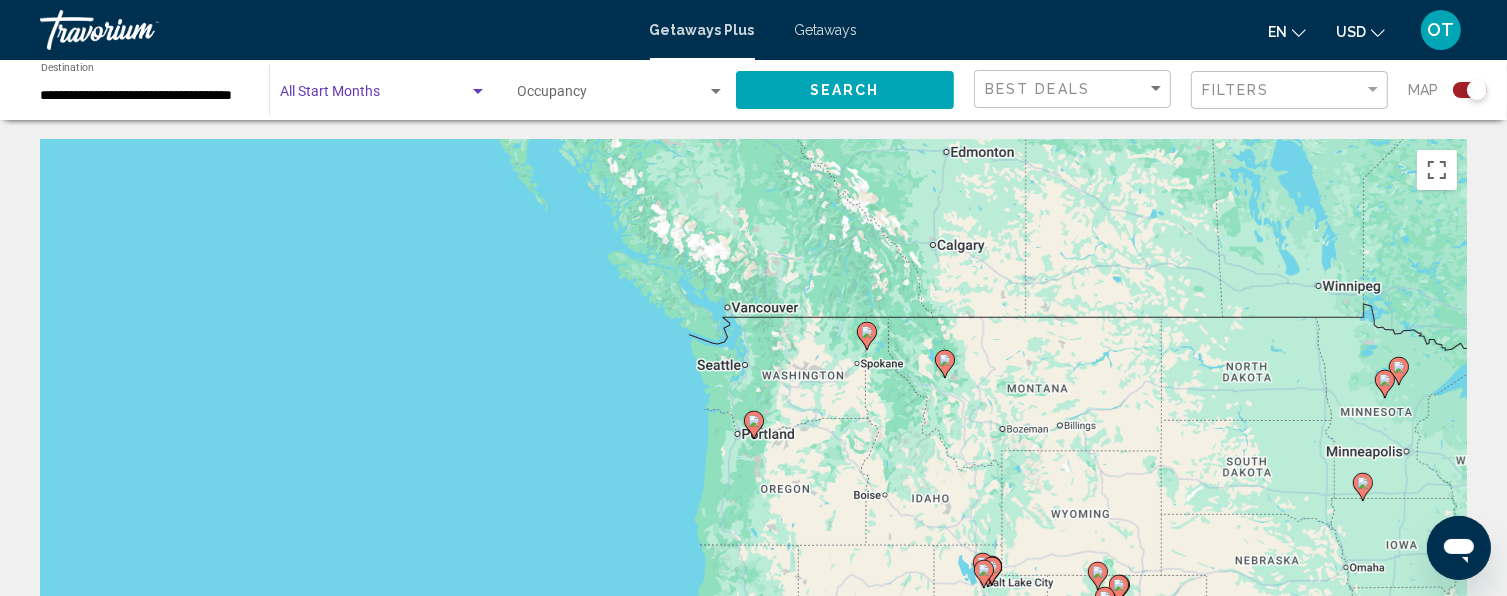 click at bounding box center [478, 91] 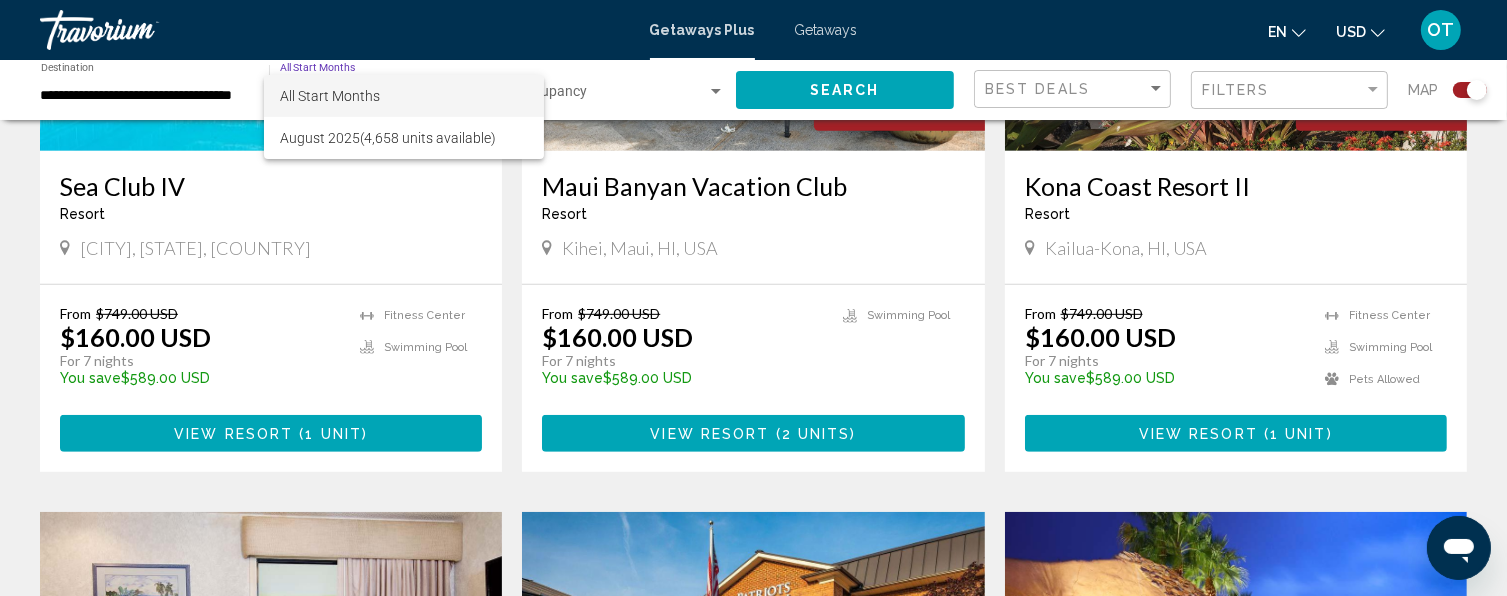 scroll, scrollTop: 1000, scrollLeft: 0, axis: vertical 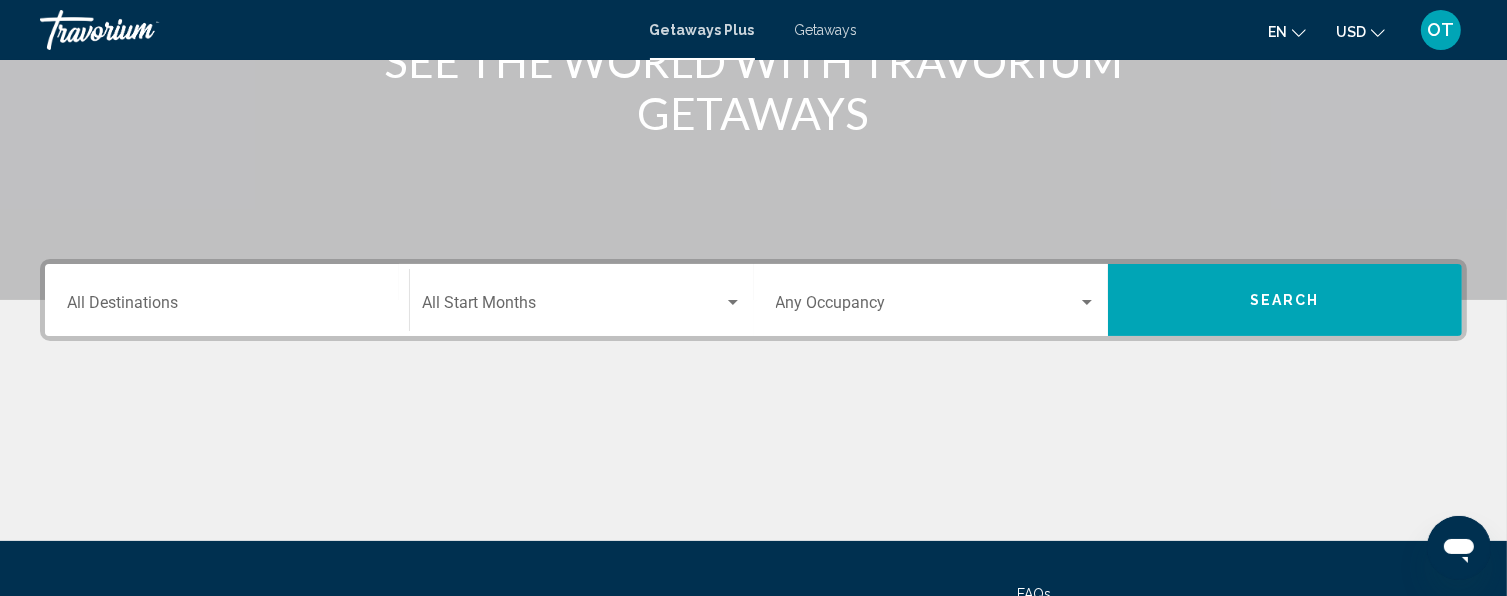 click on "Destination All Destinations" at bounding box center (227, 300) 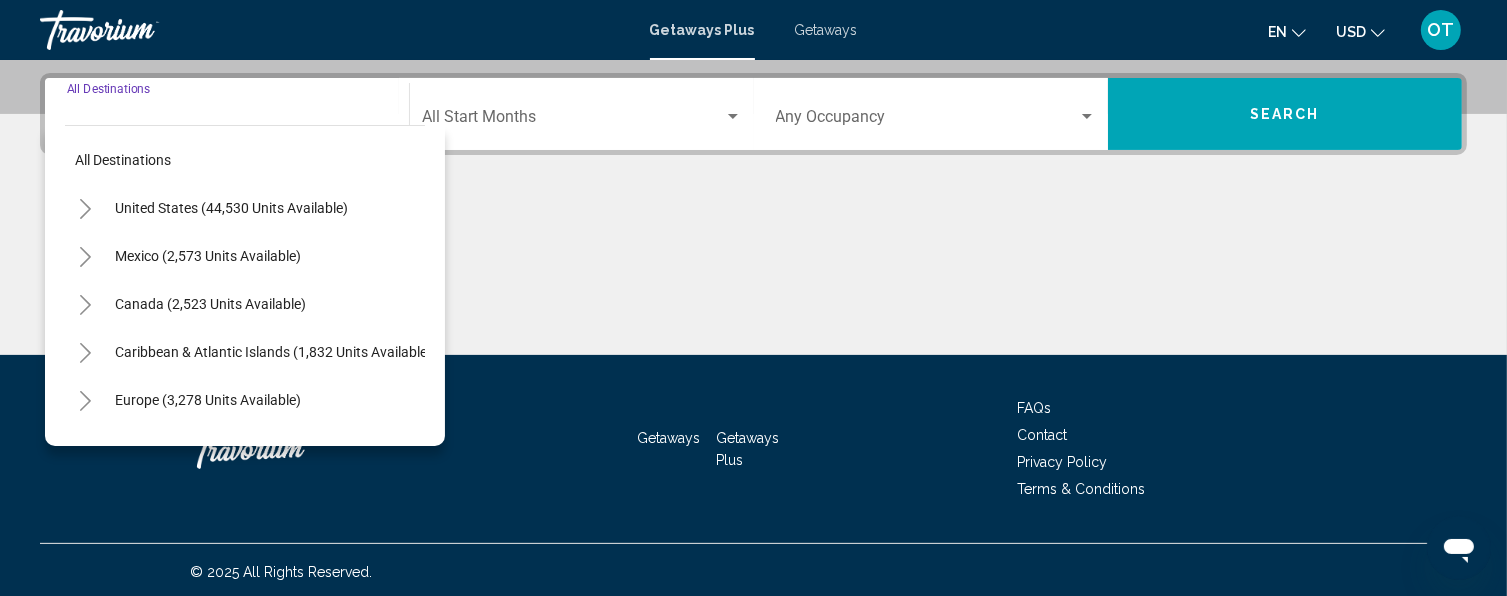 scroll, scrollTop: 489, scrollLeft: 0, axis: vertical 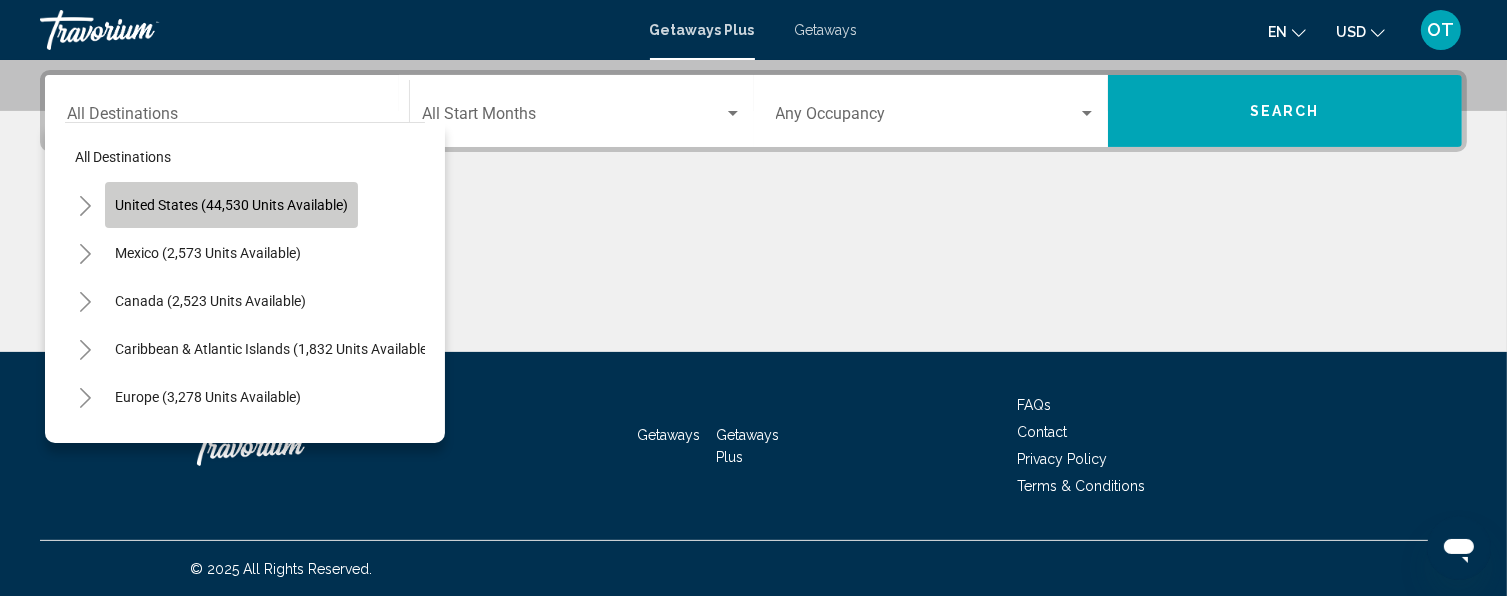click on "United States (44,530 units available)" 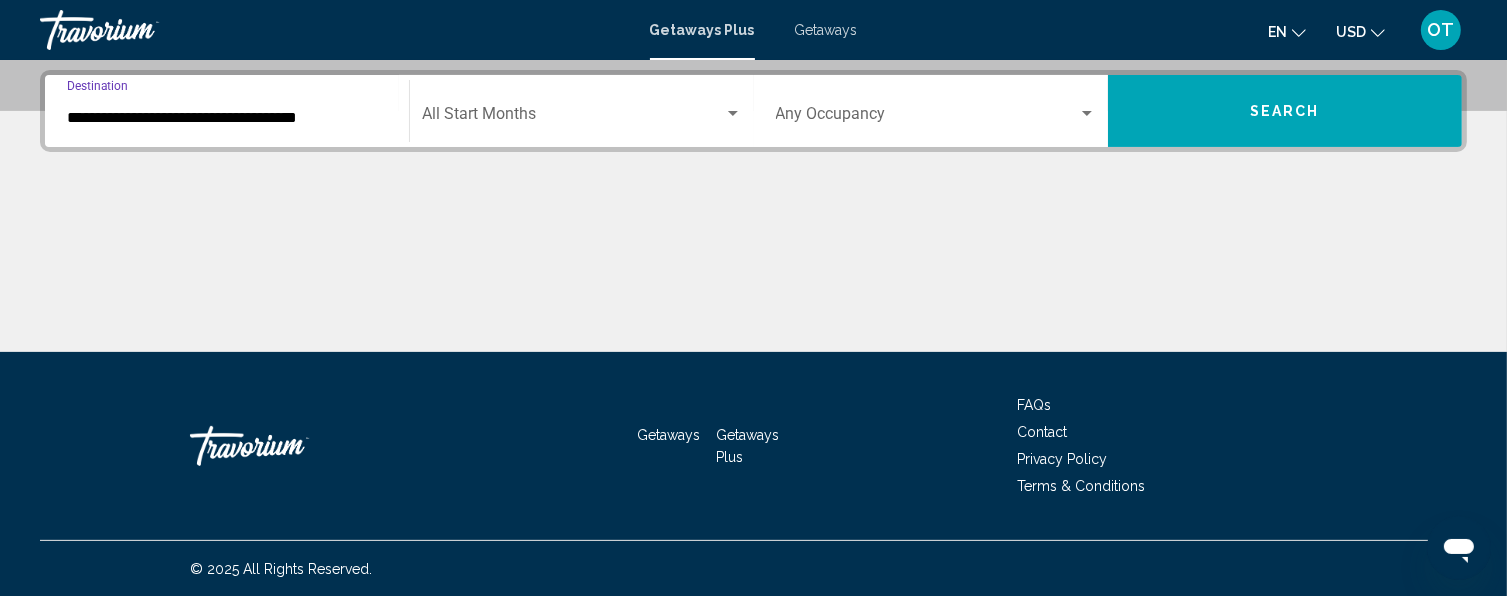 click at bounding box center (572, 118) 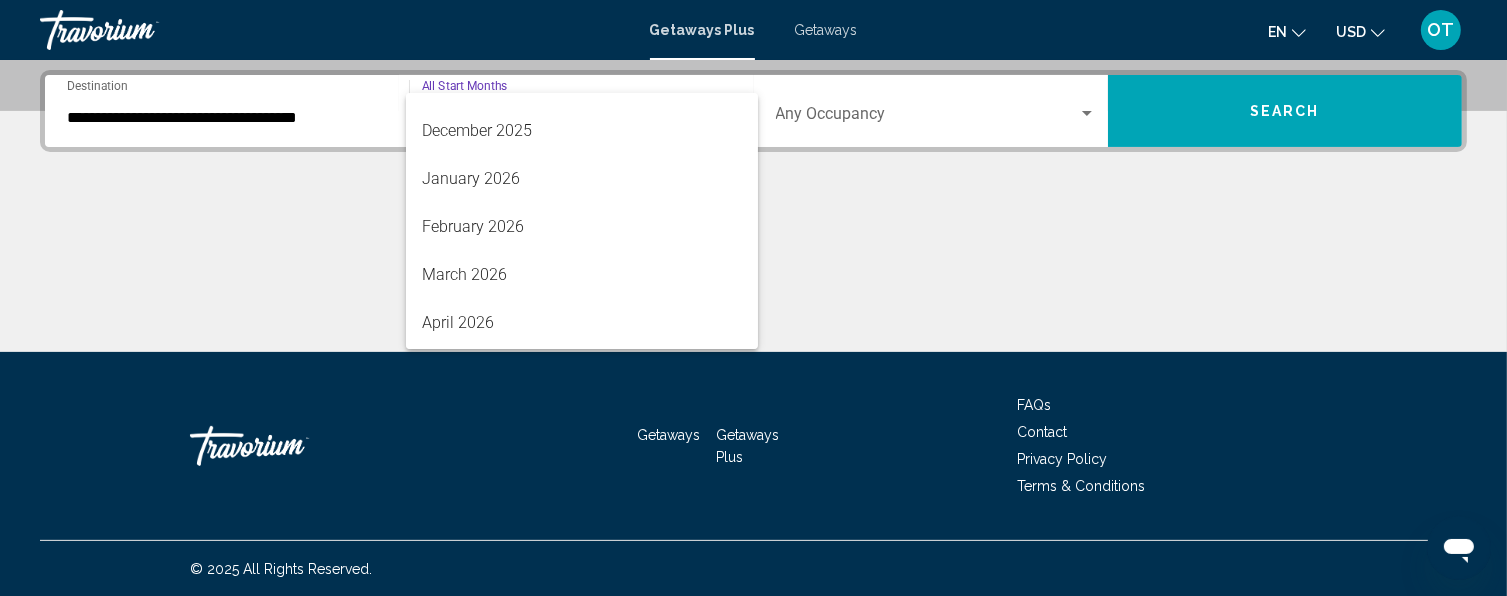 scroll, scrollTop: 240, scrollLeft: 0, axis: vertical 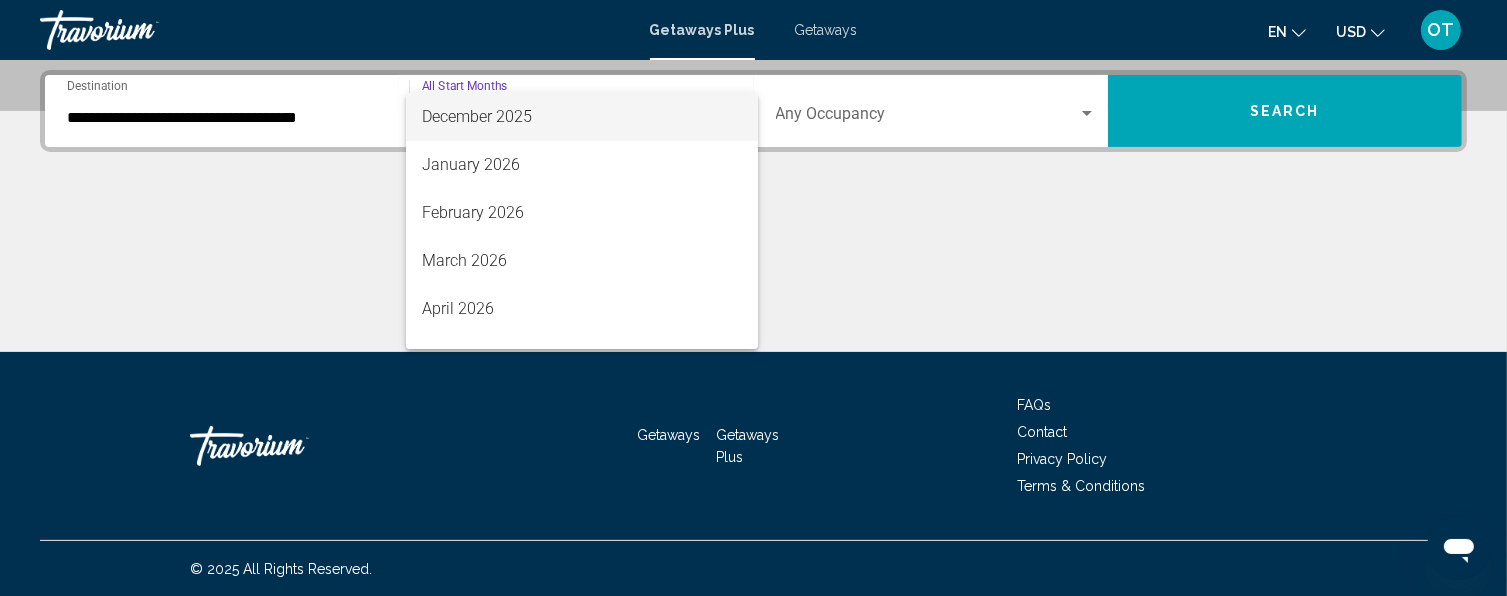 click on "December 2025" at bounding box center (582, 117) 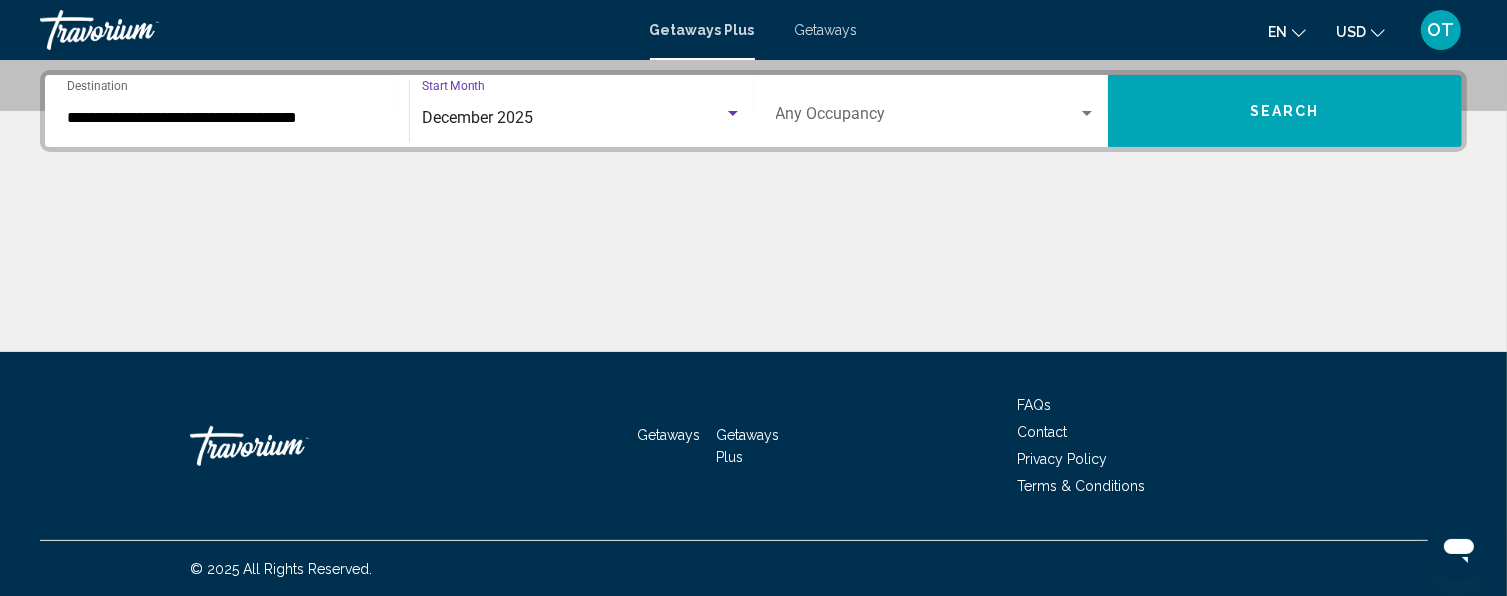 click at bounding box center (1087, 114) 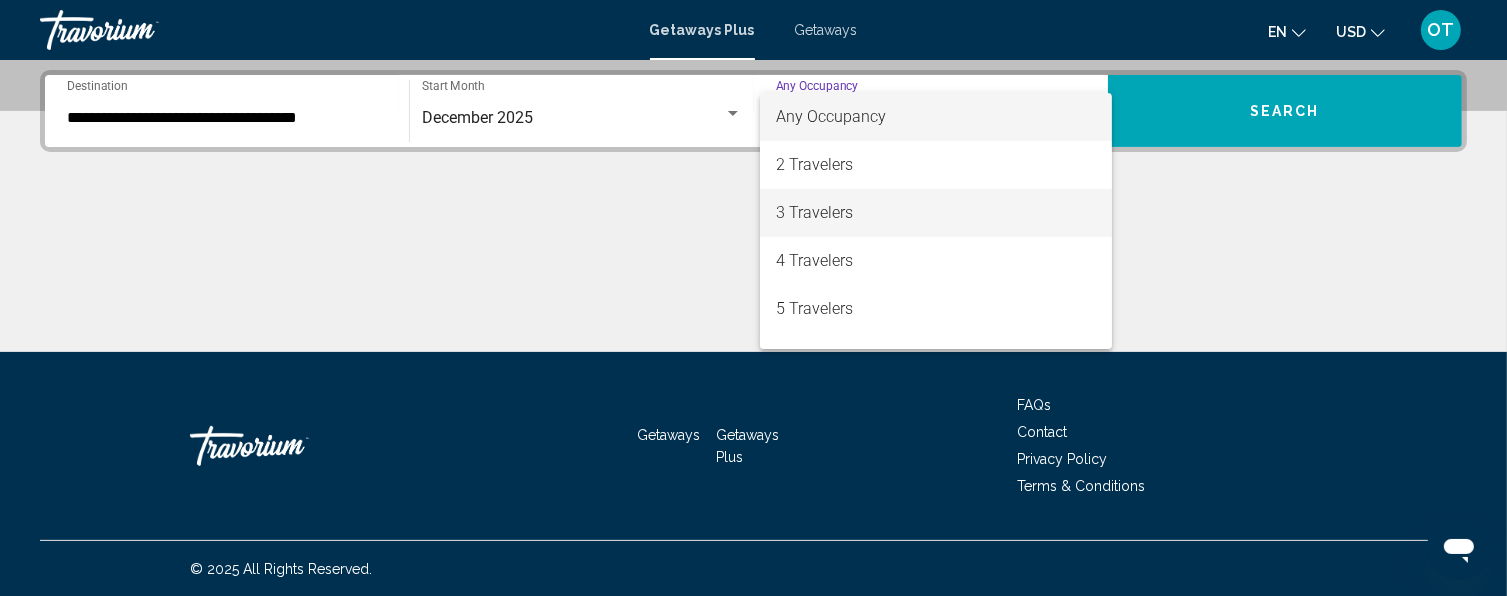 click on "3 Travelers" at bounding box center (936, 213) 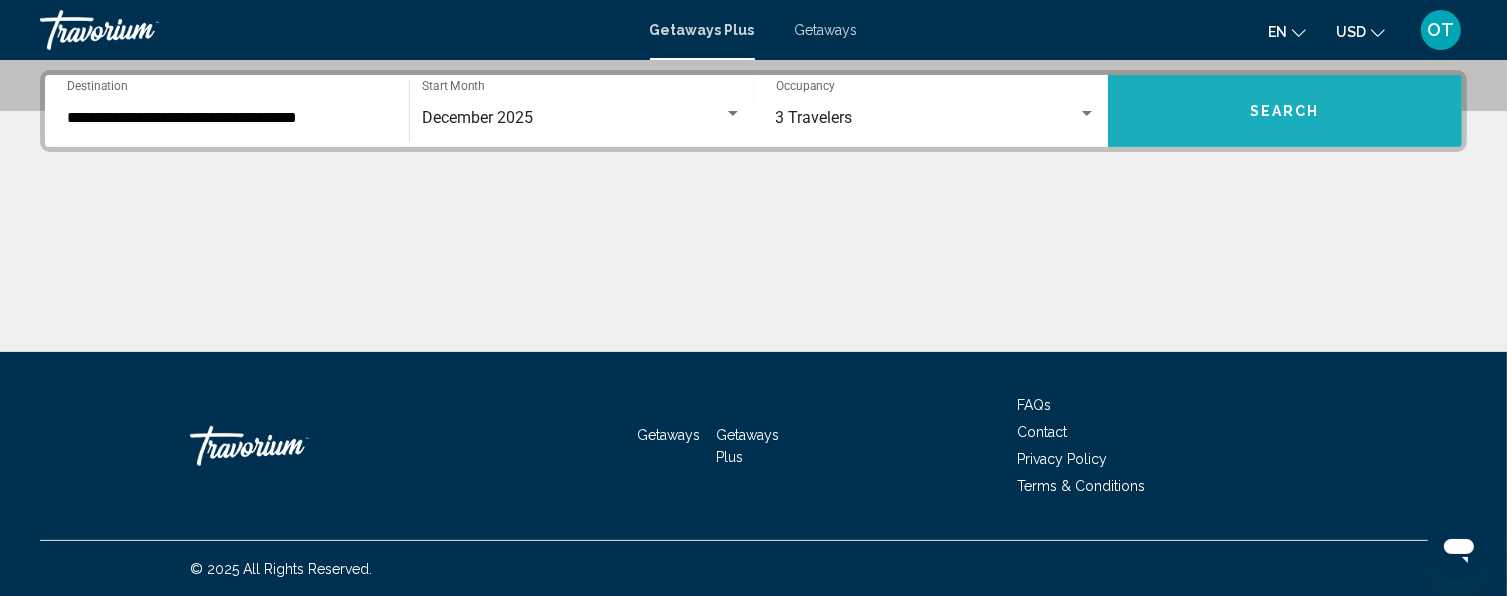 click on "Search" at bounding box center [1285, 111] 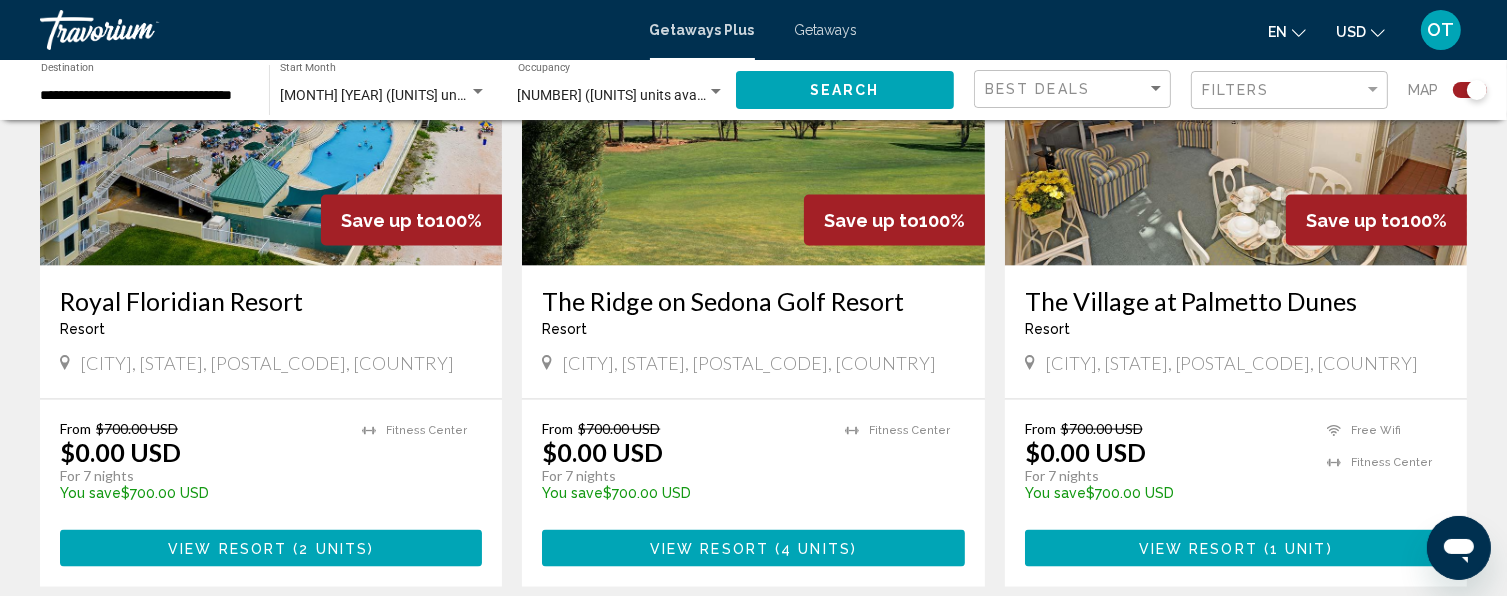 scroll, scrollTop: 3000, scrollLeft: 0, axis: vertical 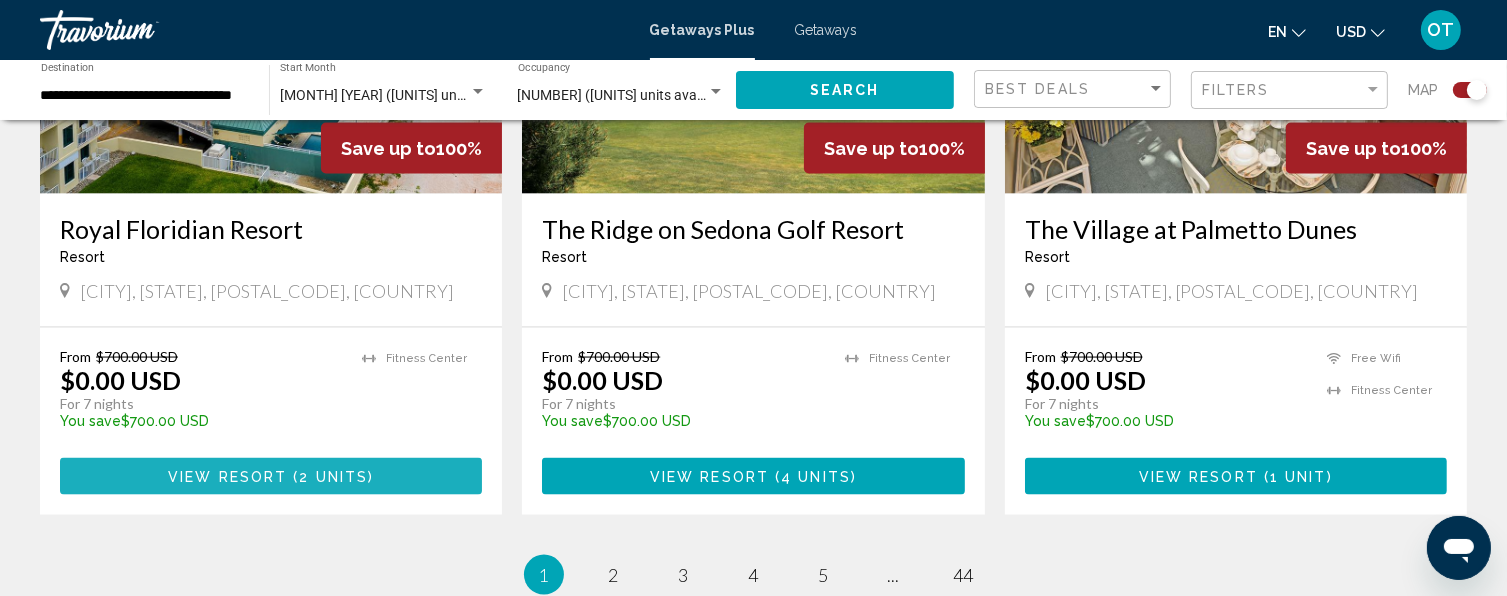 click on "View Resort    ( 2 units )" at bounding box center [271, 476] 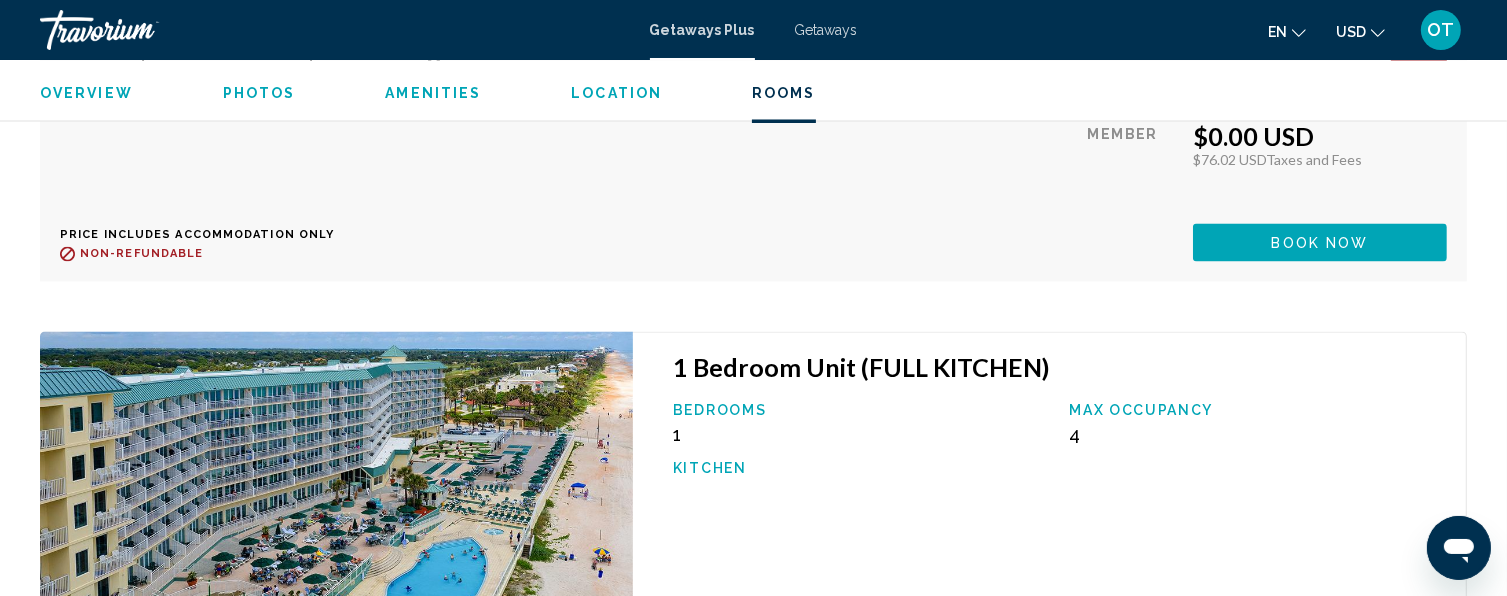 scroll, scrollTop: 3788, scrollLeft: 0, axis: vertical 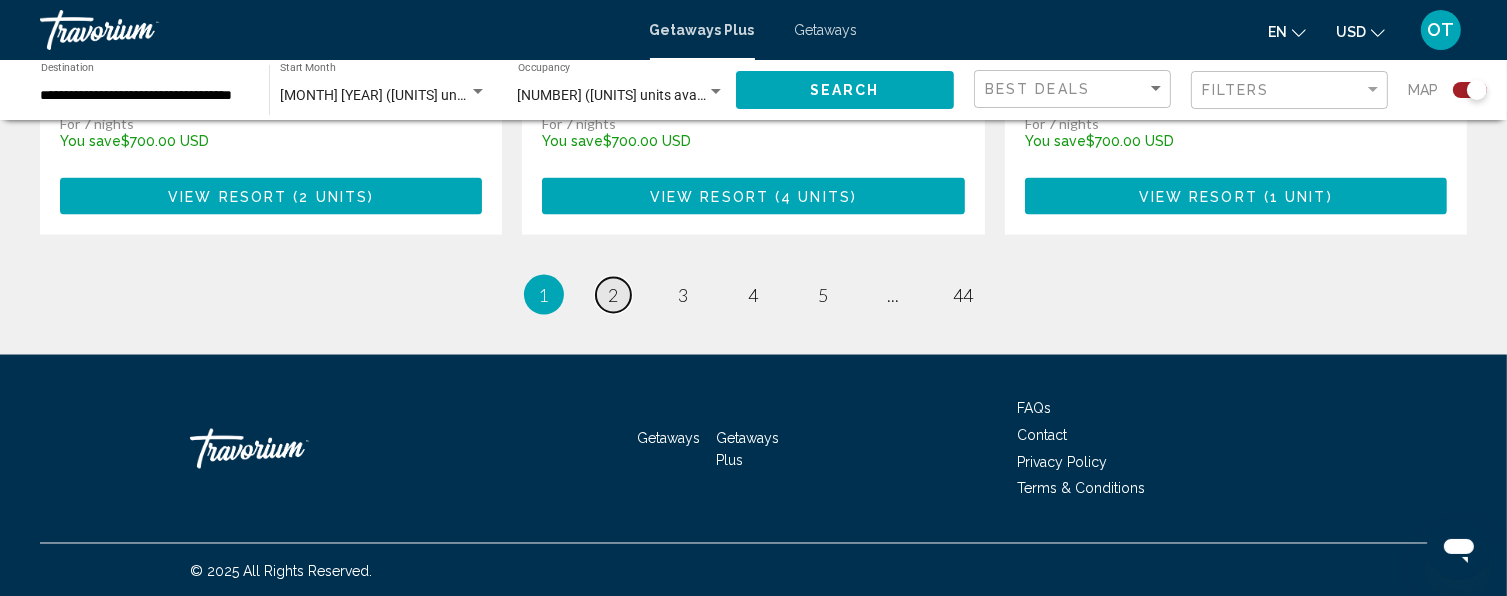 click on "2" at bounding box center (614, 295) 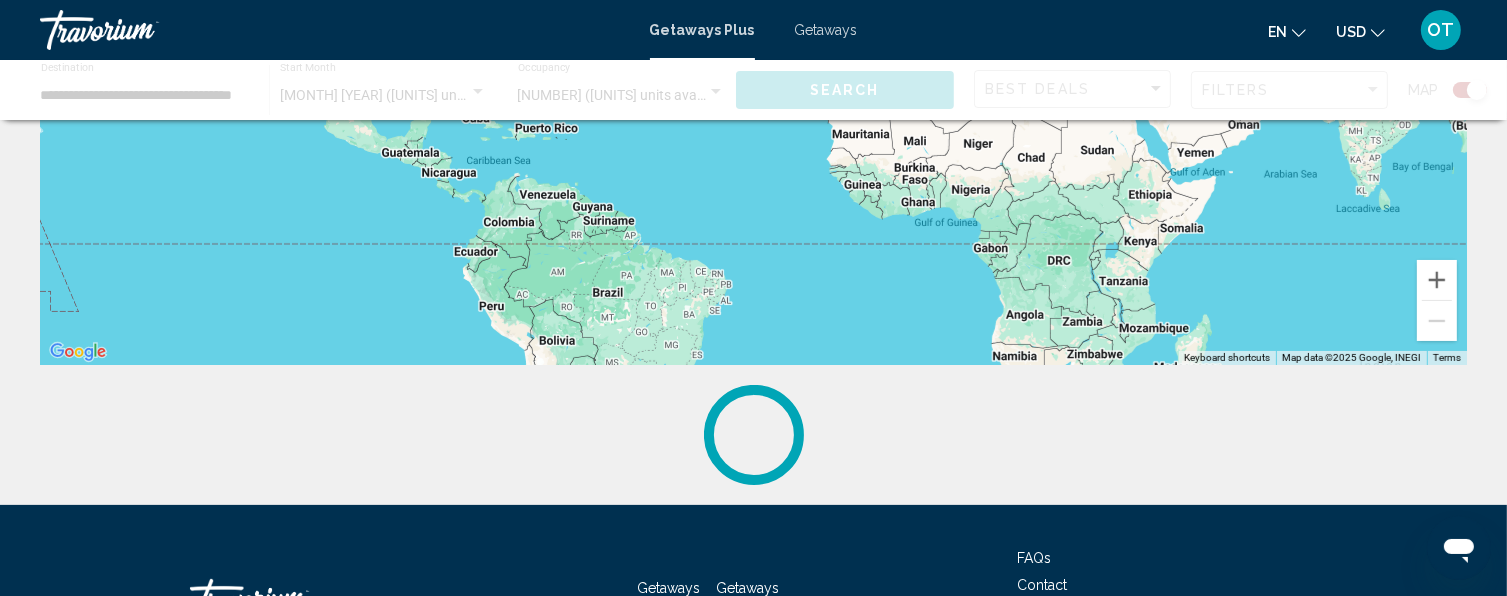 scroll, scrollTop: 400, scrollLeft: 0, axis: vertical 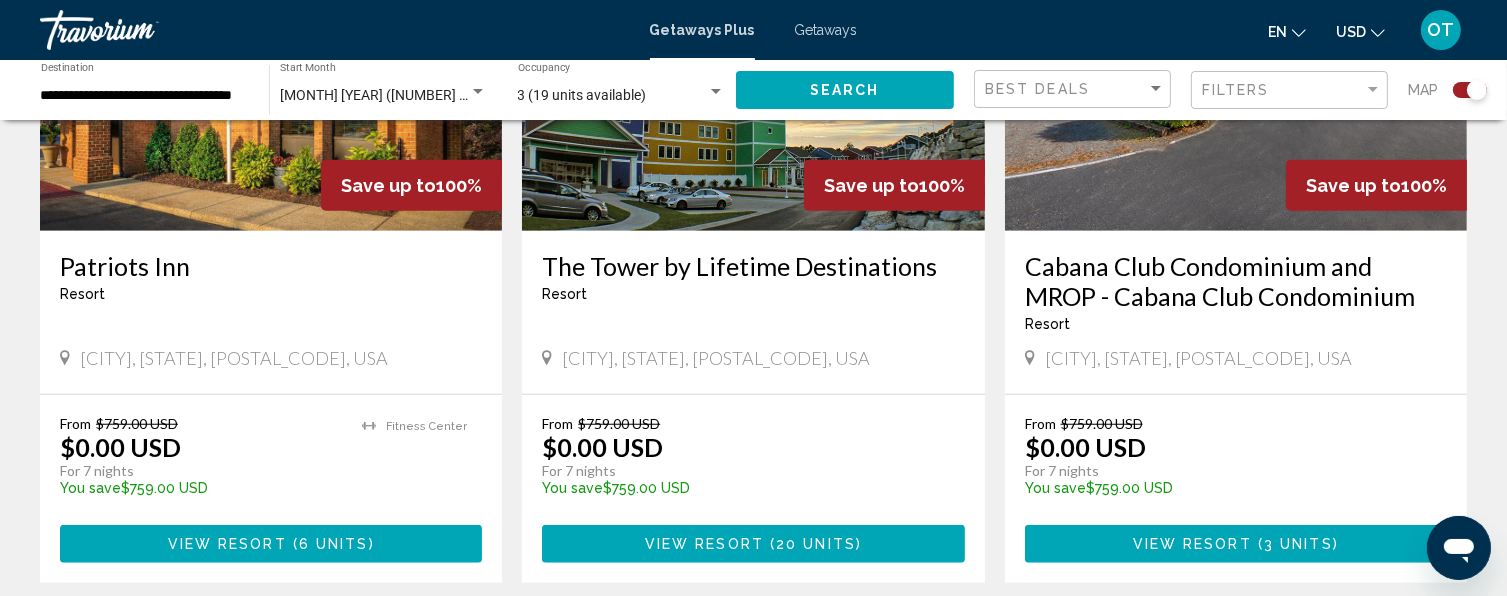 click on "Cabana Club Condominium and MROP - Cabana Club Condominium" at bounding box center [1236, 281] 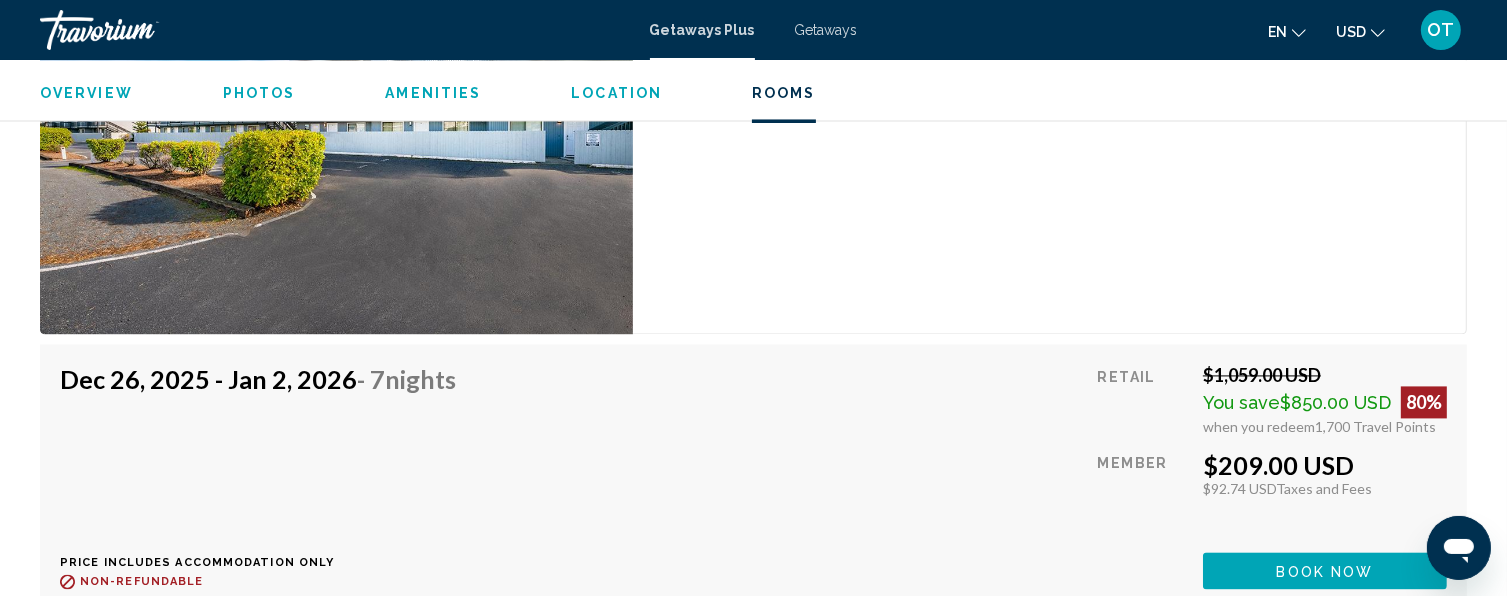 scroll, scrollTop: 3645, scrollLeft: 0, axis: vertical 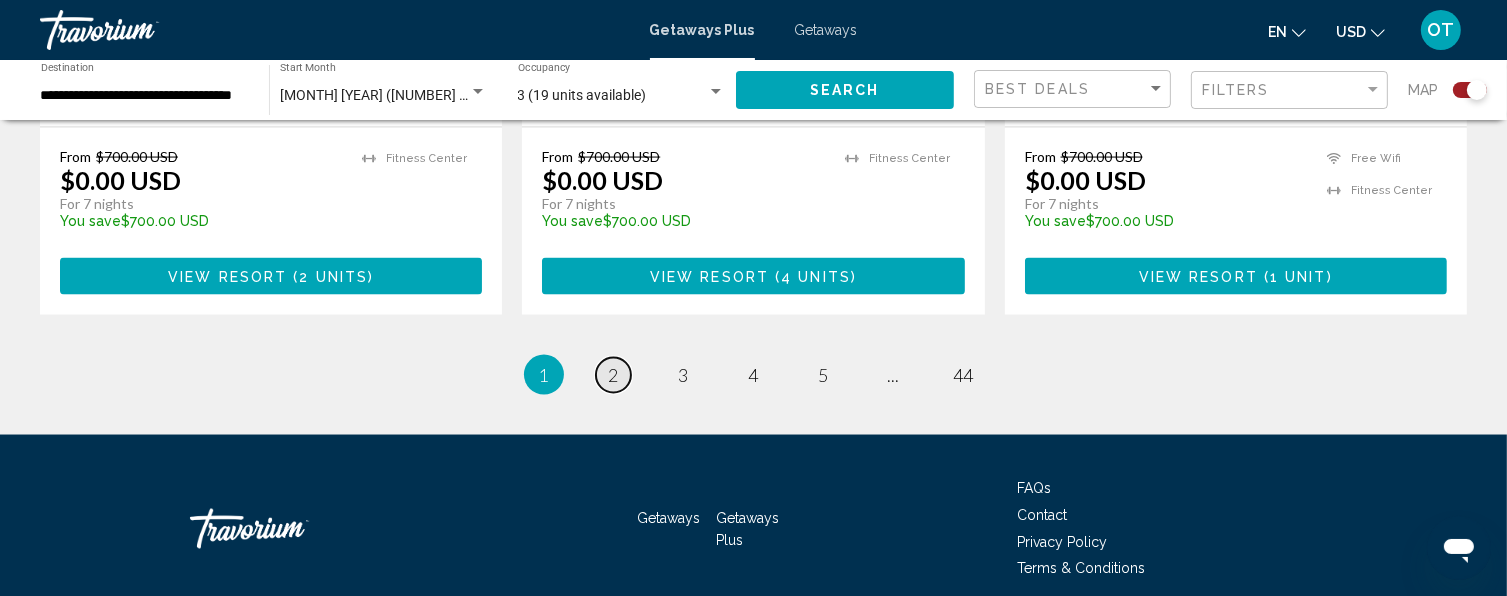 click on "2" at bounding box center (614, 375) 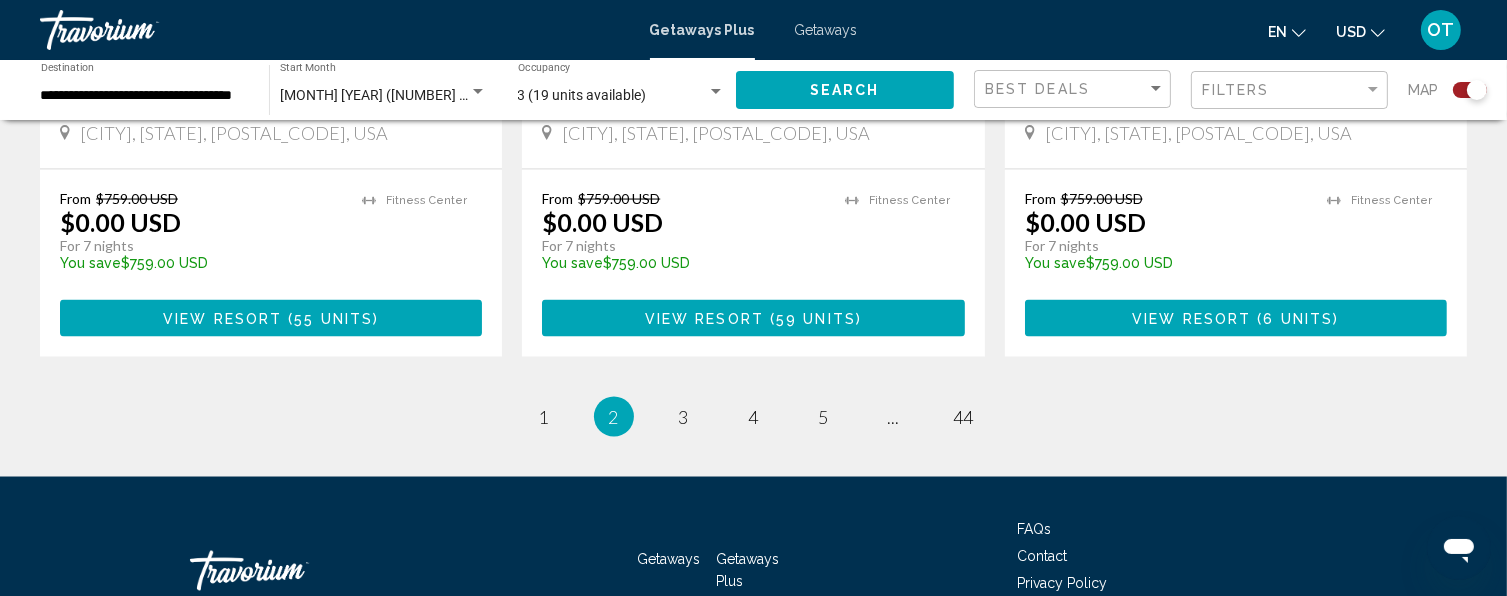 scroll, scrollTop: 3371, scrollLeft: 0, axis: vertical 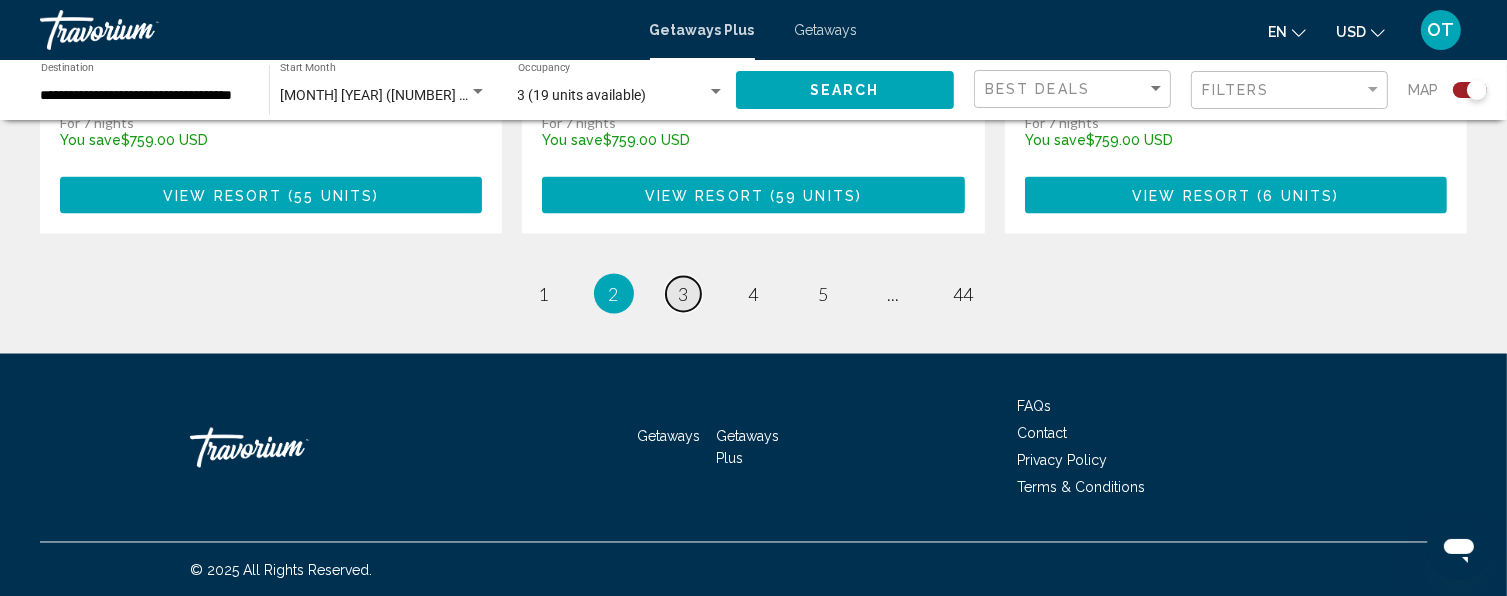 click on "3" at bounding box center [684, 294] 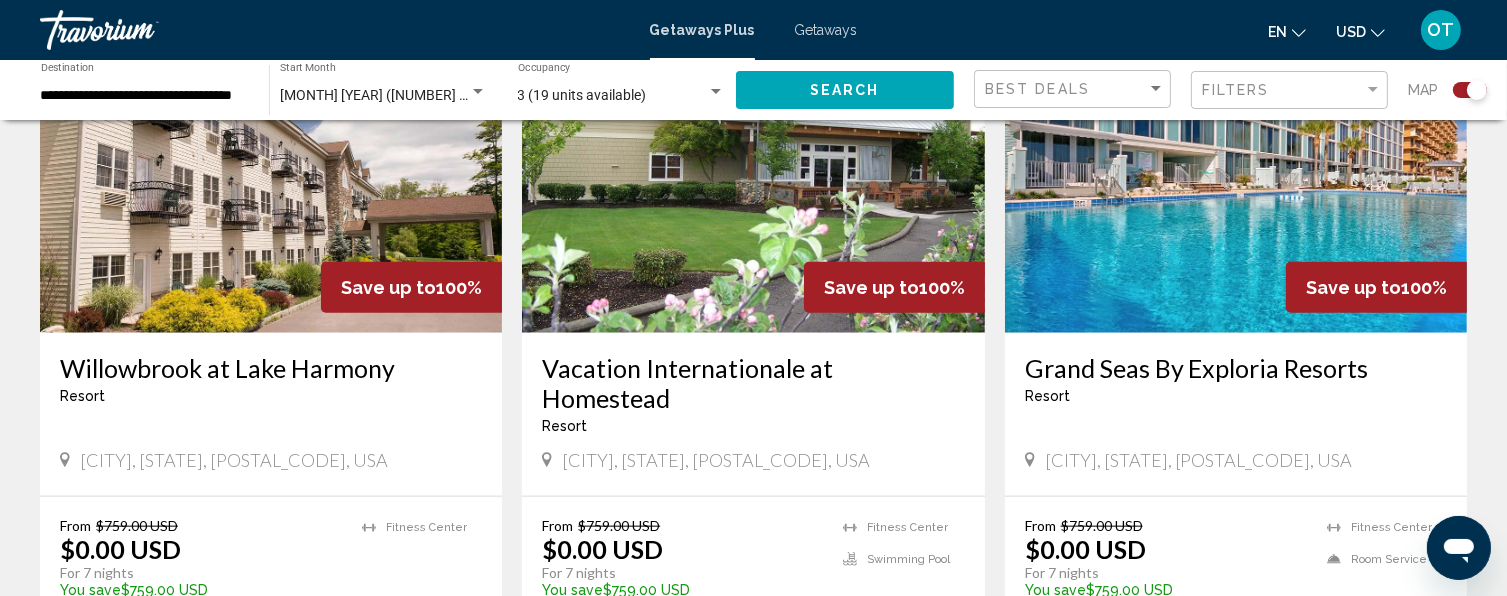 scroll, scrollTop: 2200, scrollLeft: 0, axis: vertical 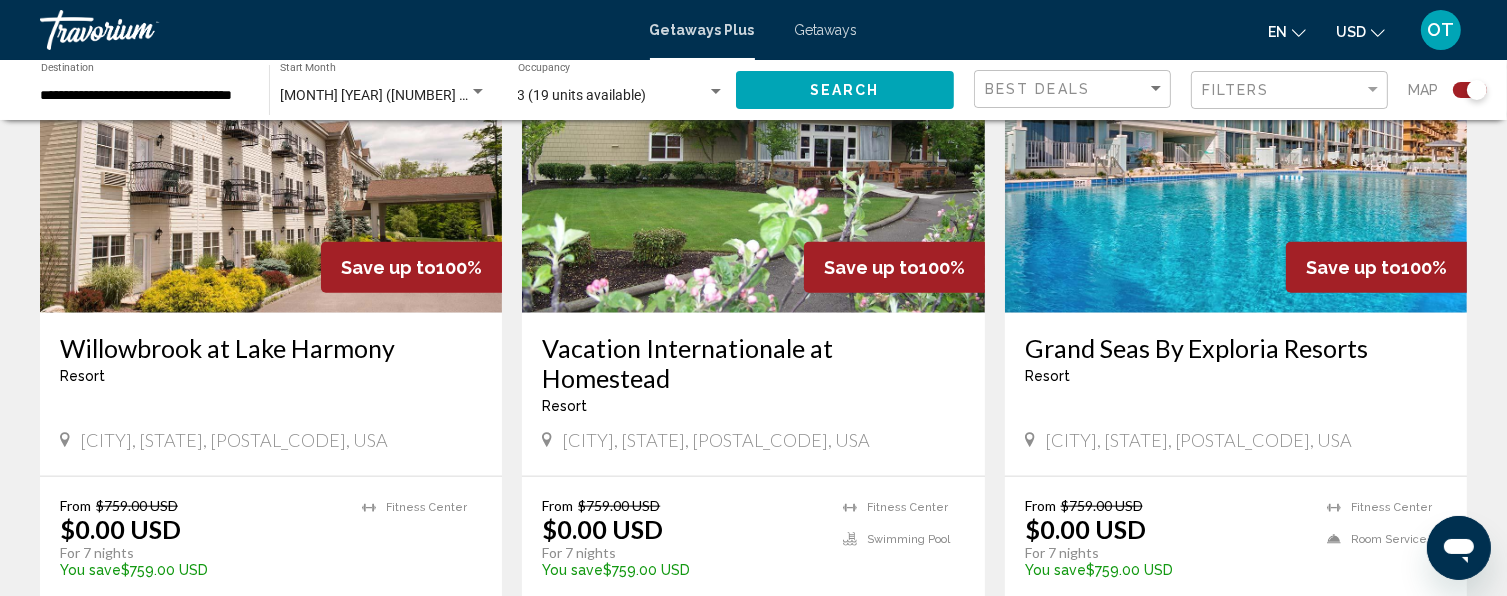 click on "Vacation Internationale at Homestead" at bounding box center [753, 363] 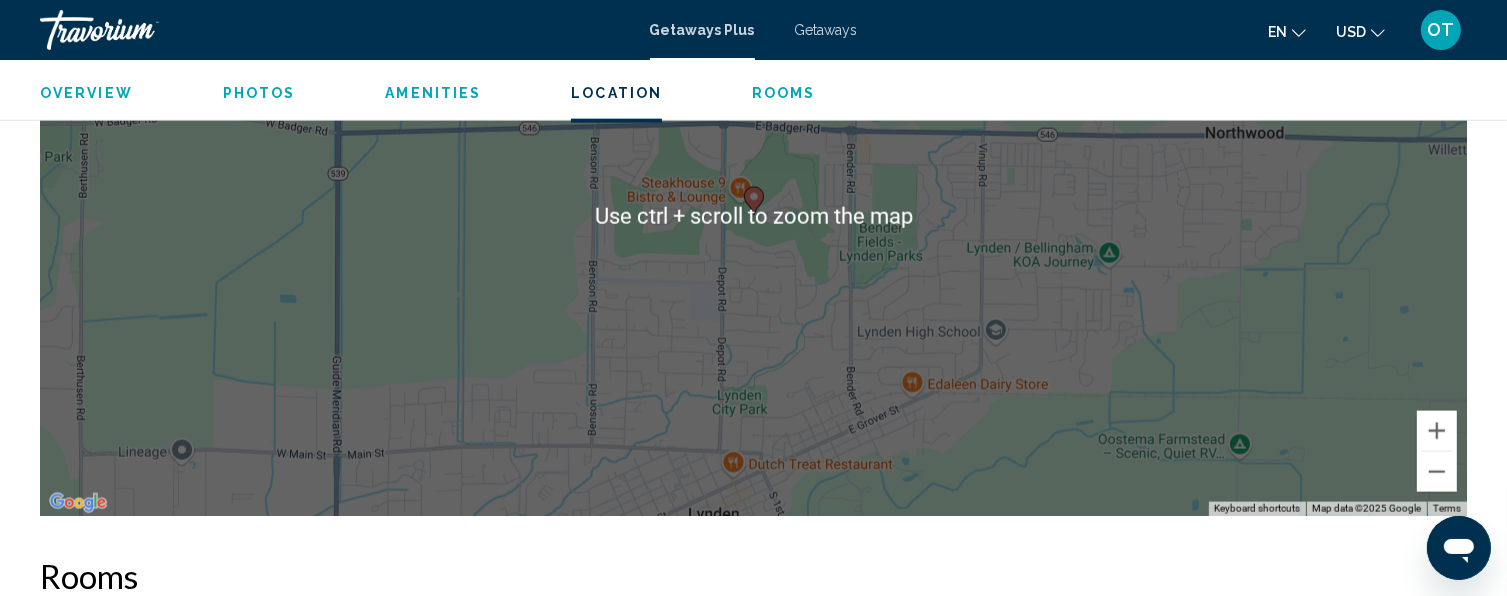 scroll, scrollTop: 2461, scrollLeft: 0, axis: vertical 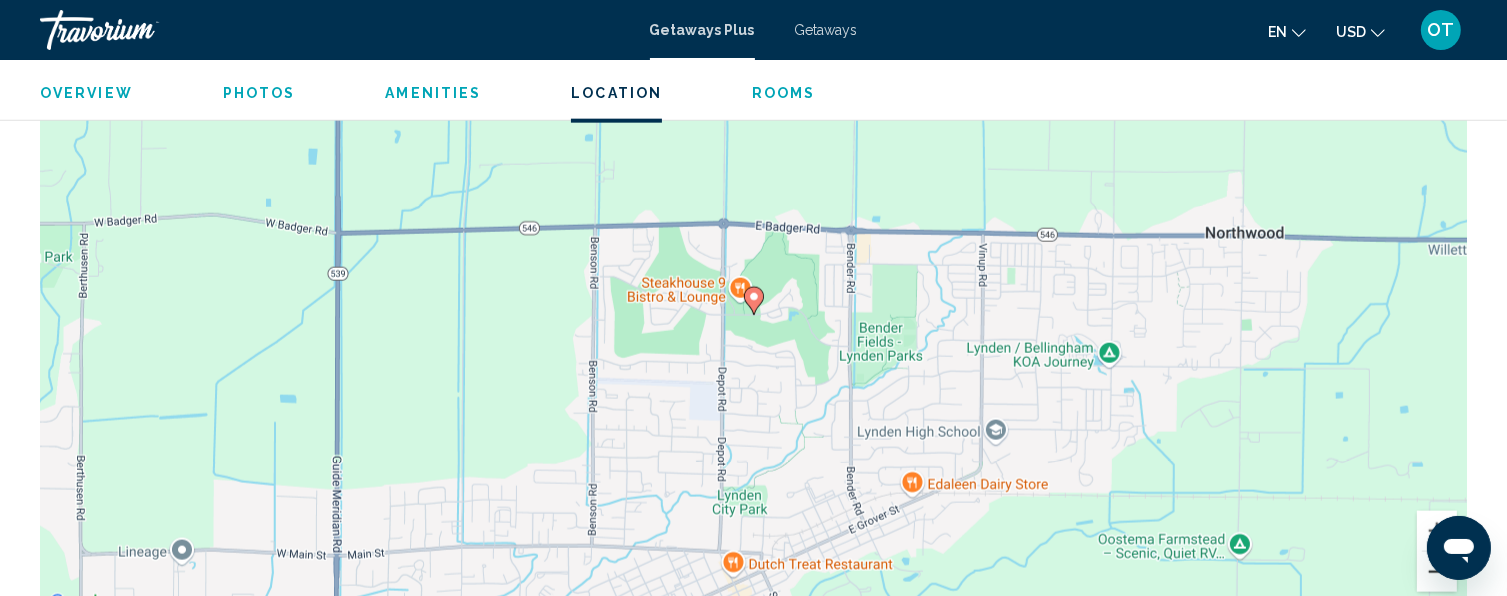 click at bounding box center (1437, 572) 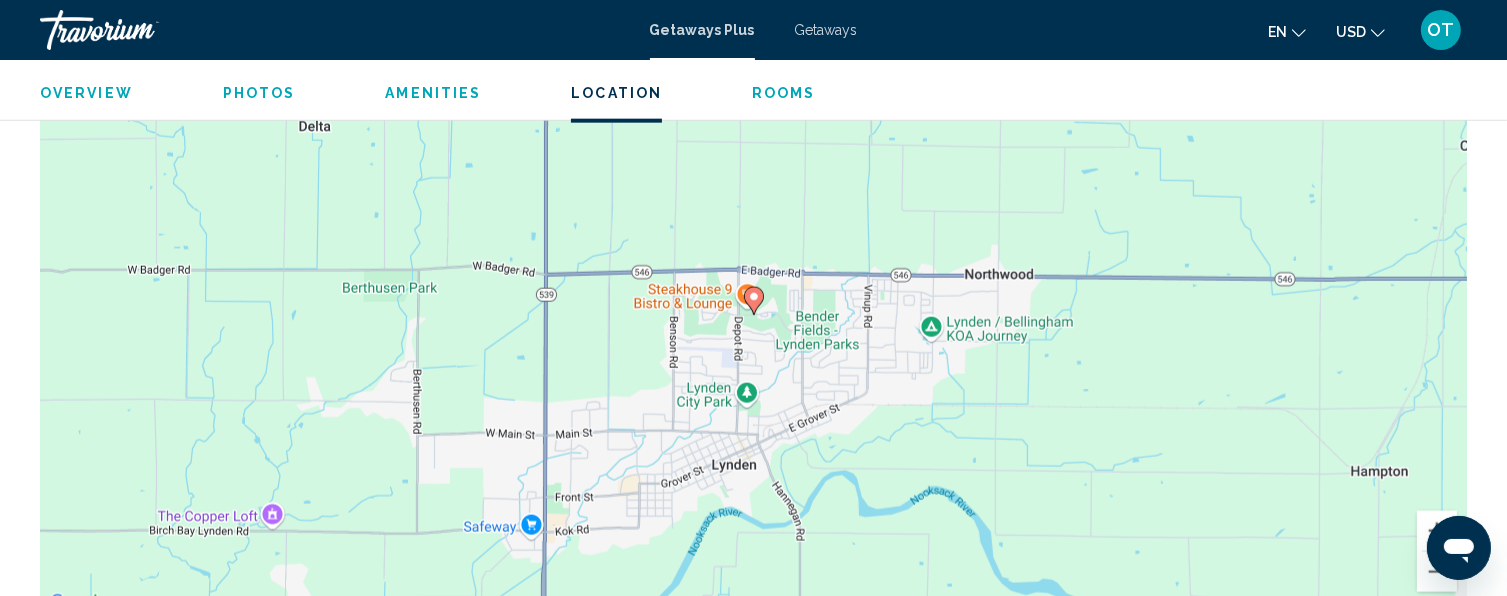 click at bounding box center [1458, 547] 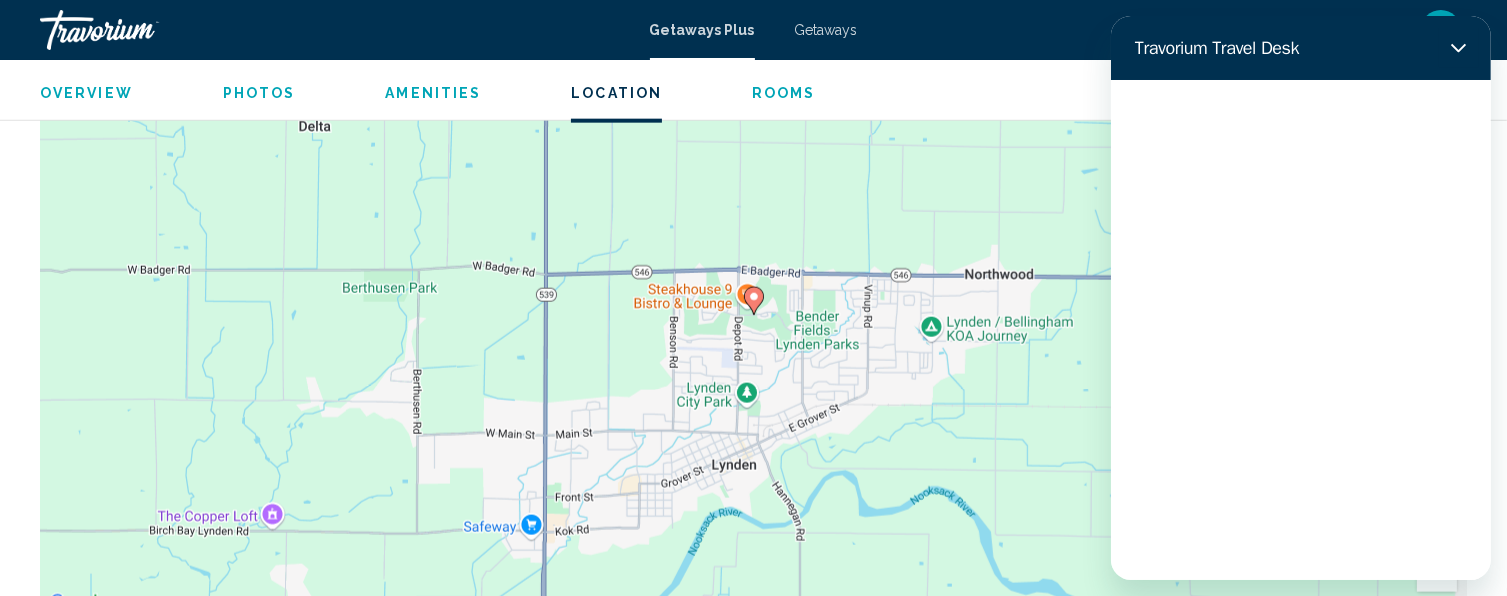 scroll, scrollTop: 0, scrollLeft: 0, axis: both 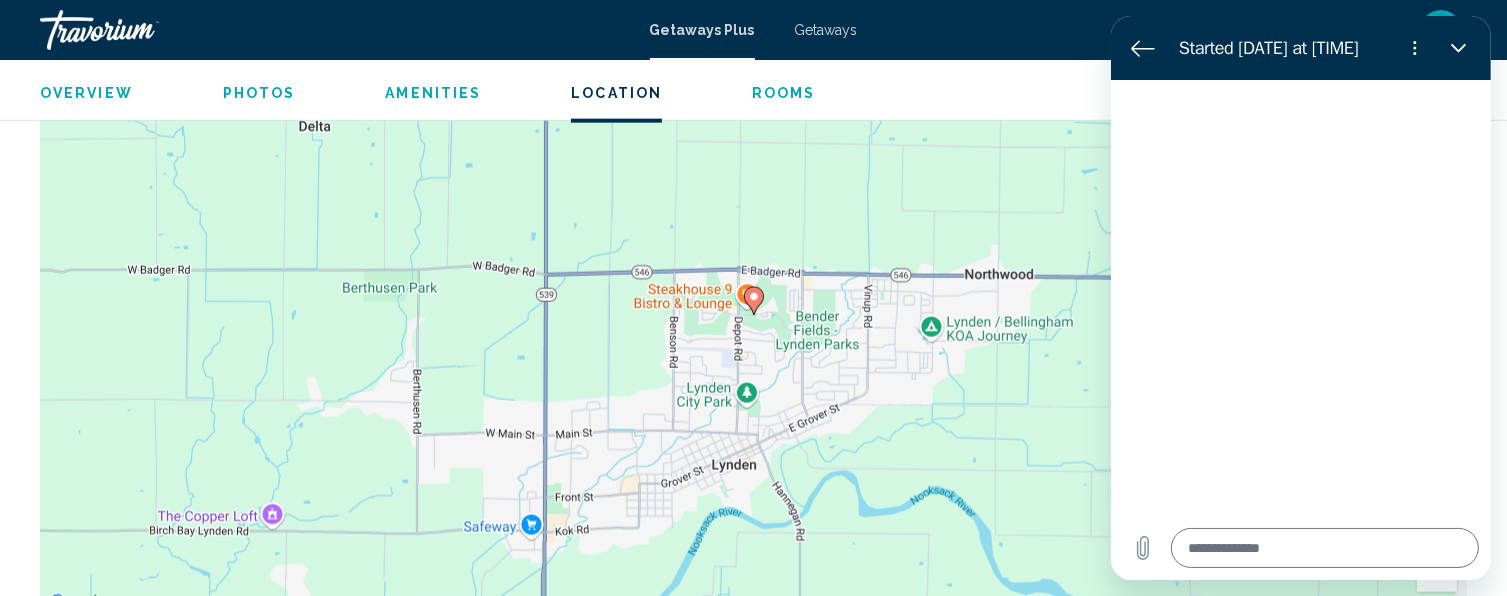 click on "To activate drag with keyboard, press Alt + Enter. Once in keyboard drag state, use the arrow keys to move the marker. To complete the drag, press the Enter key. To cancel, press Escape." at bounding box center (753, 316) 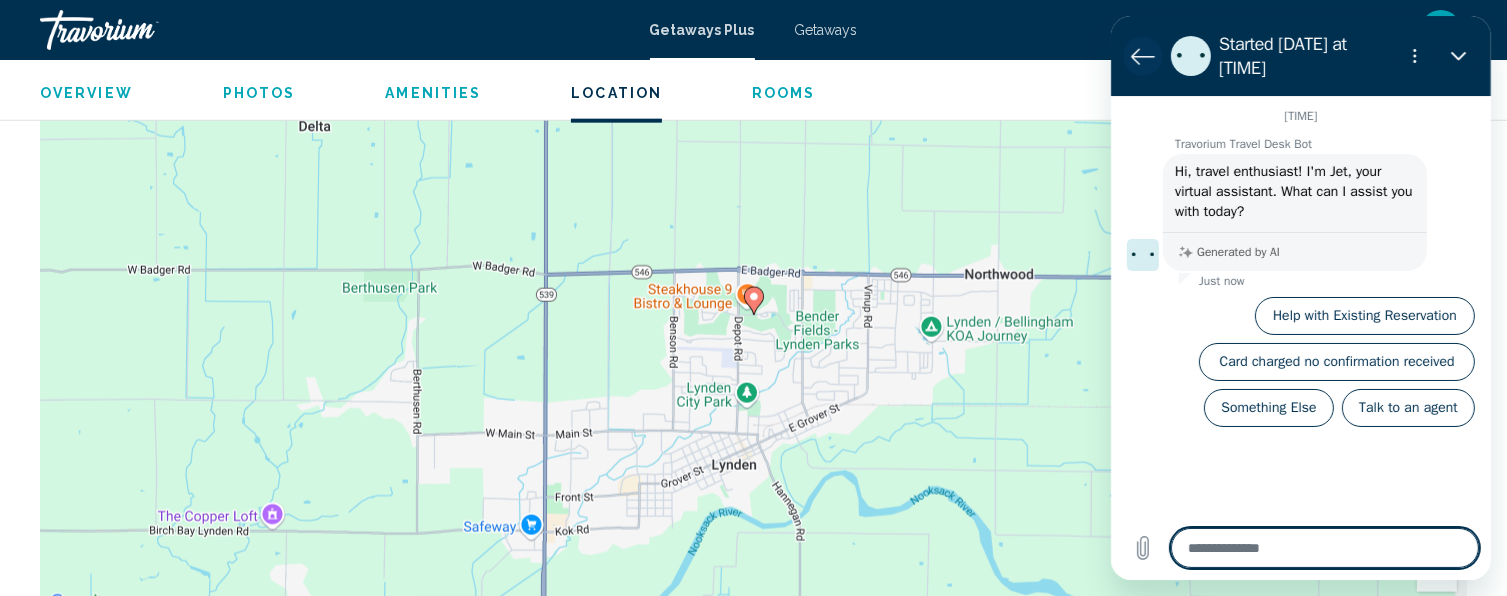 click 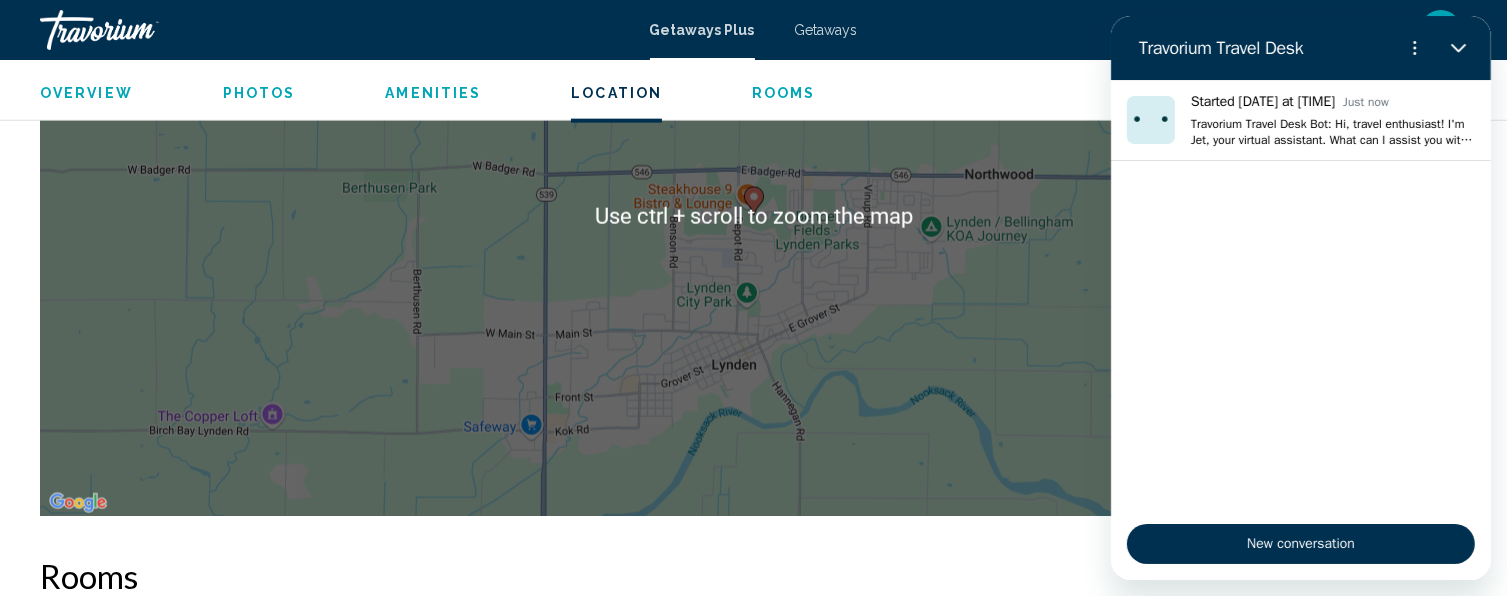 scroll, scrollTop: 2361, scrollLeft: 0, axis: vertical 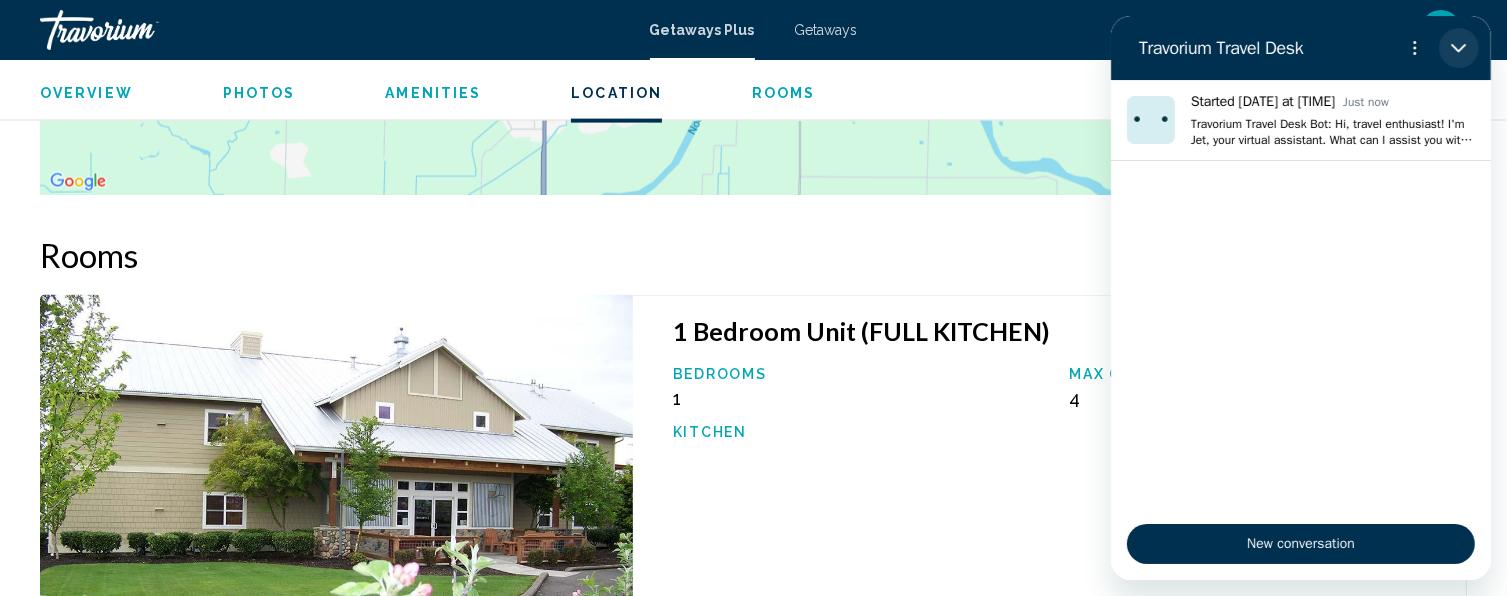 click at bounding box center [1458, 48] 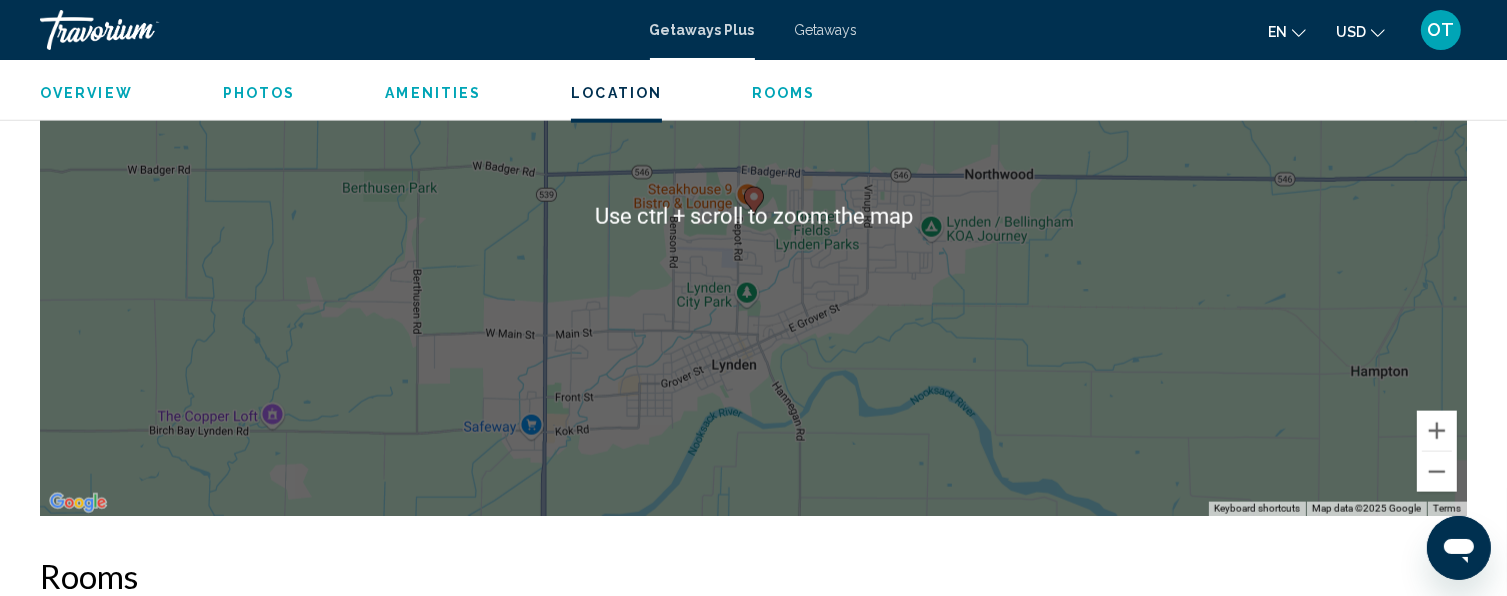 scroll, scrollTop: 2582, scrollLeft: 0, axis: vertical 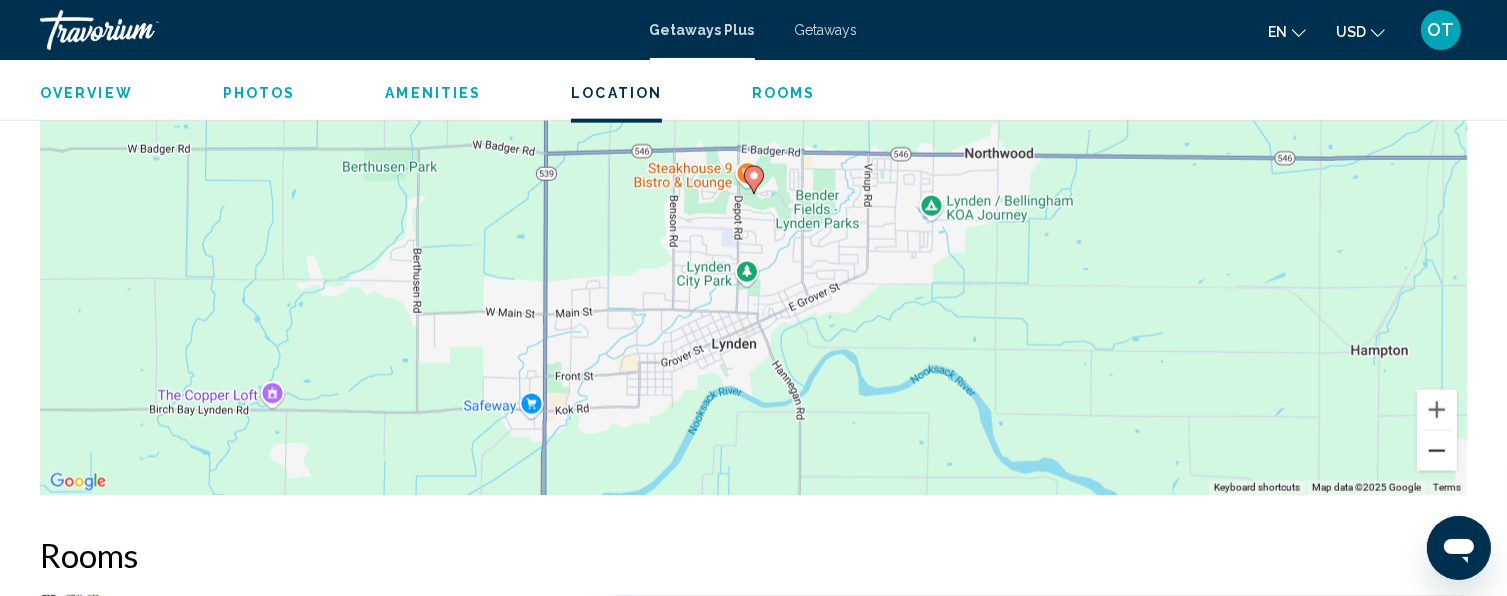 click at bounding box center (1437, 451) 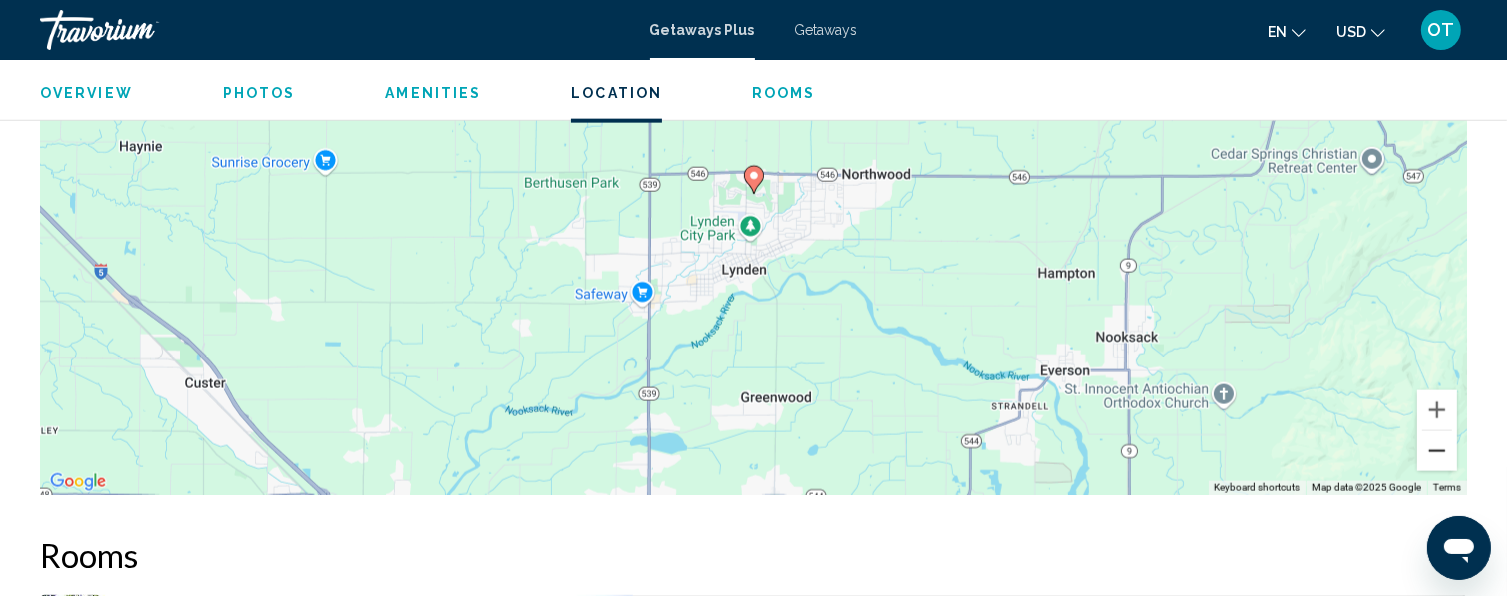 click at bounding box center (1437, 451) 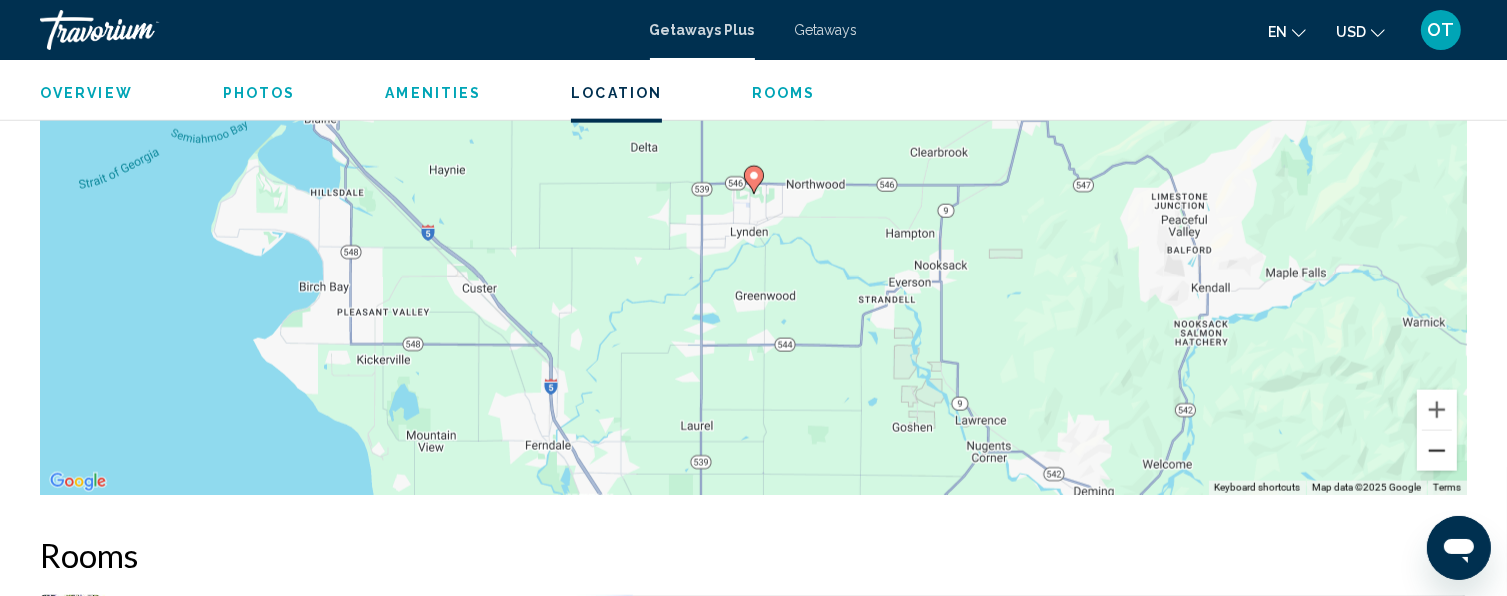 click at bounding box center (1437, 451) 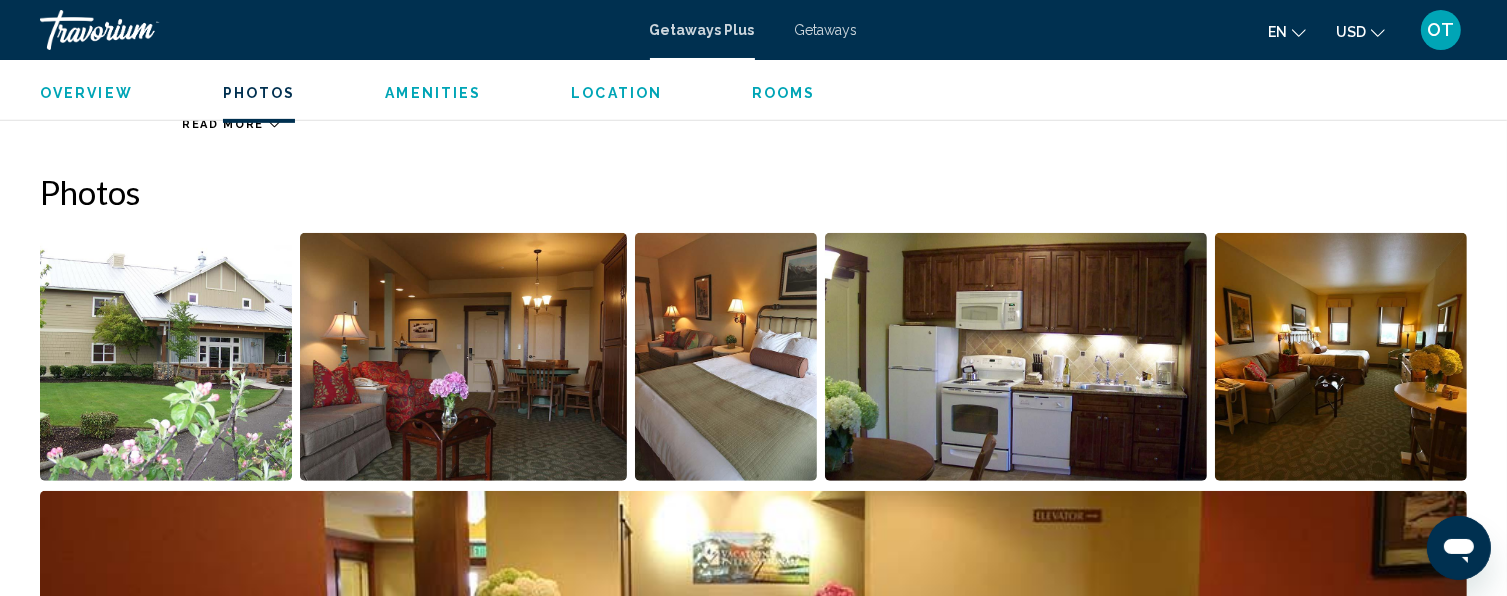 scroll, scrollTop: 782, scrollLeft: 0, axis: vertical 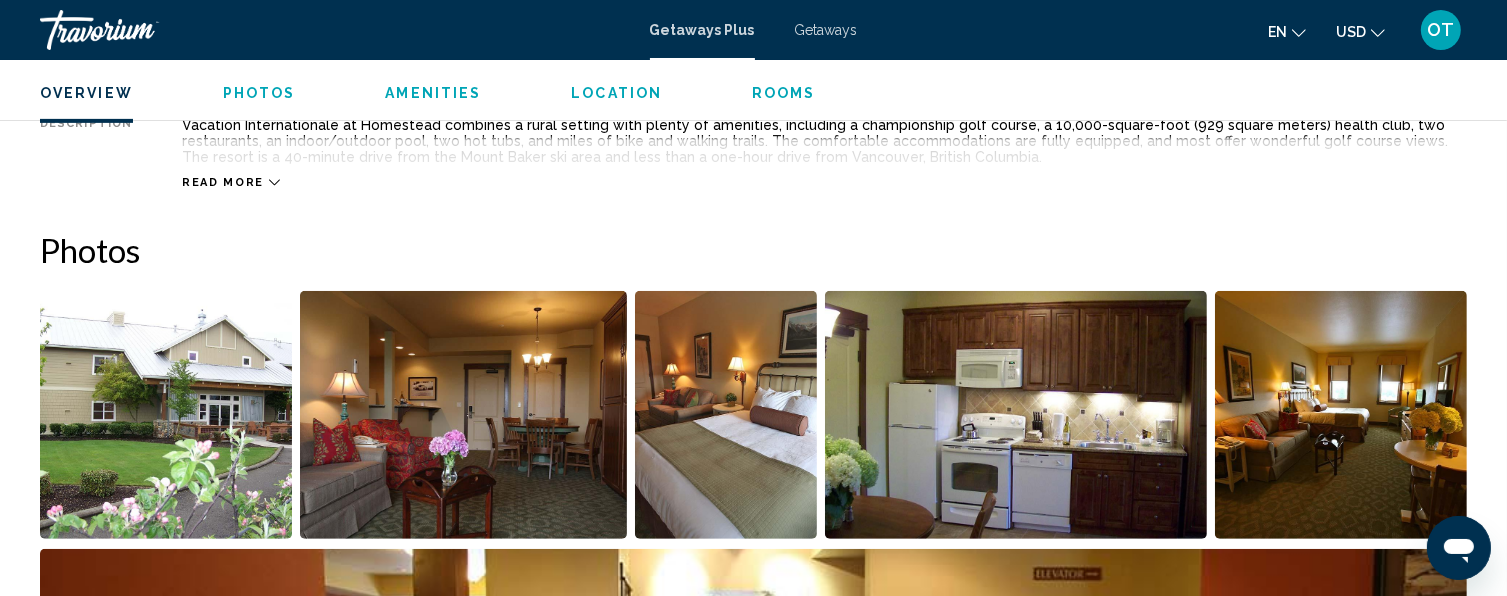 click at bounding box center (166, 415) 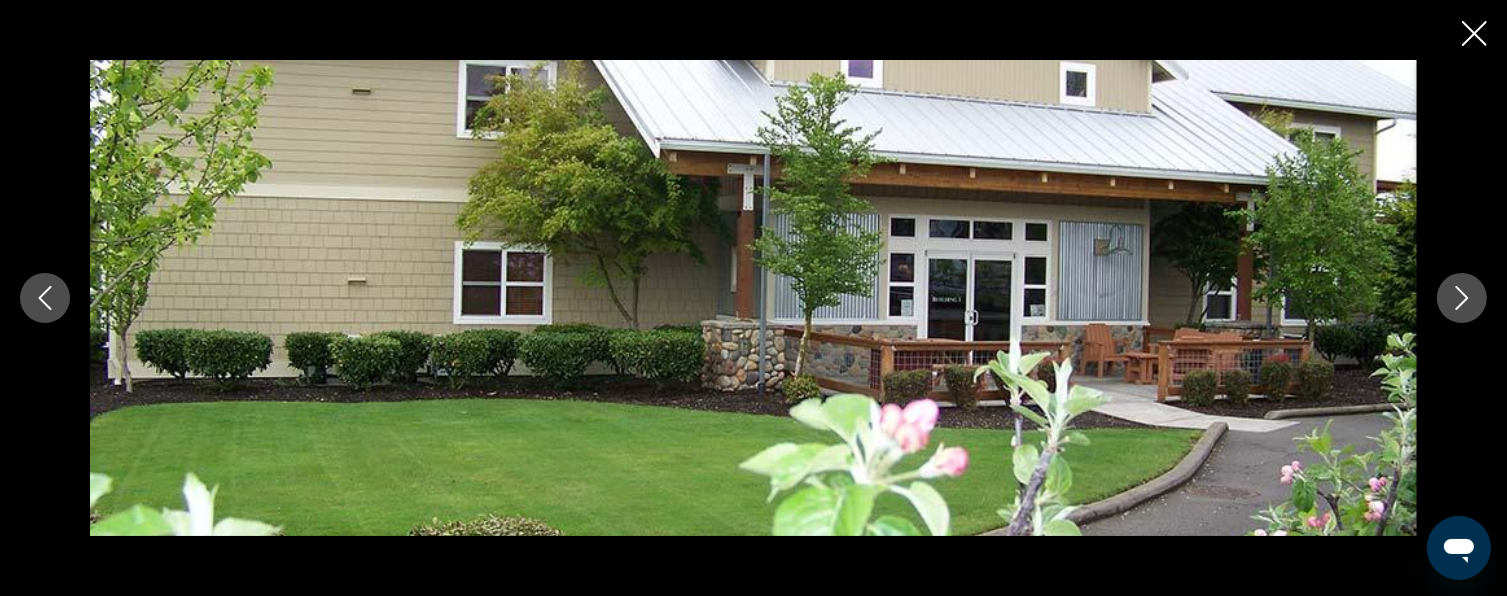 click 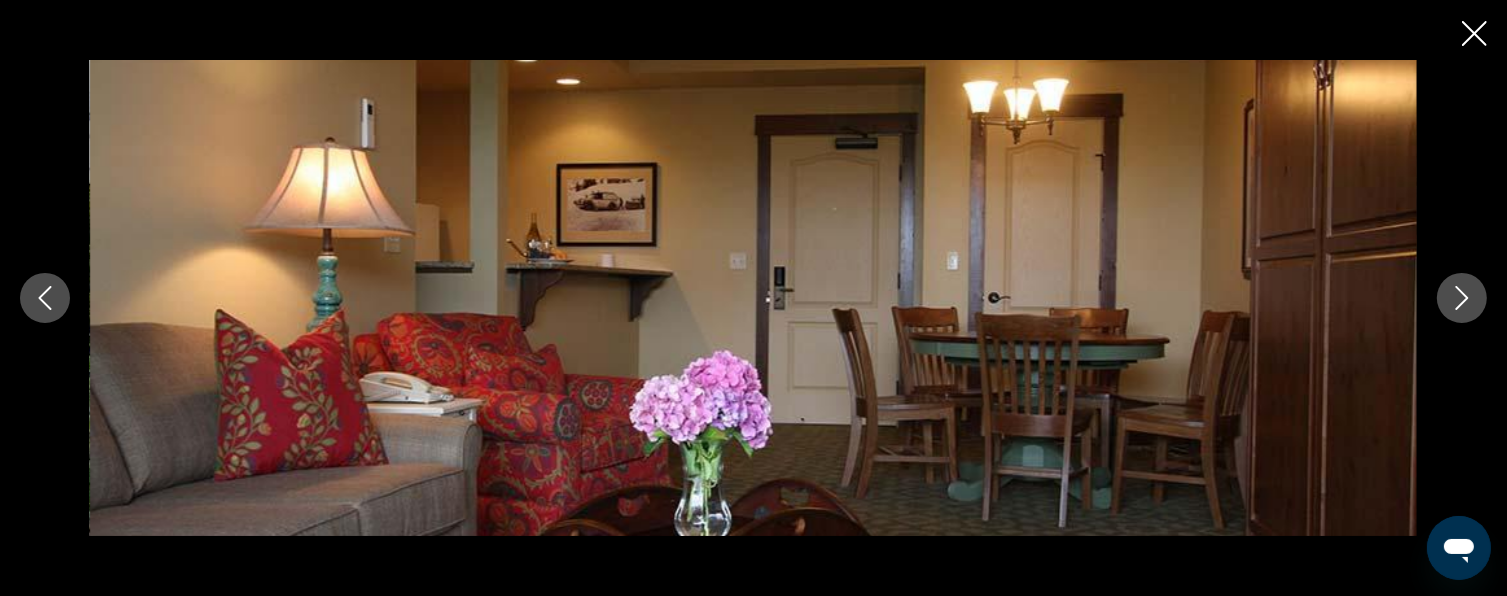 click 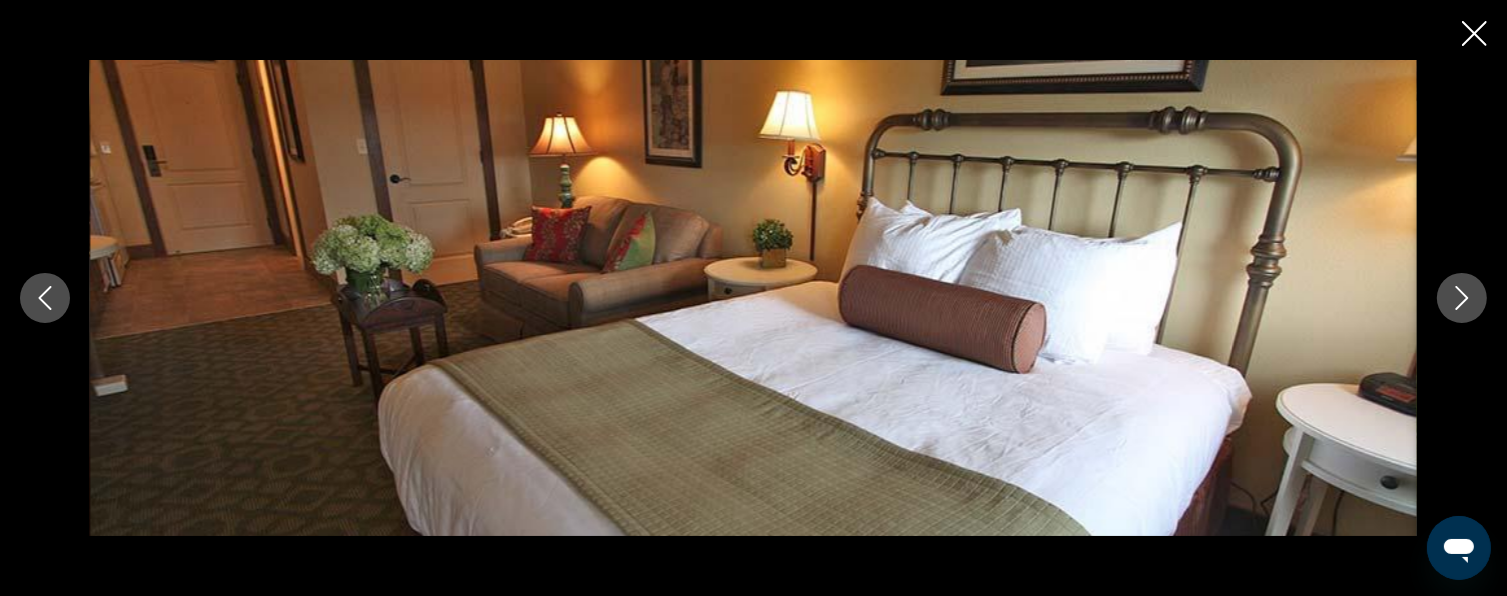 click 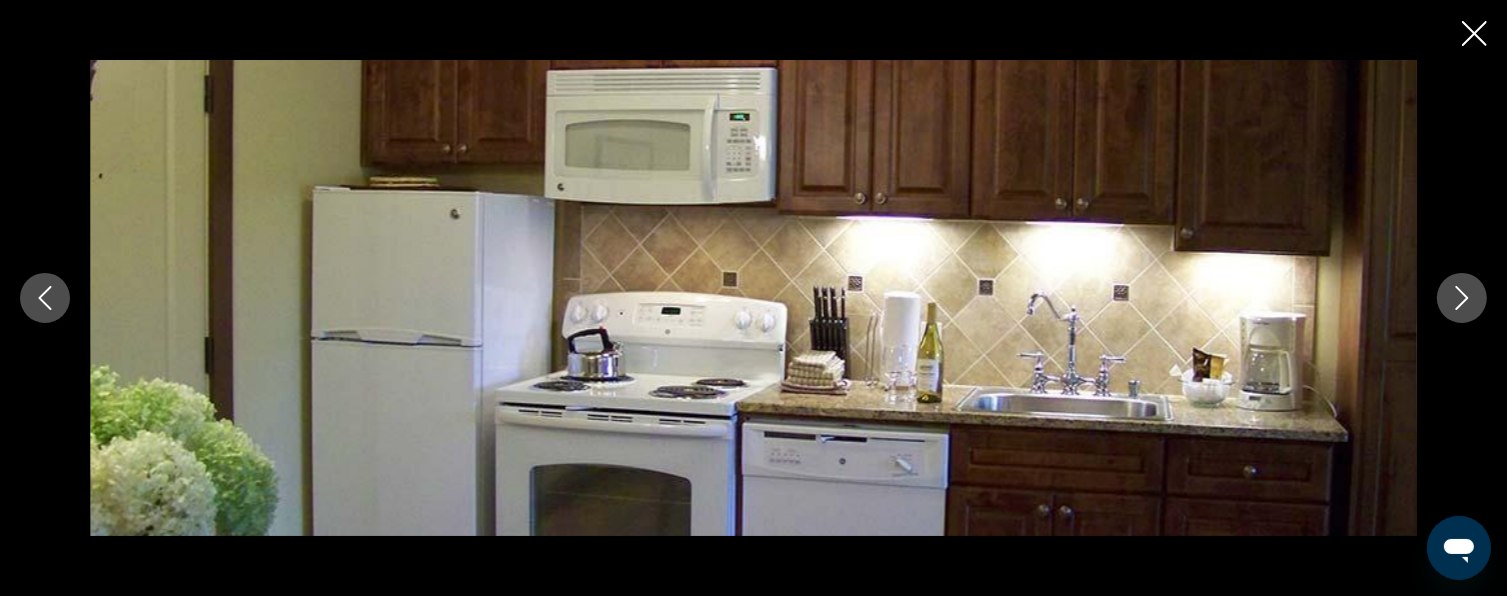click 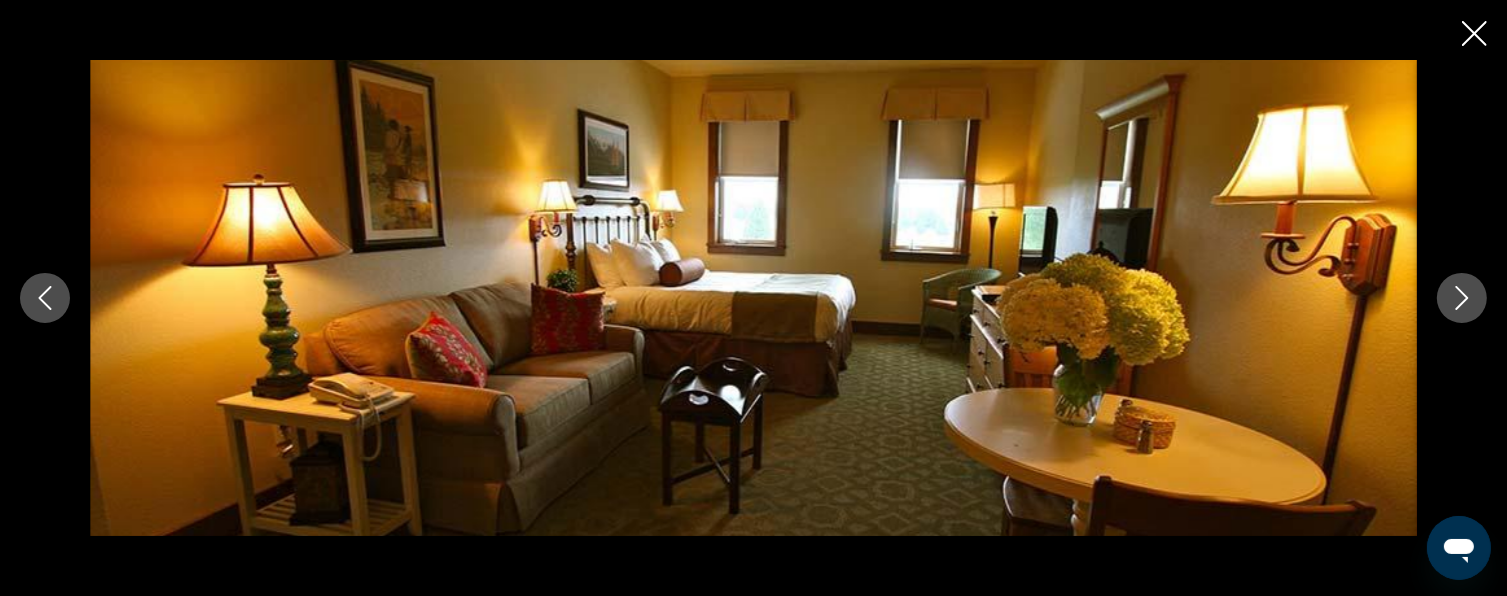 click 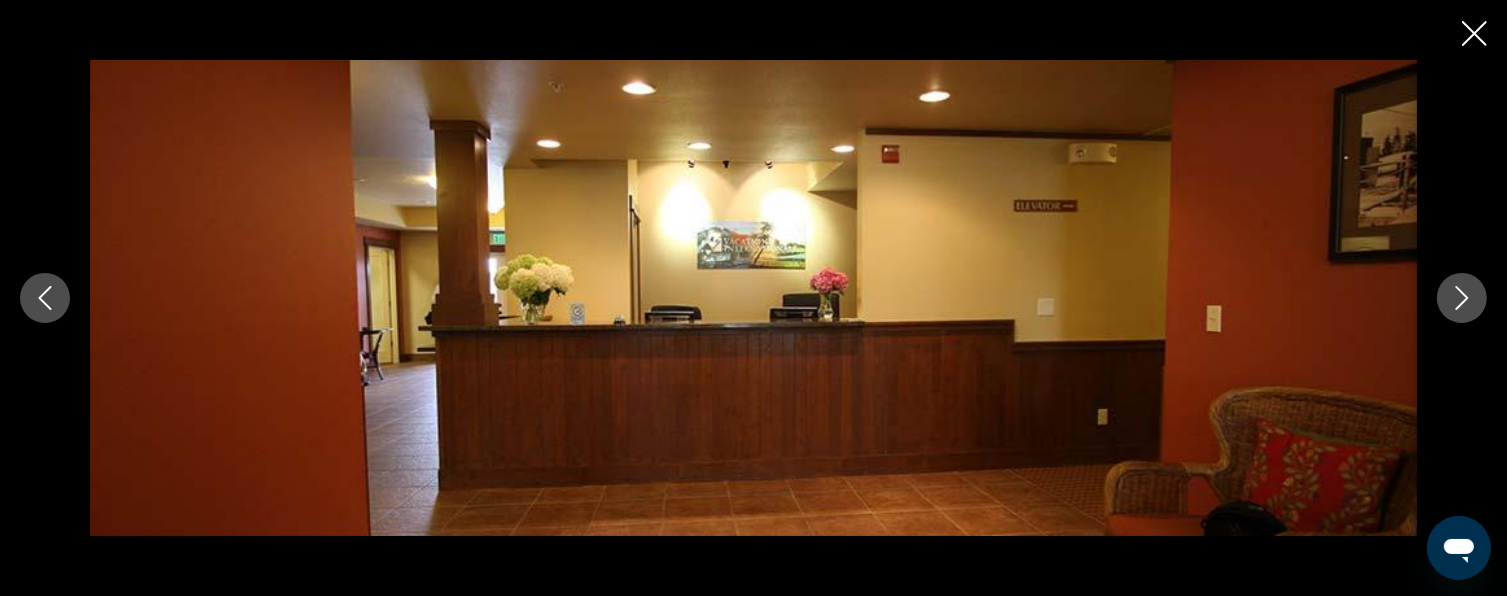 click 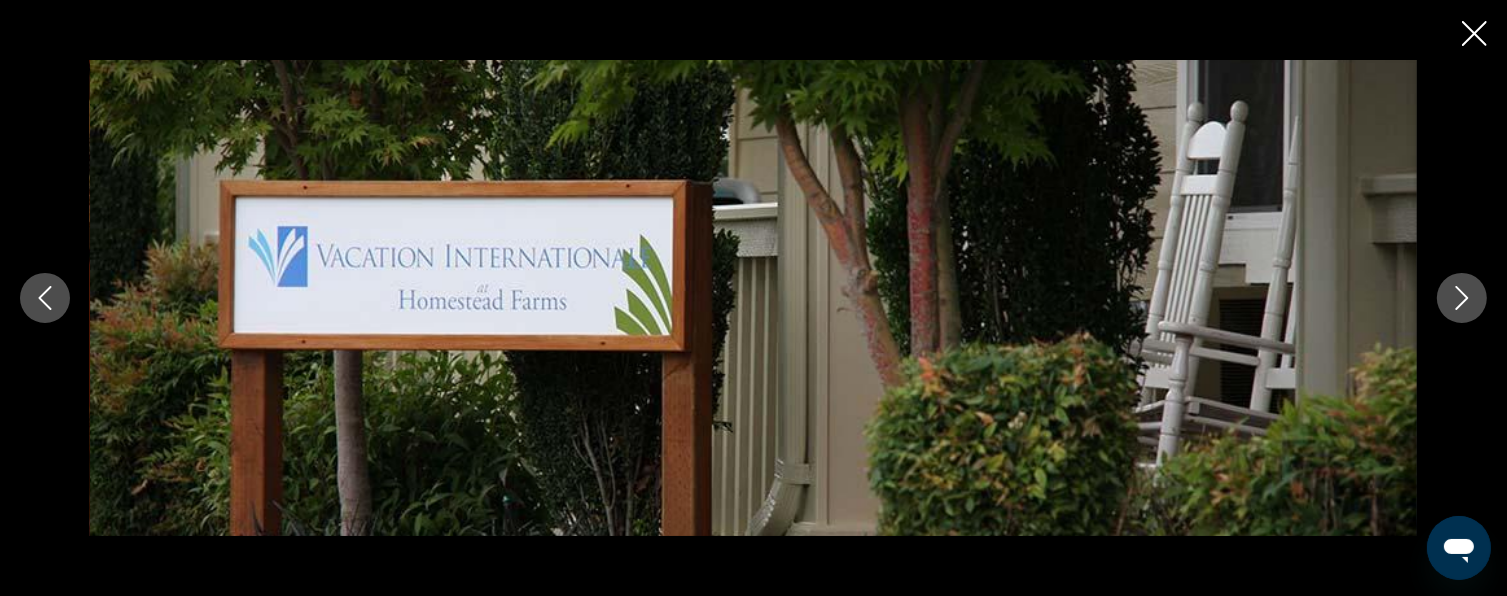 click 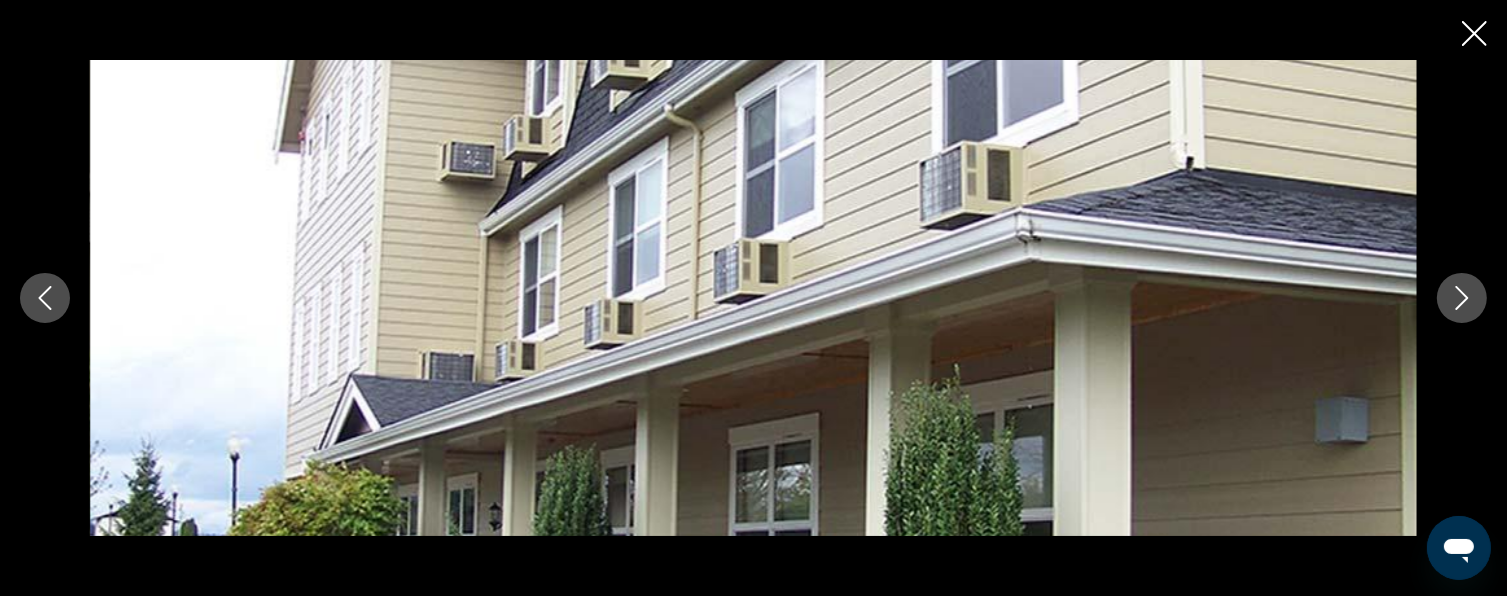 click 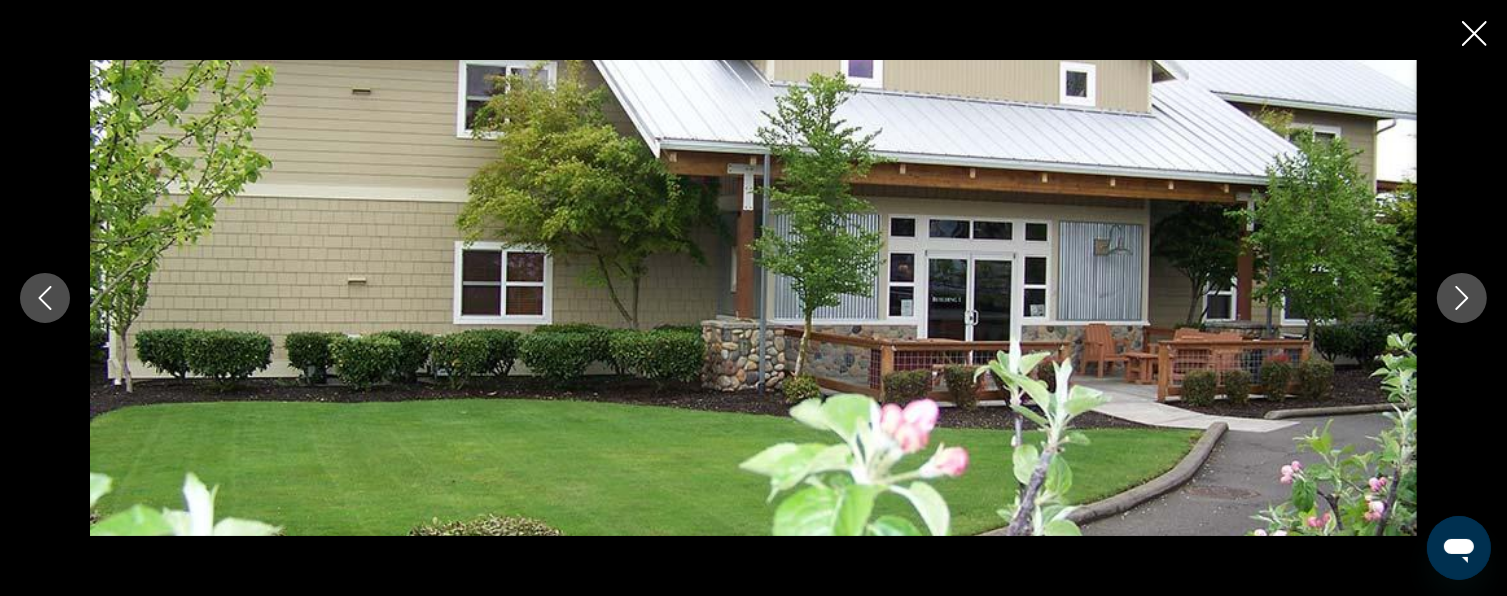 click 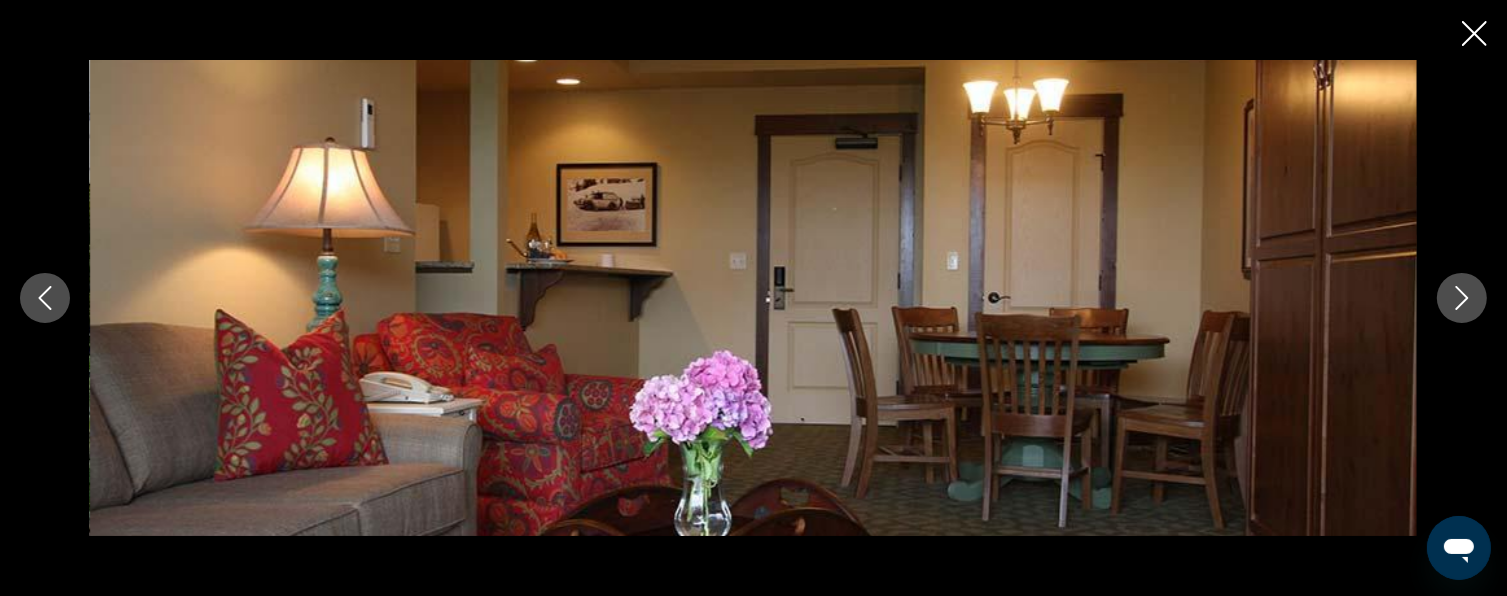 click 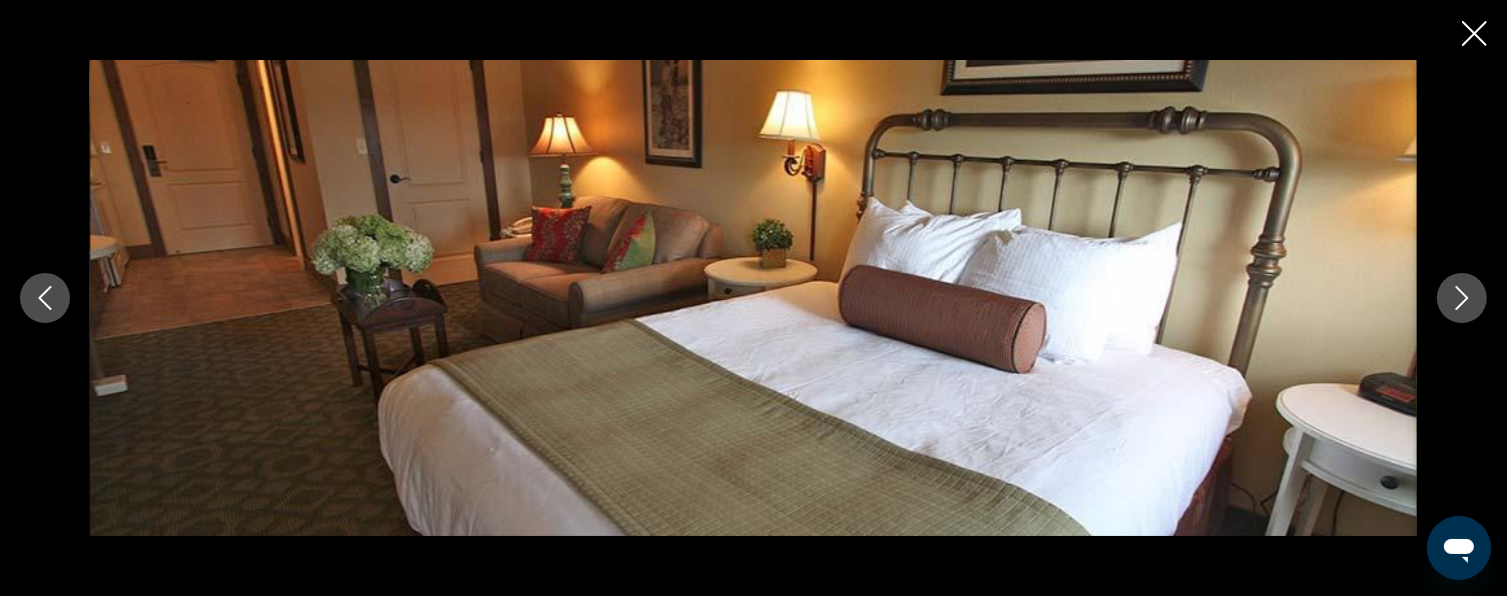 click 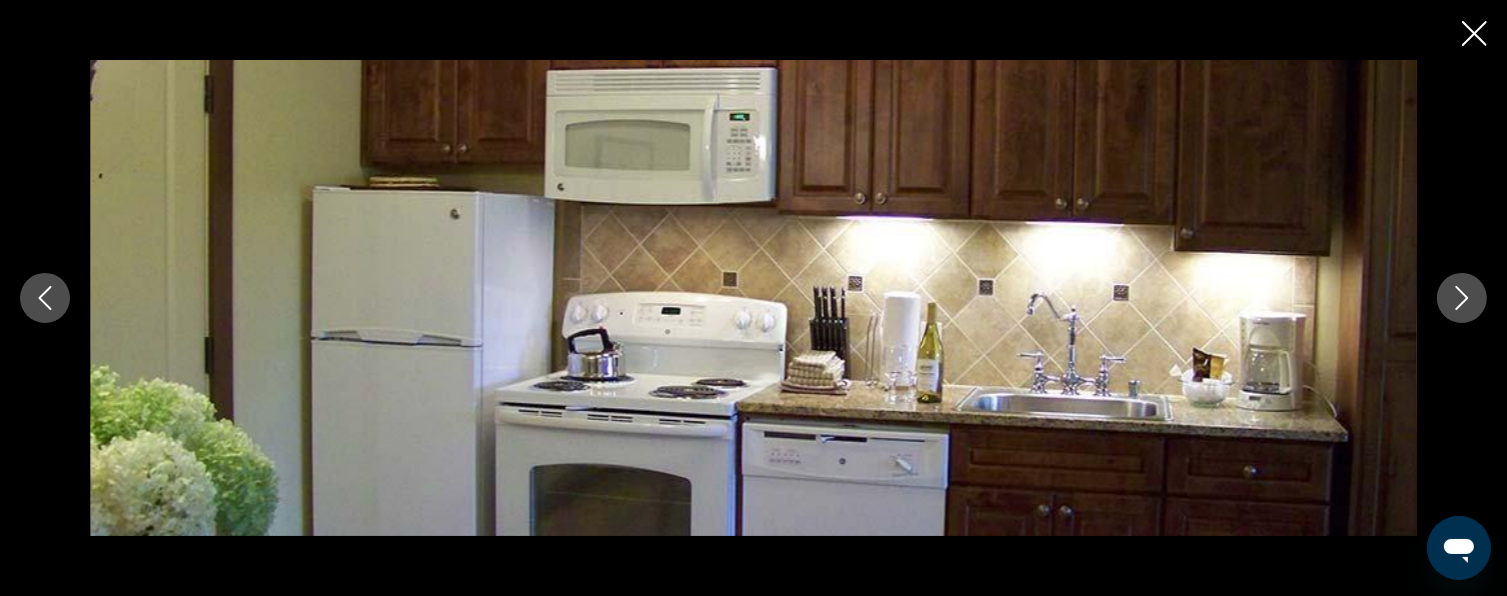 click 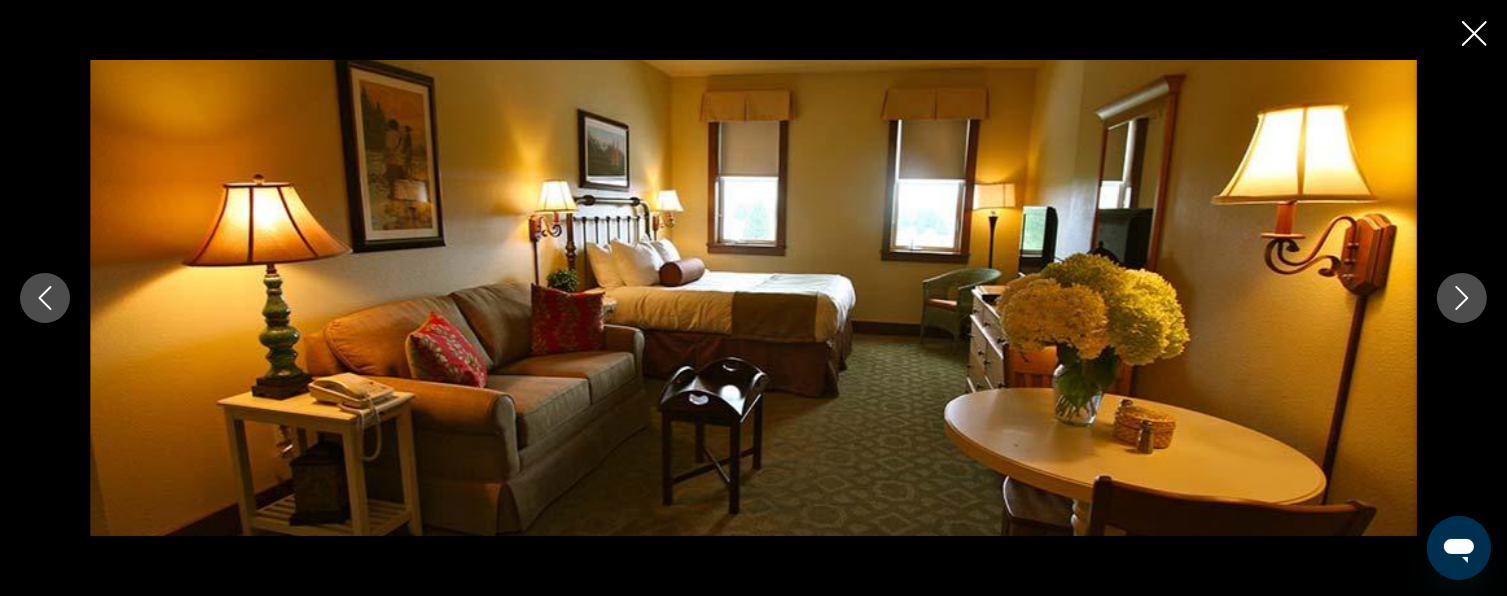 click 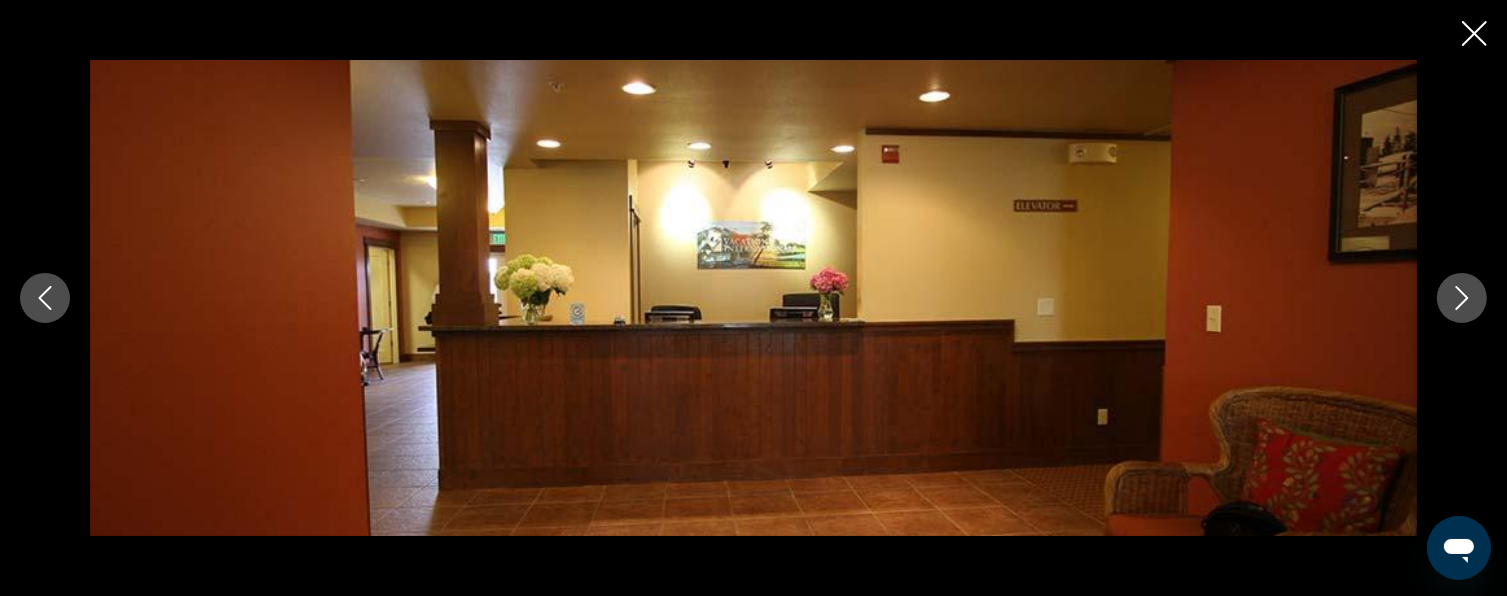 click 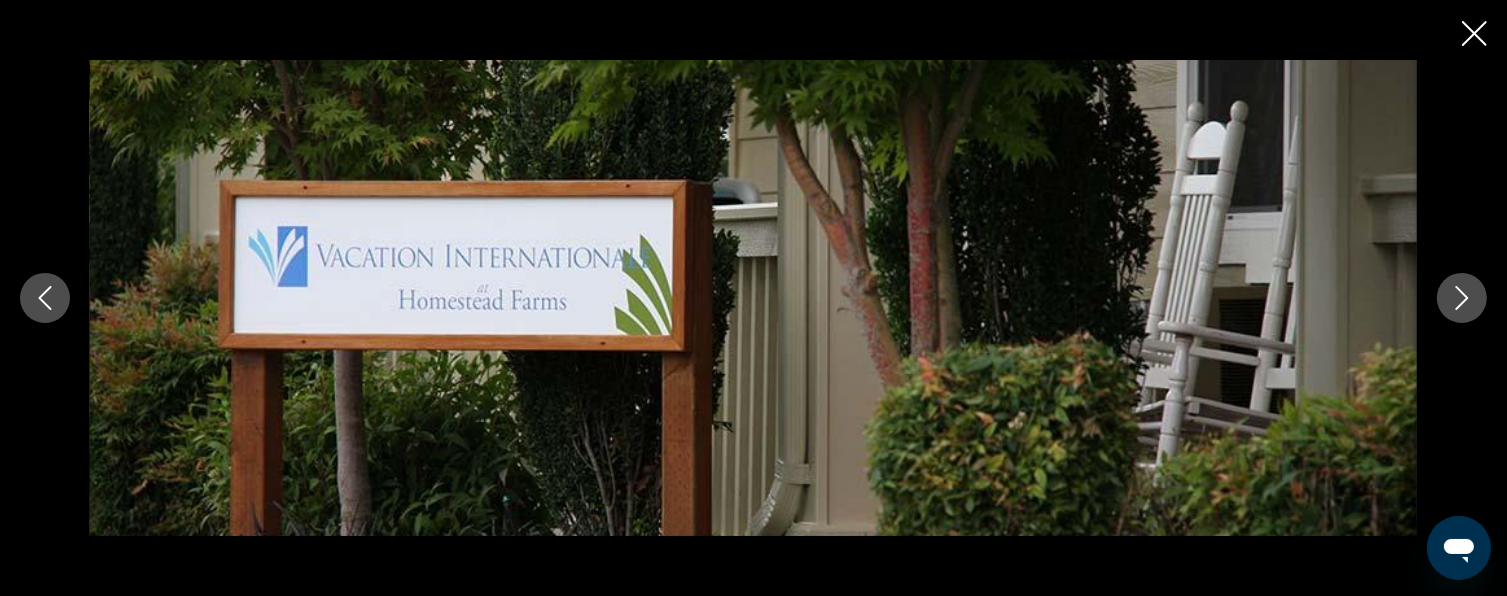 click 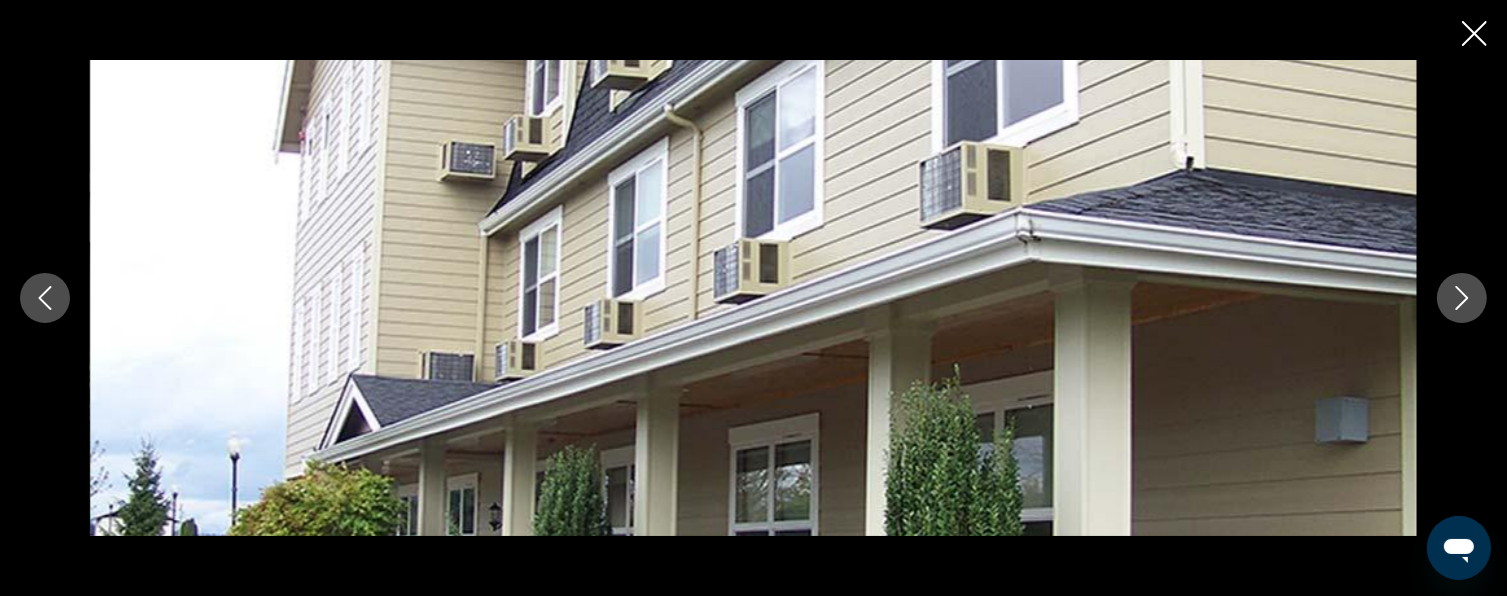 click 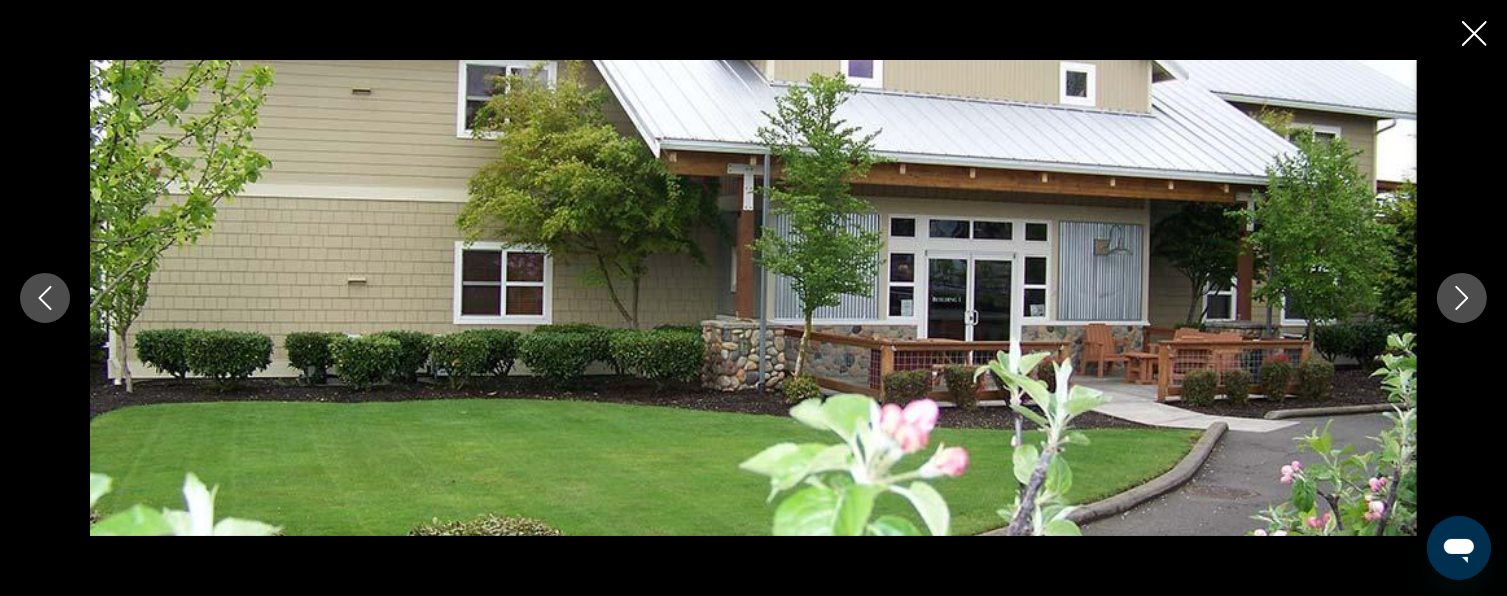 click 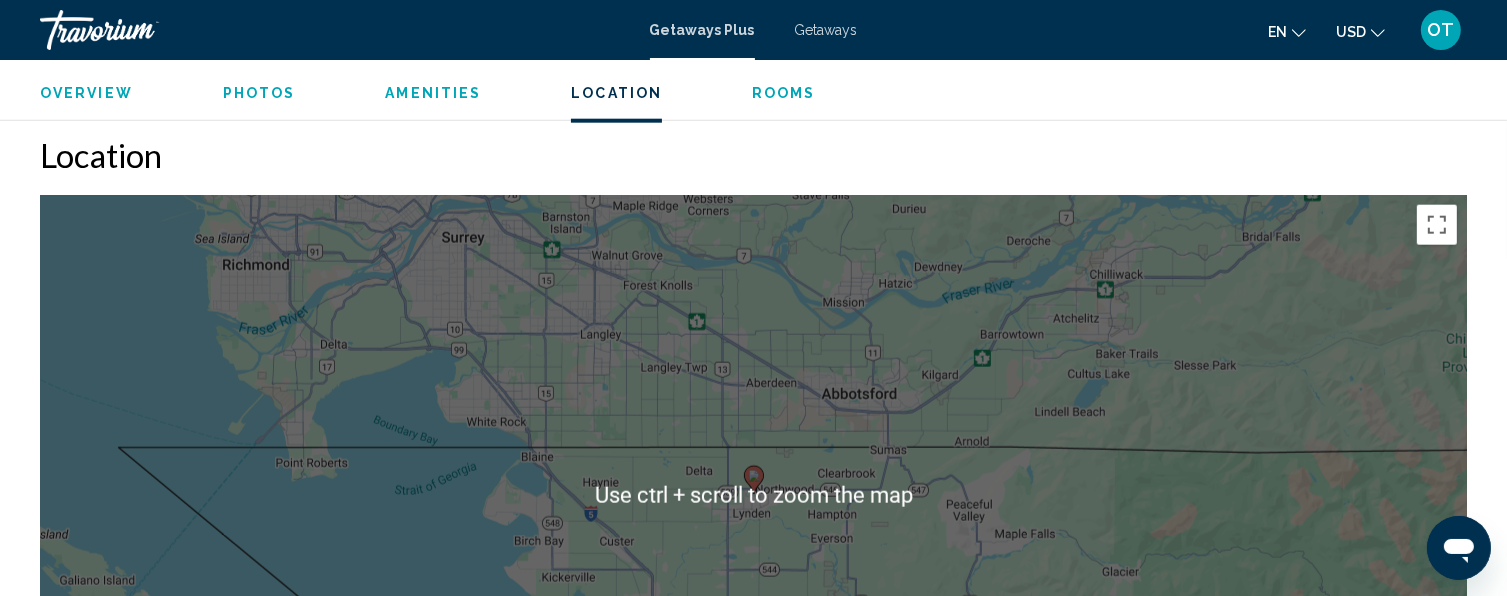 scroll, scrollTop: 2482, scrollLeft: 0, axis: vertical 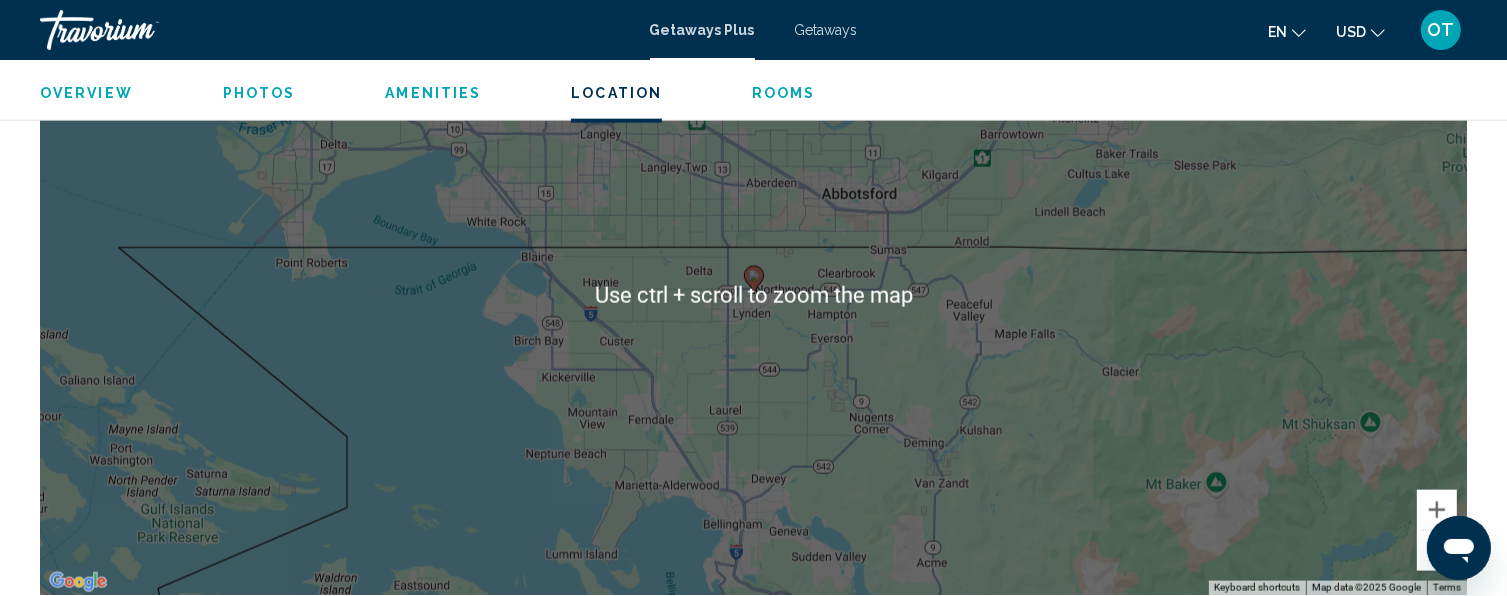 click on "To activate drag with keyboard, press Alt + Enter. Once in keyboard drag state, use the arrow keys to move the marker. To complete the drag, press the Enter key. To cancel, press Escape." at bounding box center [753, 295] 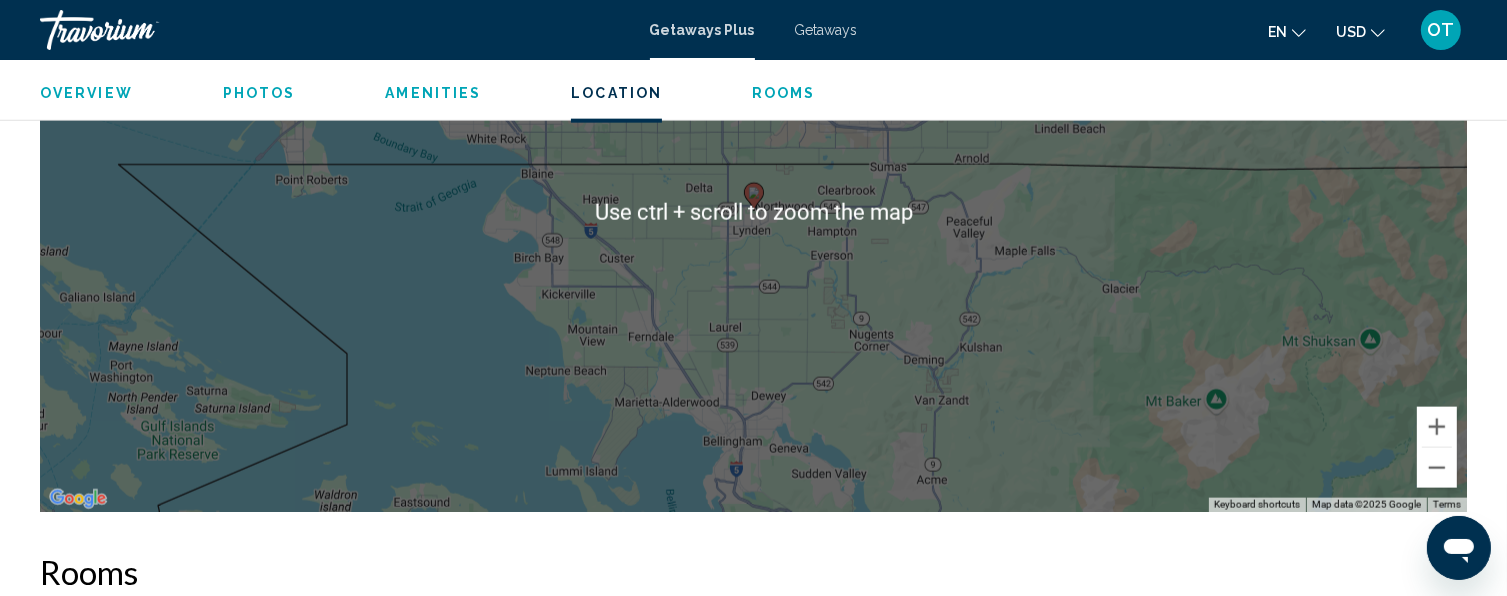 scroll, scrollTop: 2582, scrollLeft: 0, axis: vertical 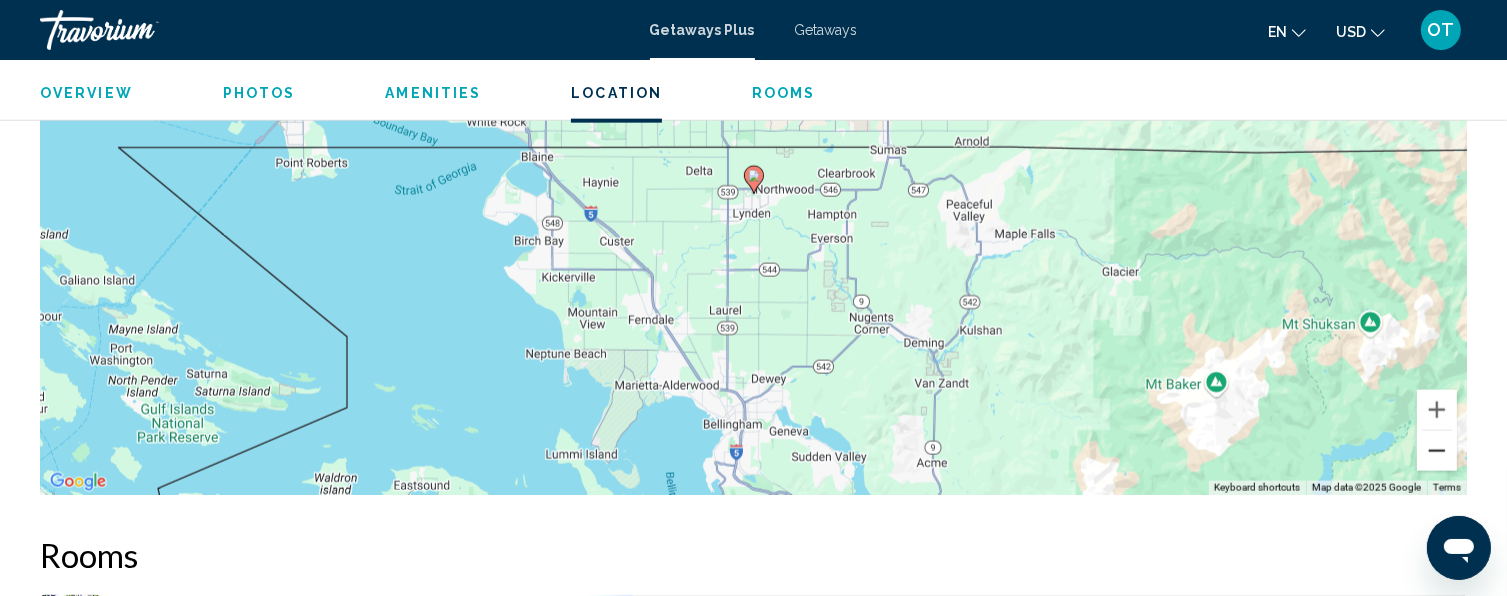 click at bounding box center (1437, 451) 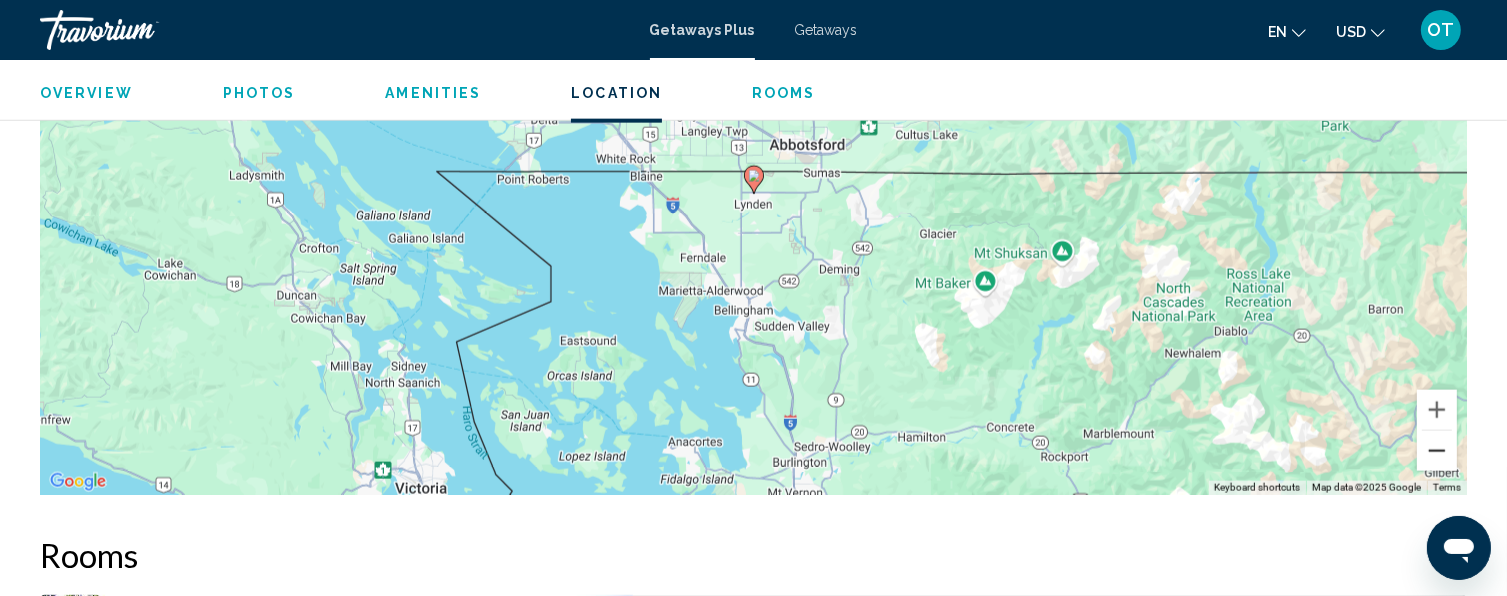 click at bounding box center [1437, 451] 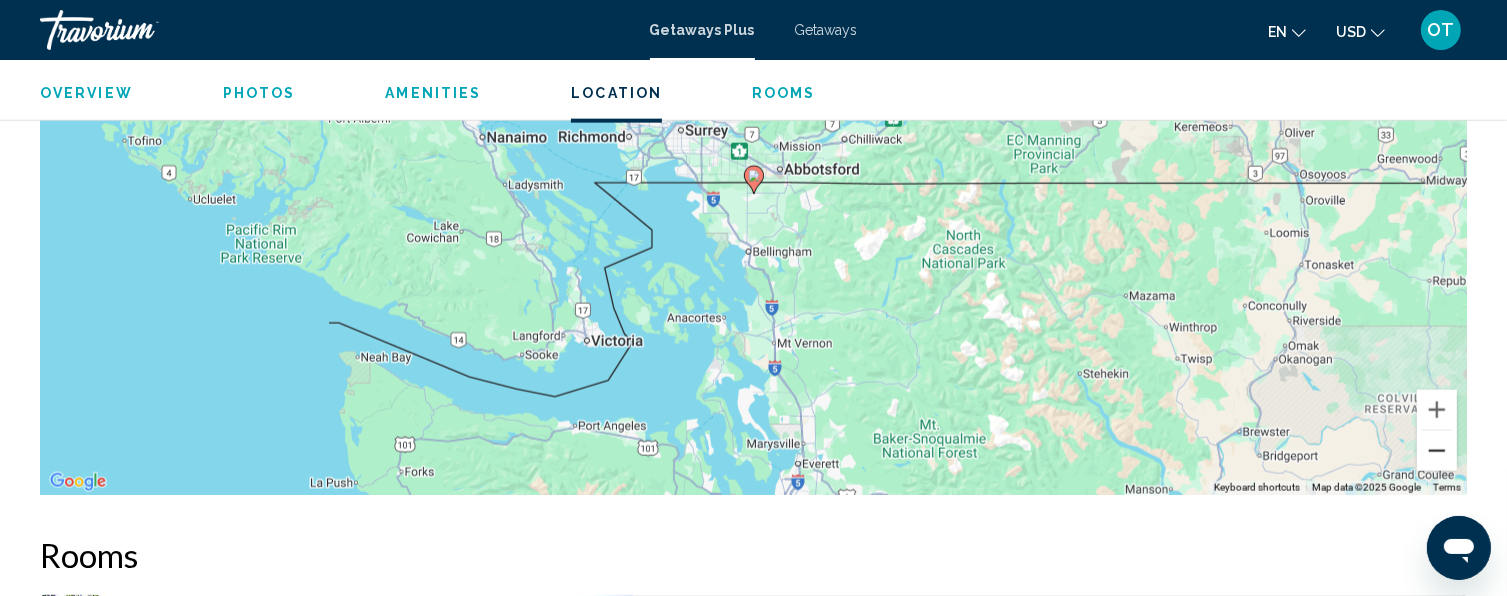 click at bounding box center (1437, 451) 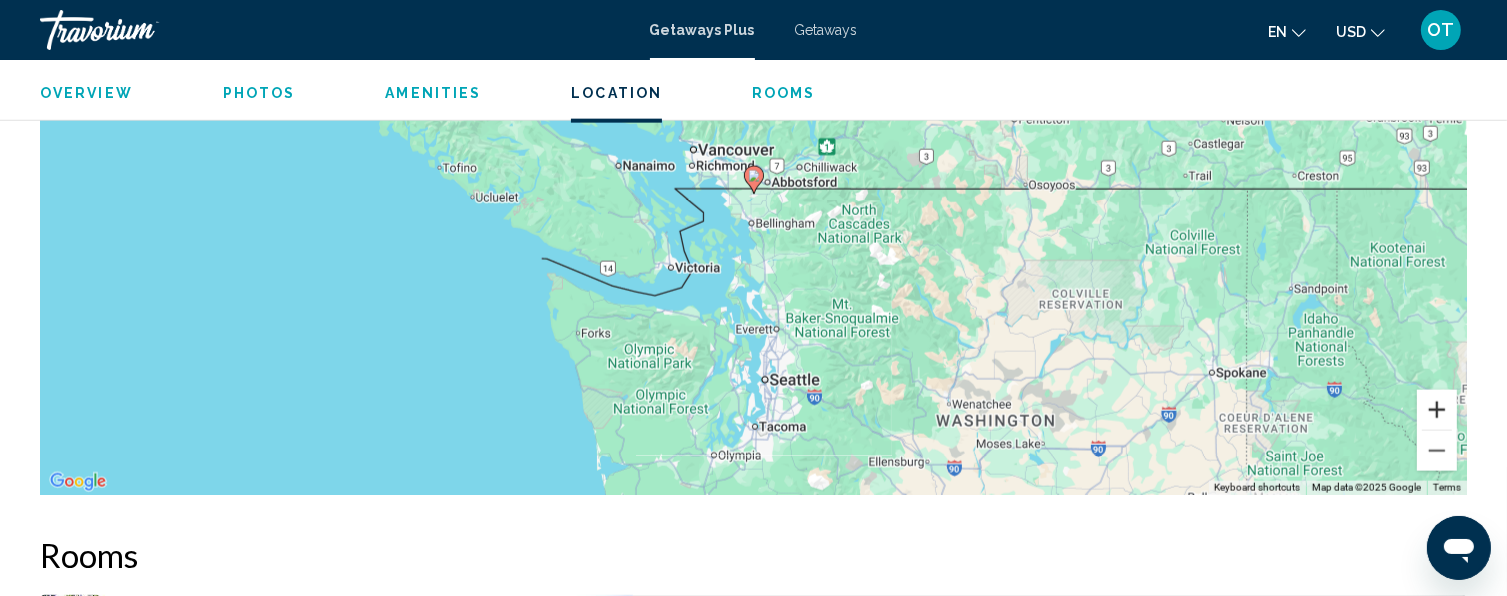 click at bounding box center (1437, 410) 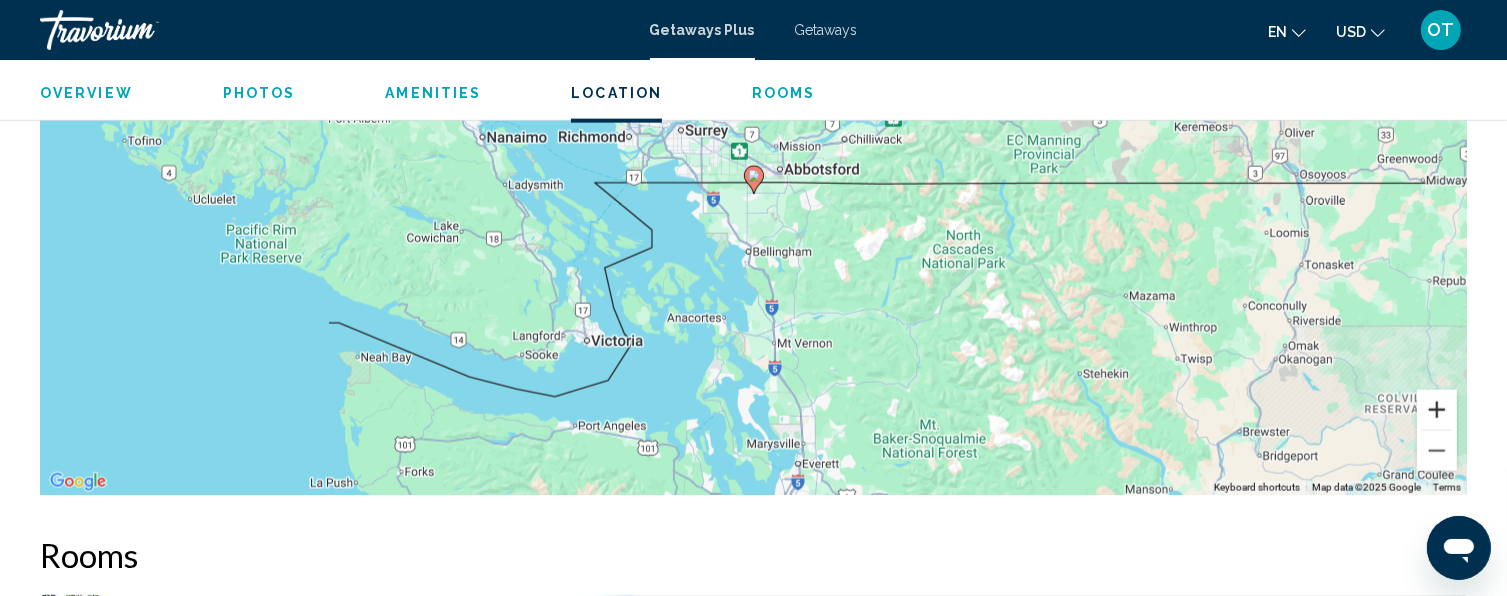 click at bounding box center (1437, 410) 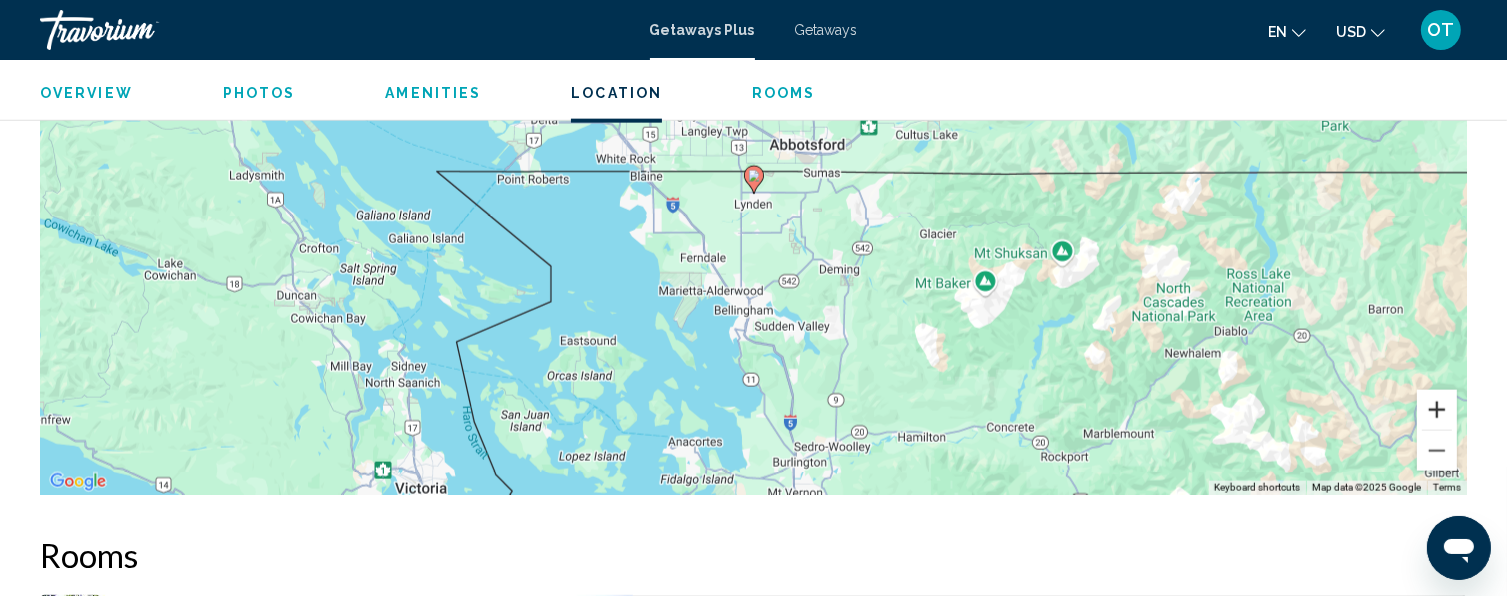 click at bounding box center [1437, 410] 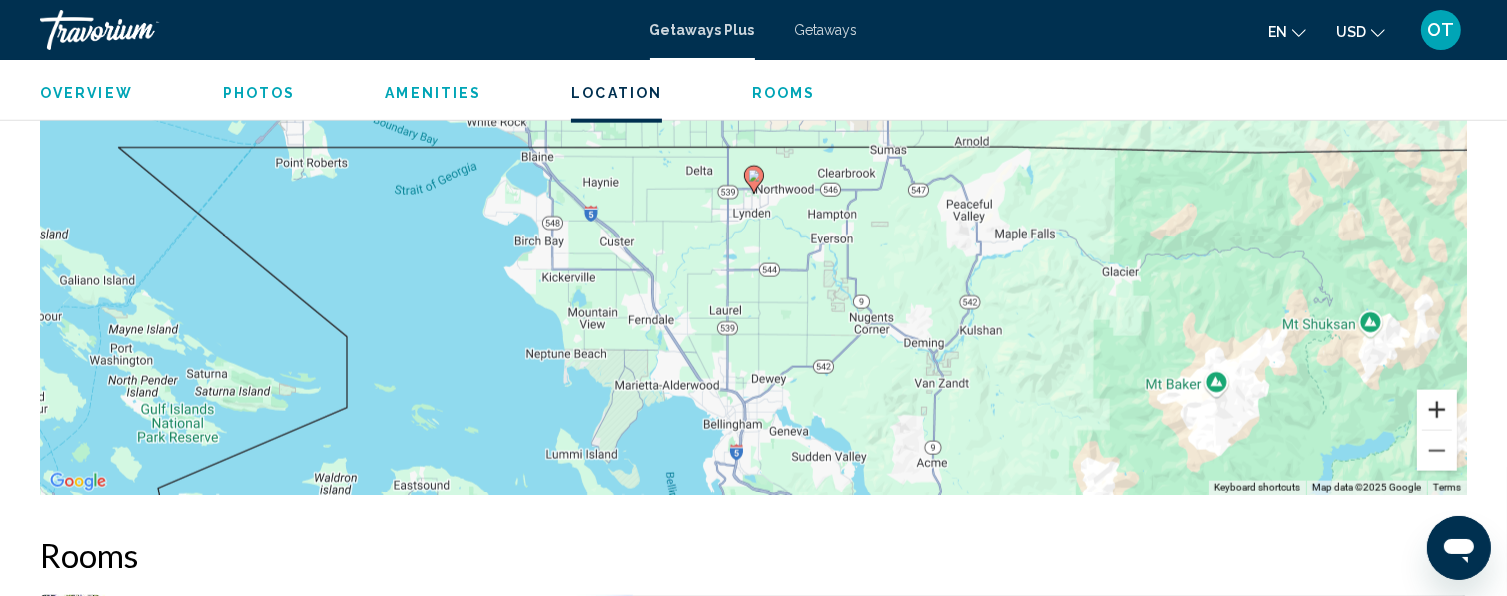 click at bounding box center [1437, 410] 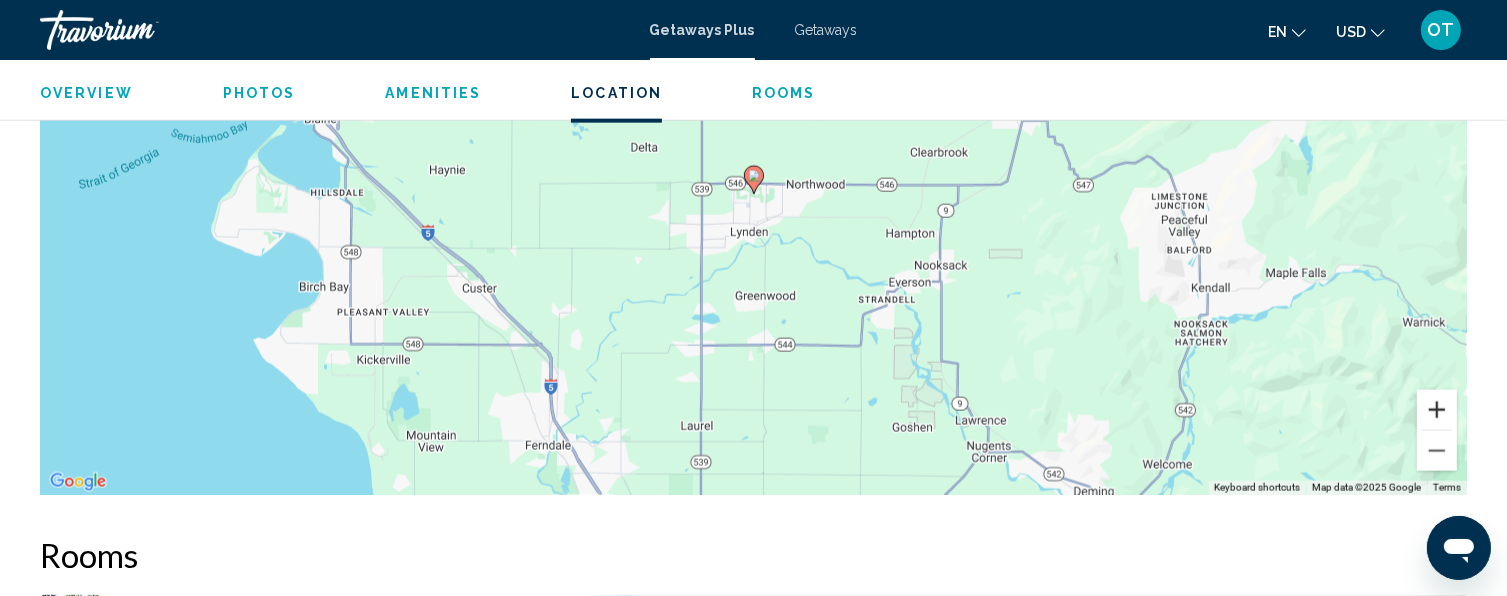 click at bounding box center [1437, 410] 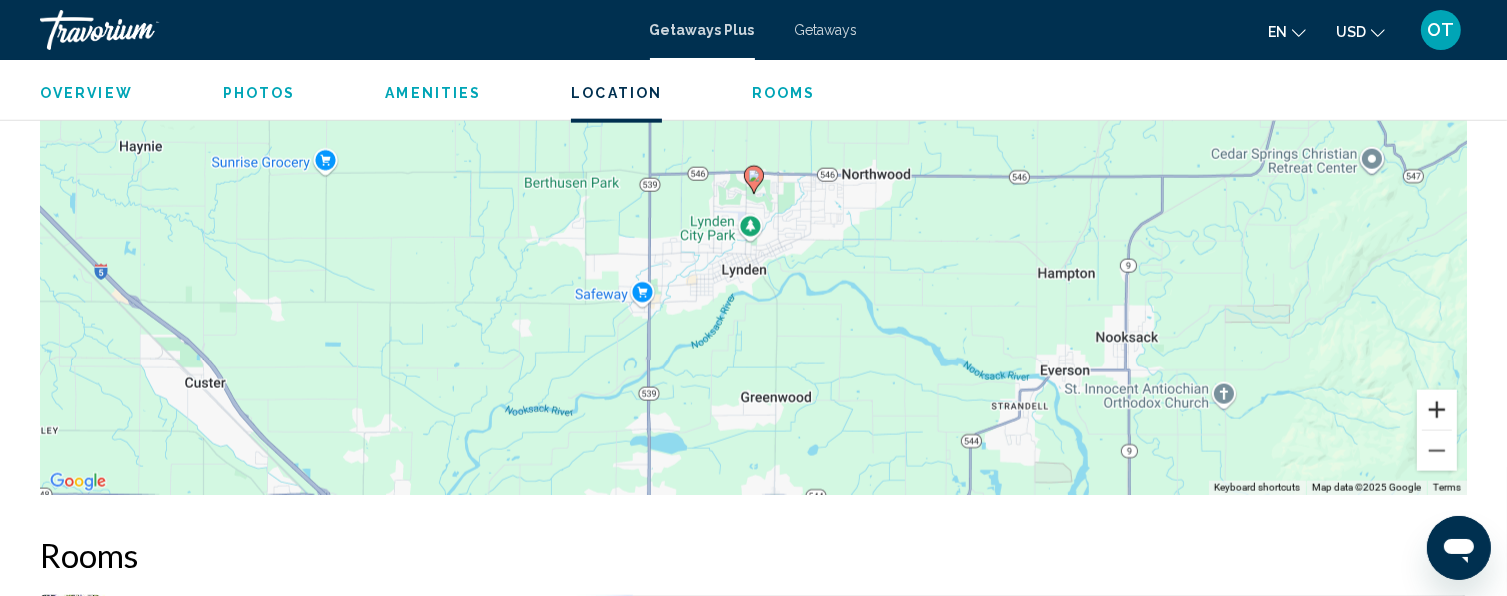click at bounding box center [1437, 410] 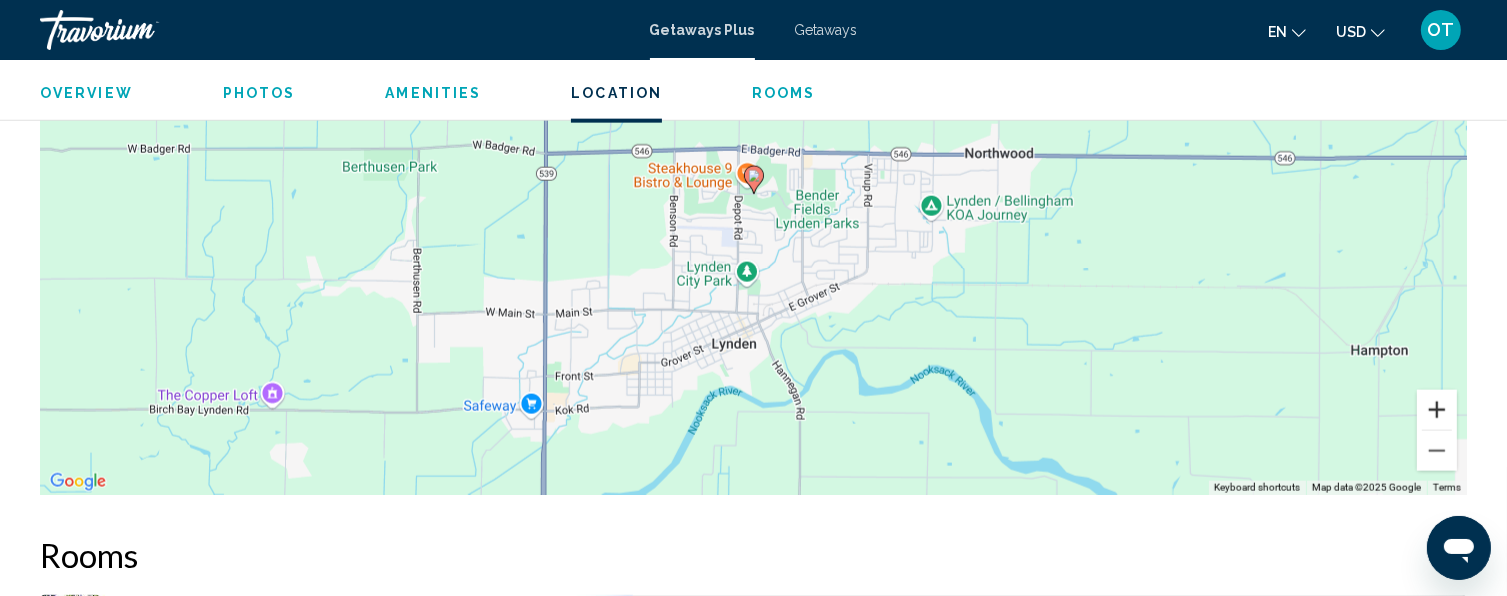 click at bounding box center [1437, 410] 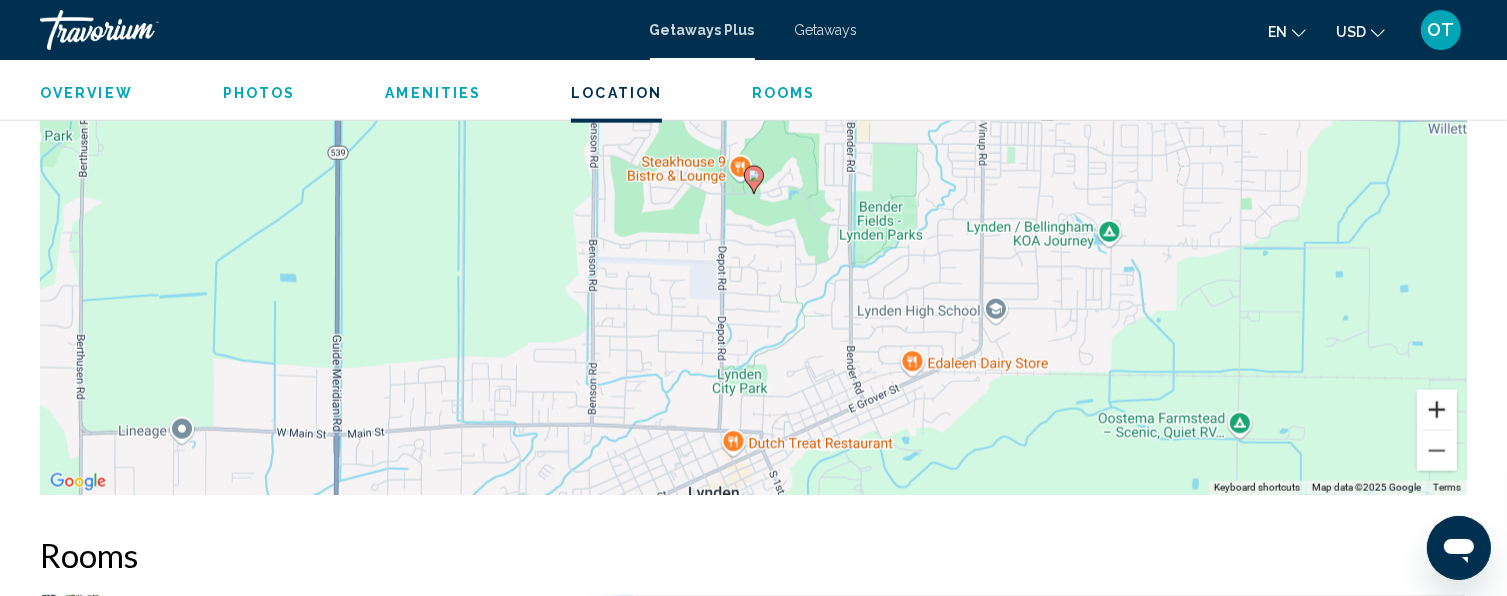 click at bounding box center (1437, 410) 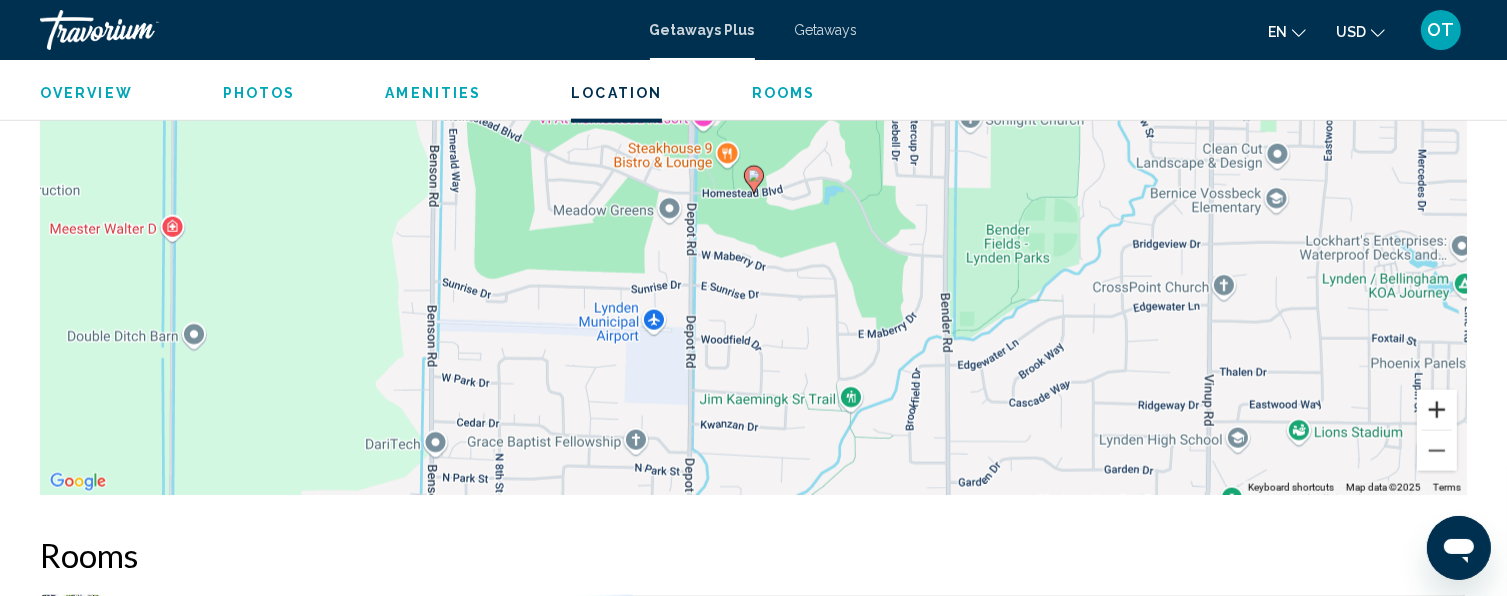 click at bounding box center [1437, 410] 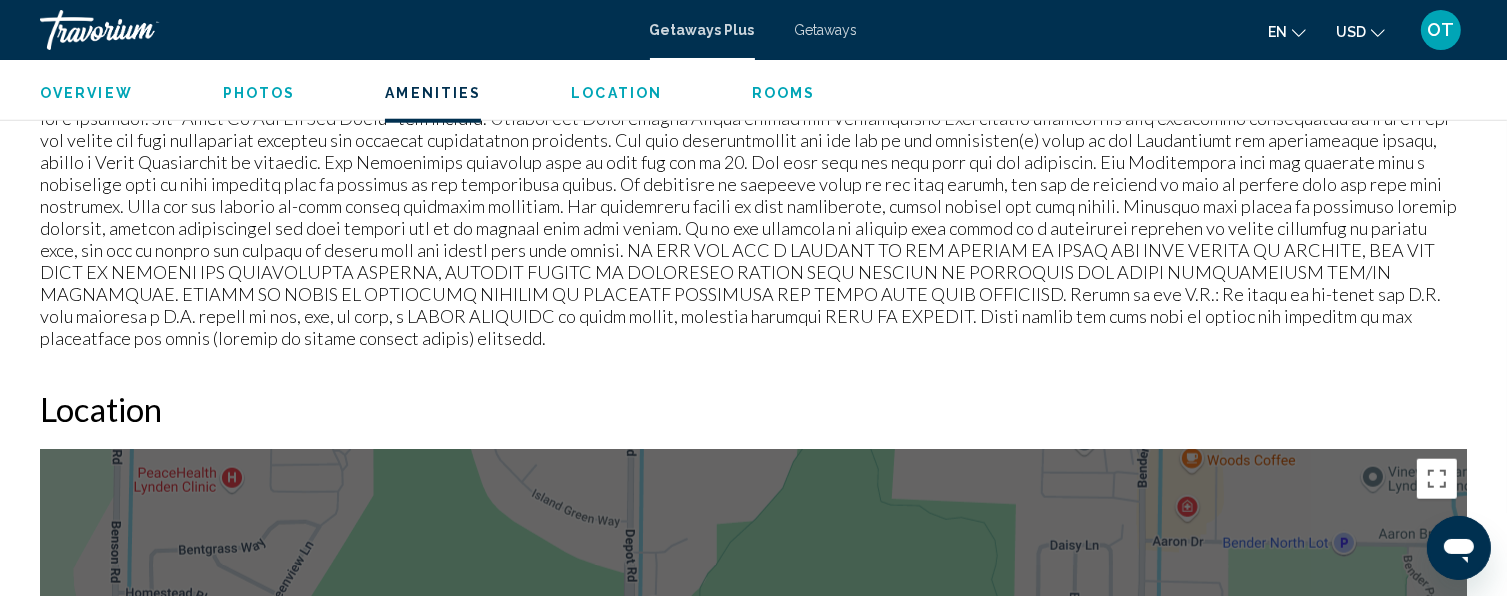 scroll, scrollTop: 2000, scrollLeft: 0, axis: vertical 